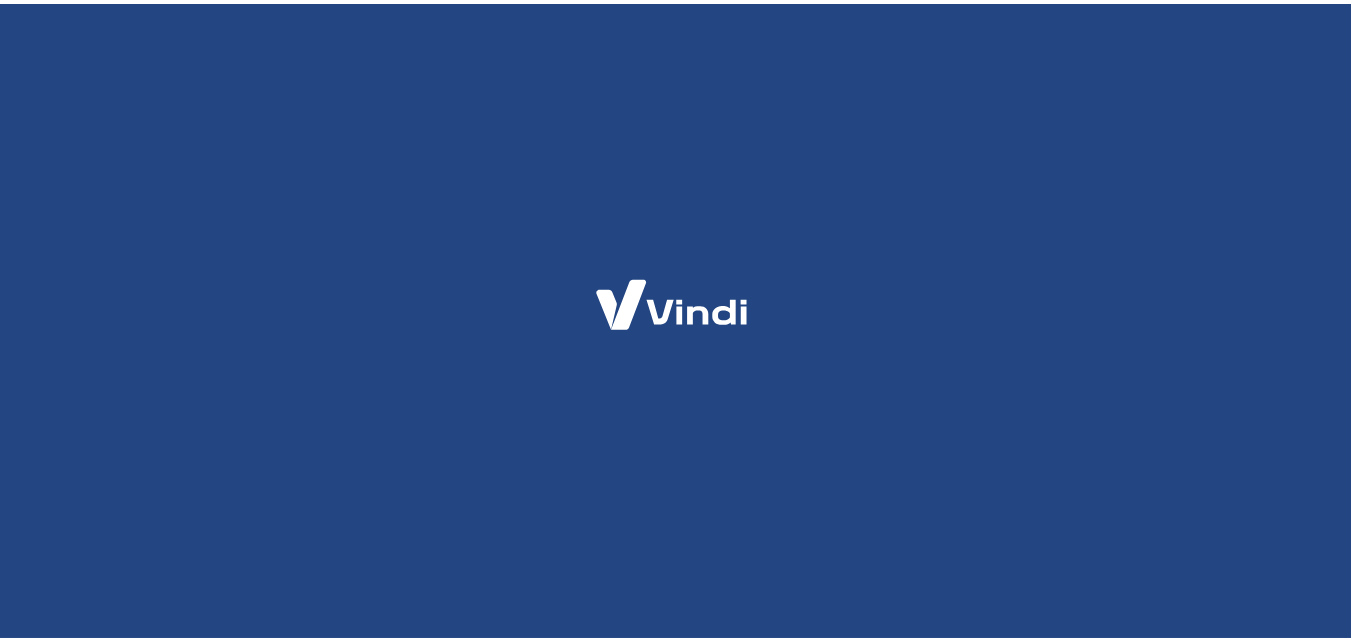 scroll, scrollTop: 0, scrollLeft: 0, axis: both 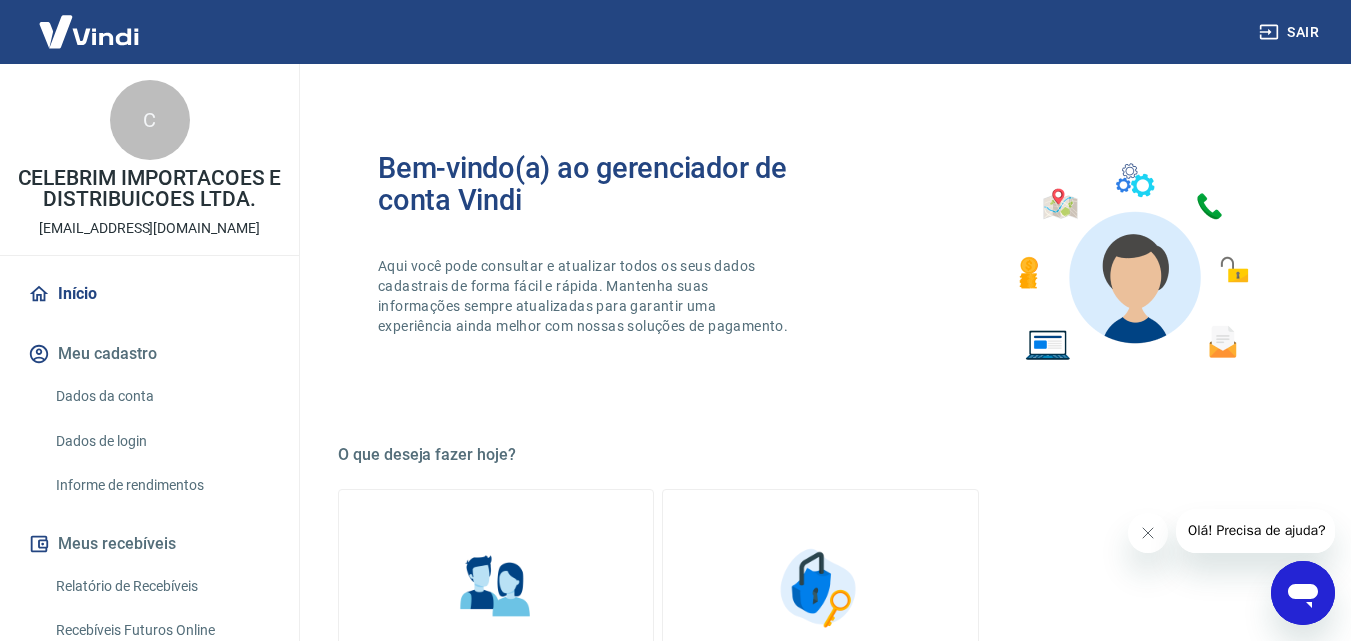 click 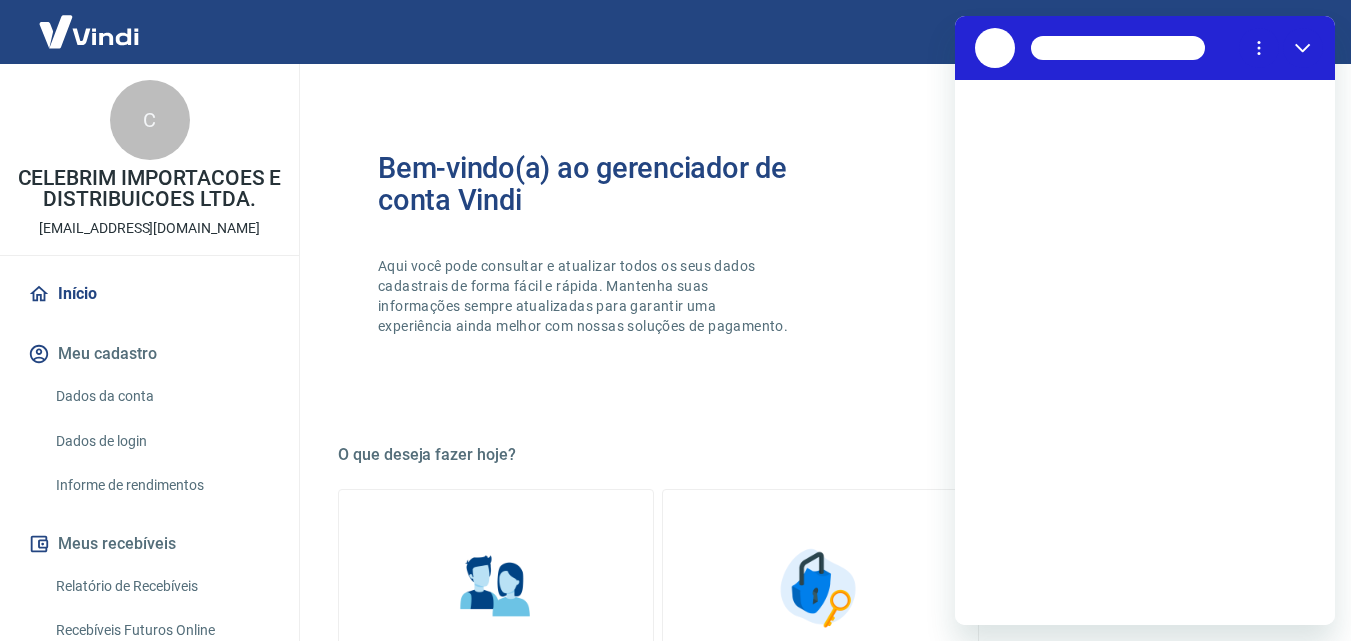 scroll, scrollTop: 0, scrollLeft: 0, axis: both 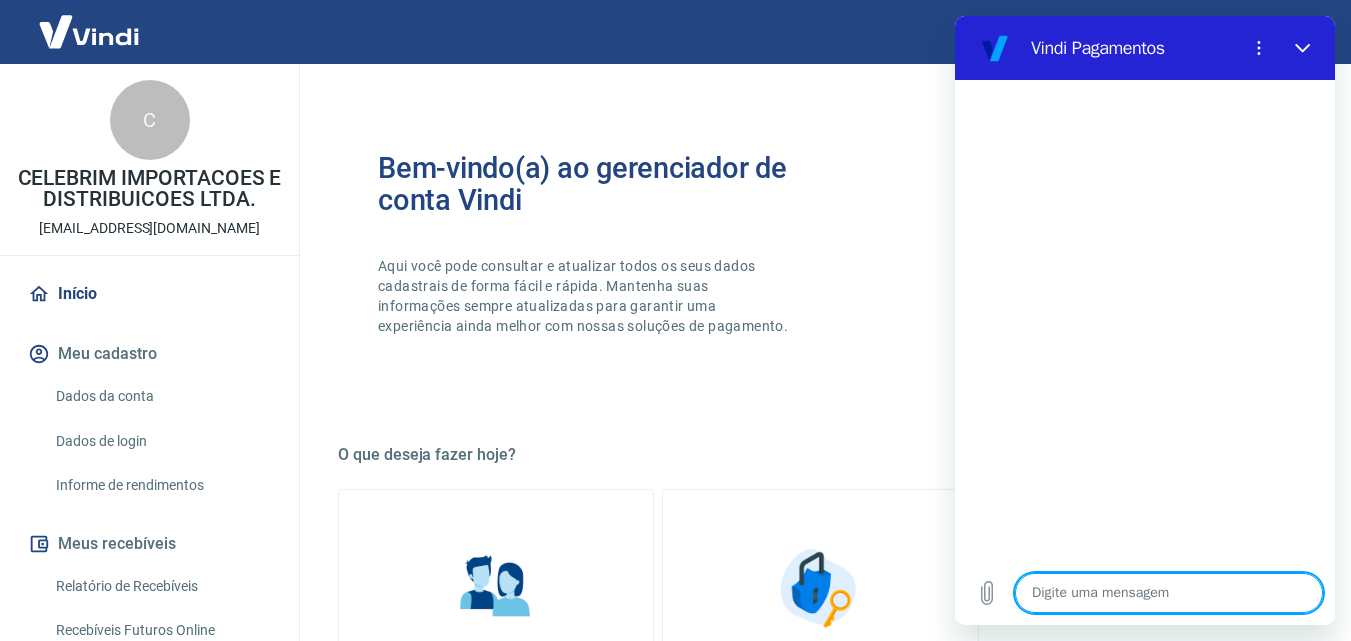 type on "O" 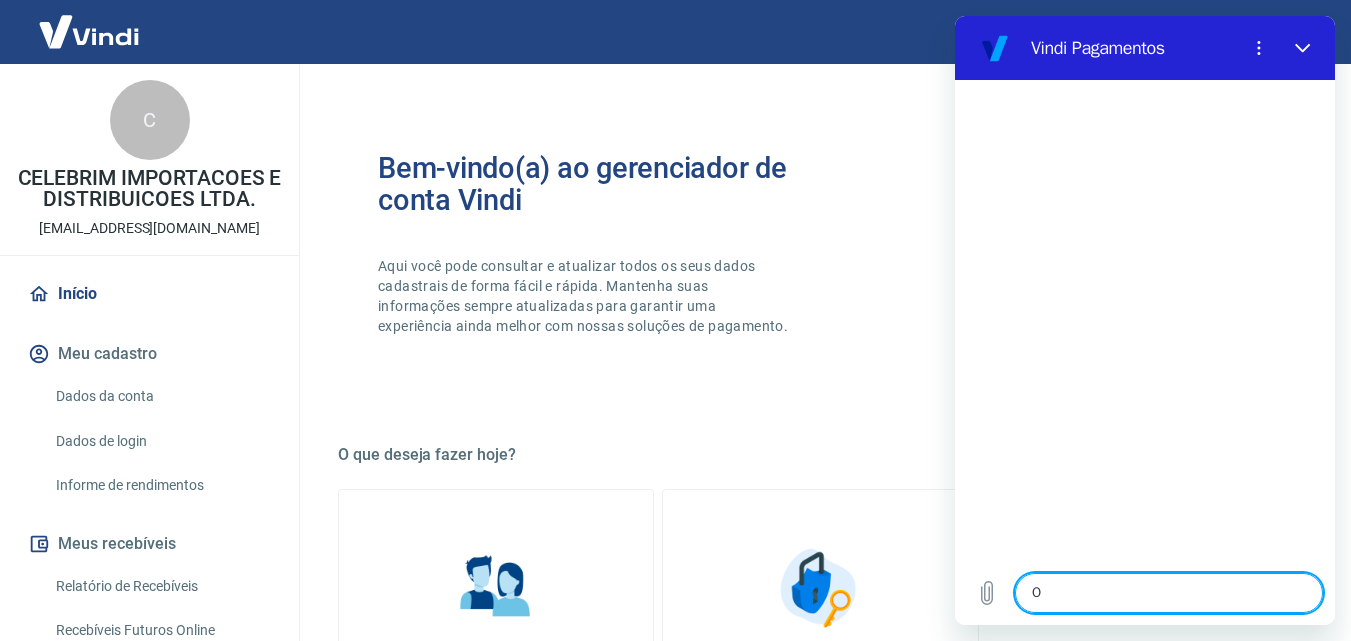 type on "x" 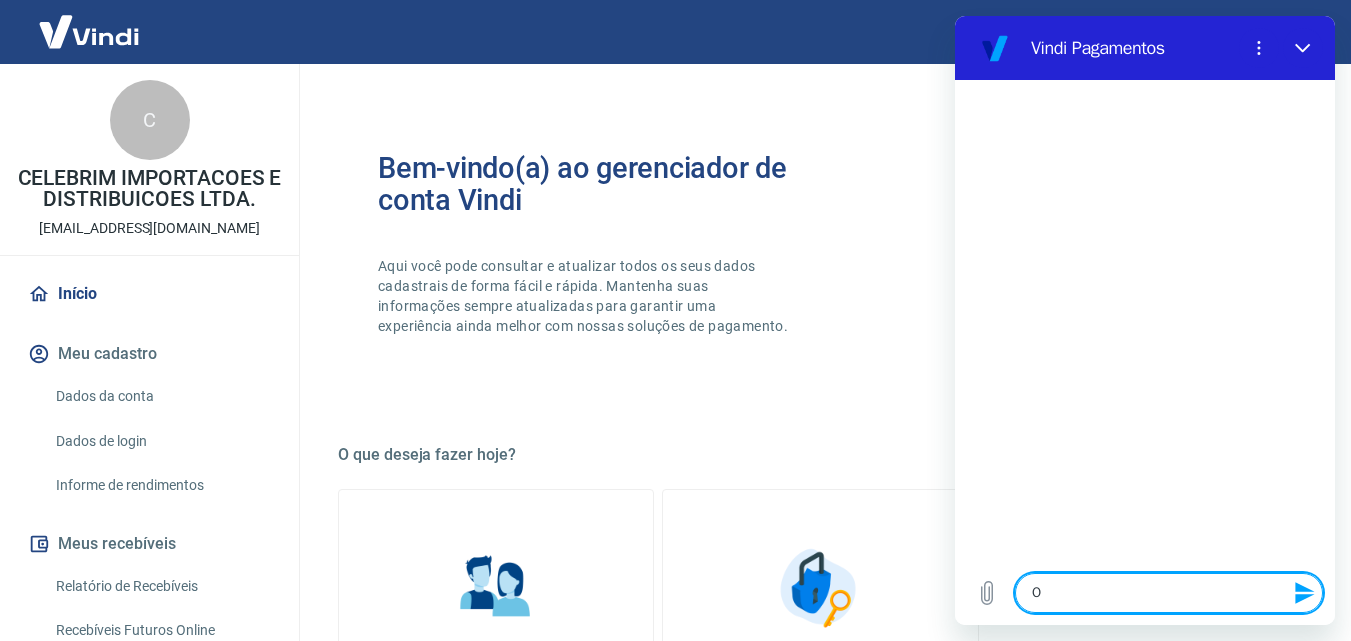 type on "Ol" 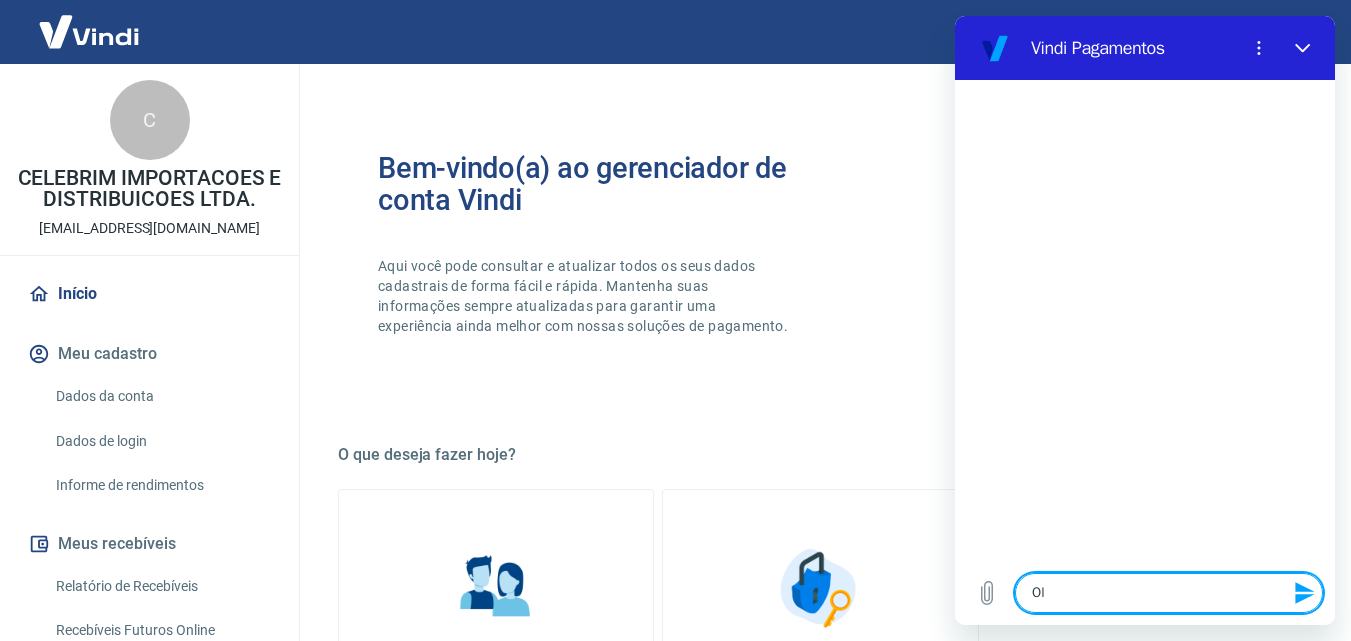 type on "Olã" 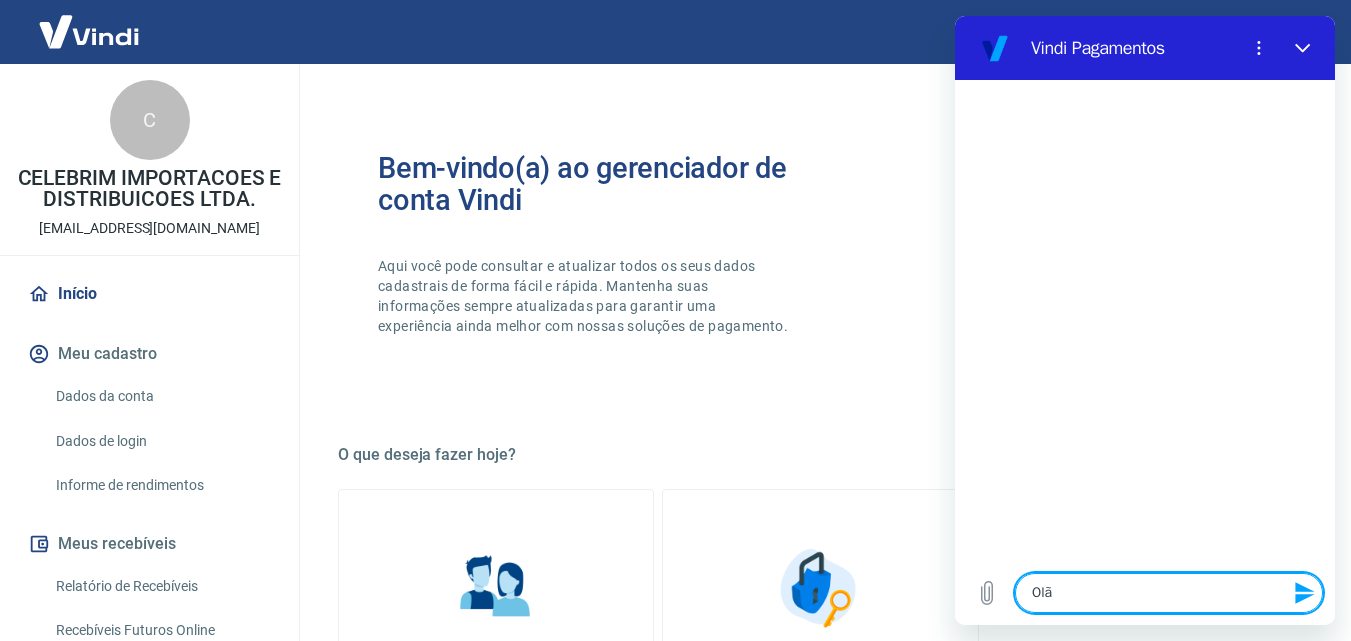 type on "x" 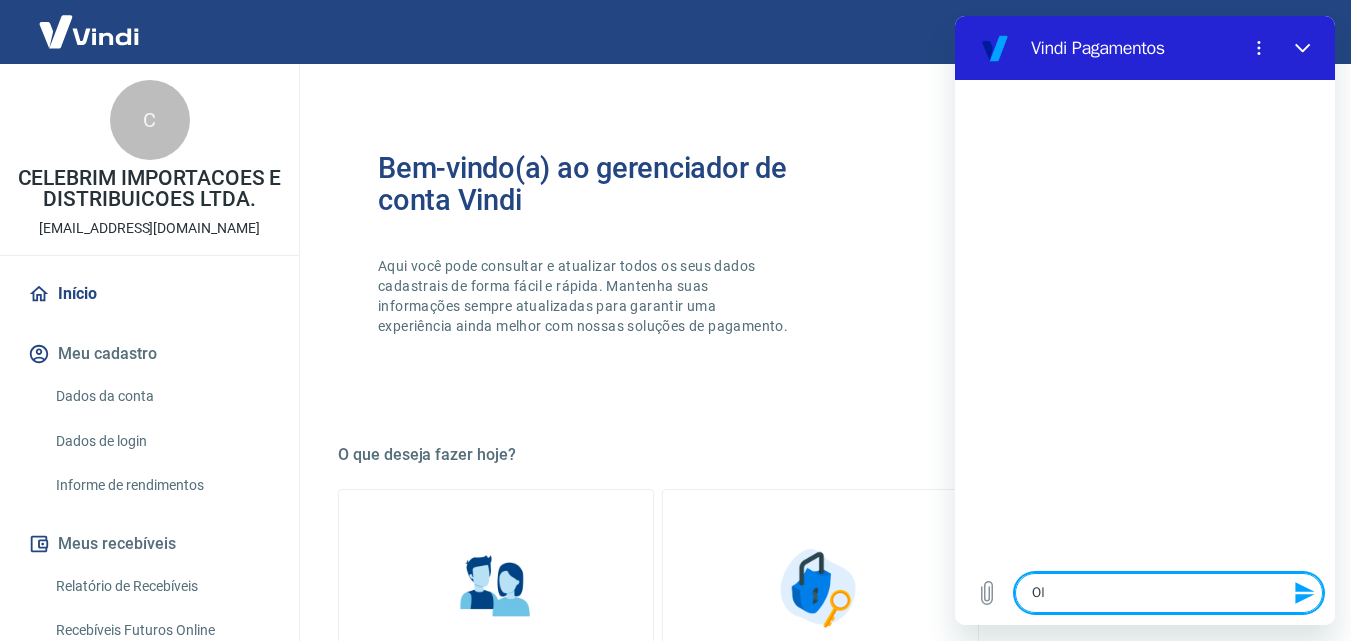 type on "Olá" 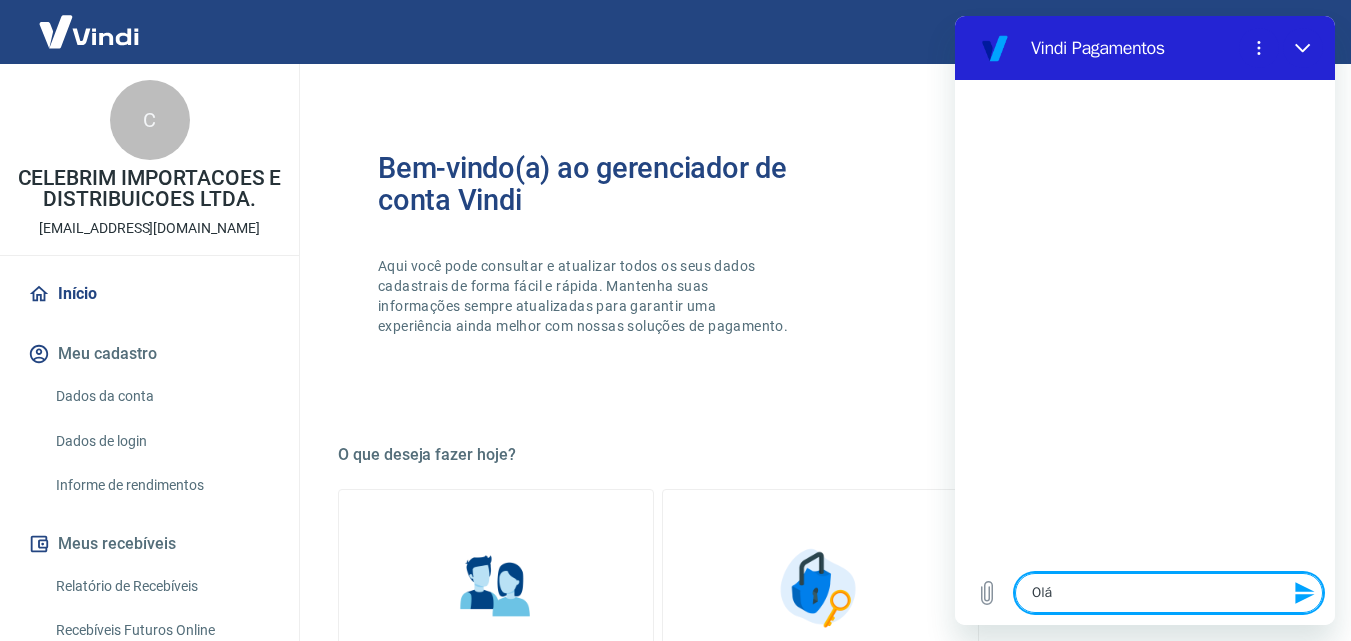 type on "Olá," 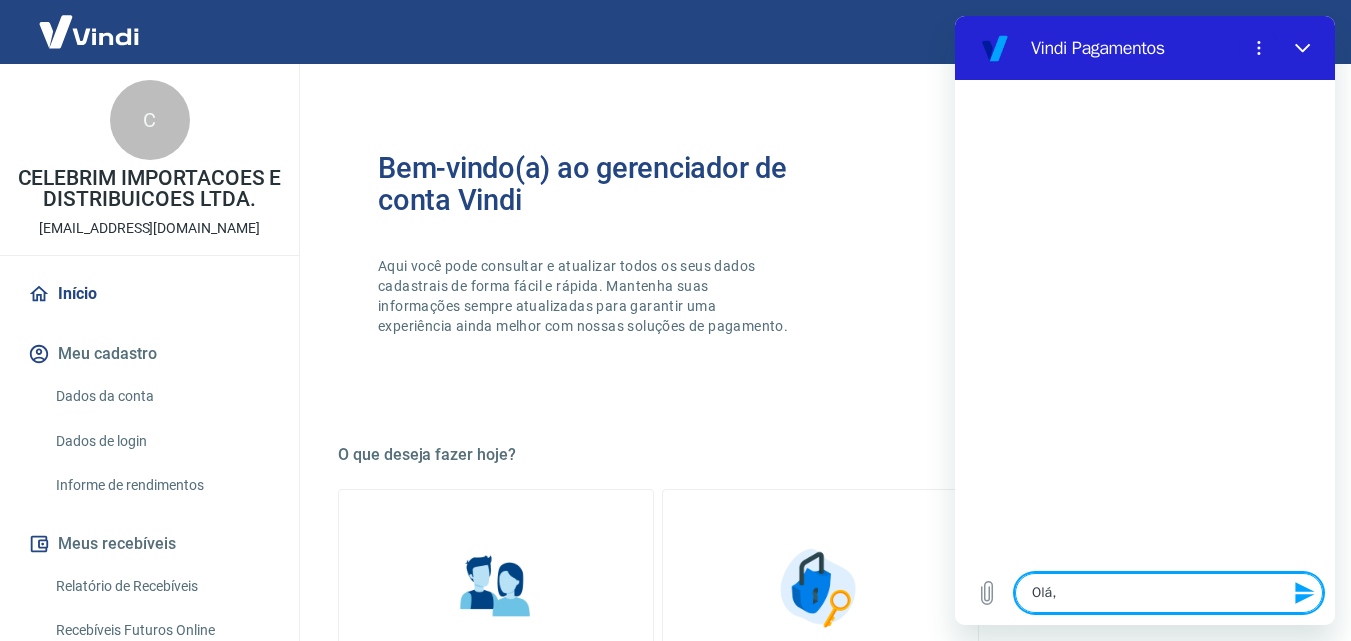 type on "Olá," 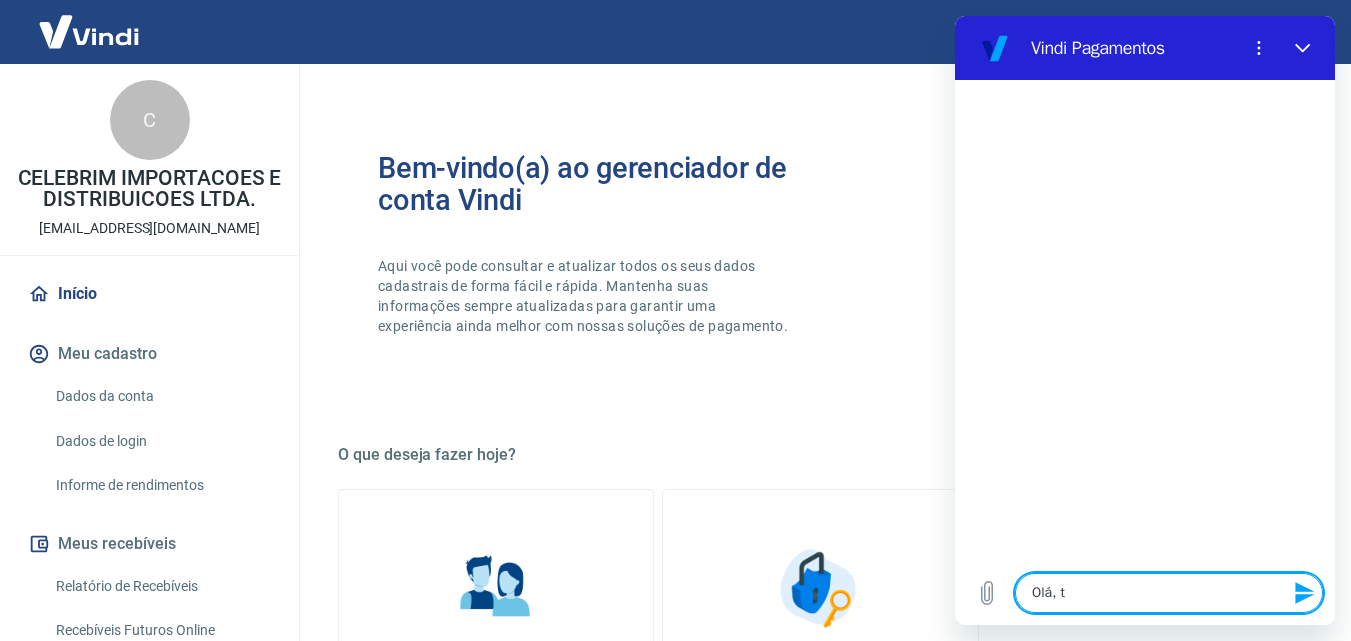 type on "Olá, tu" 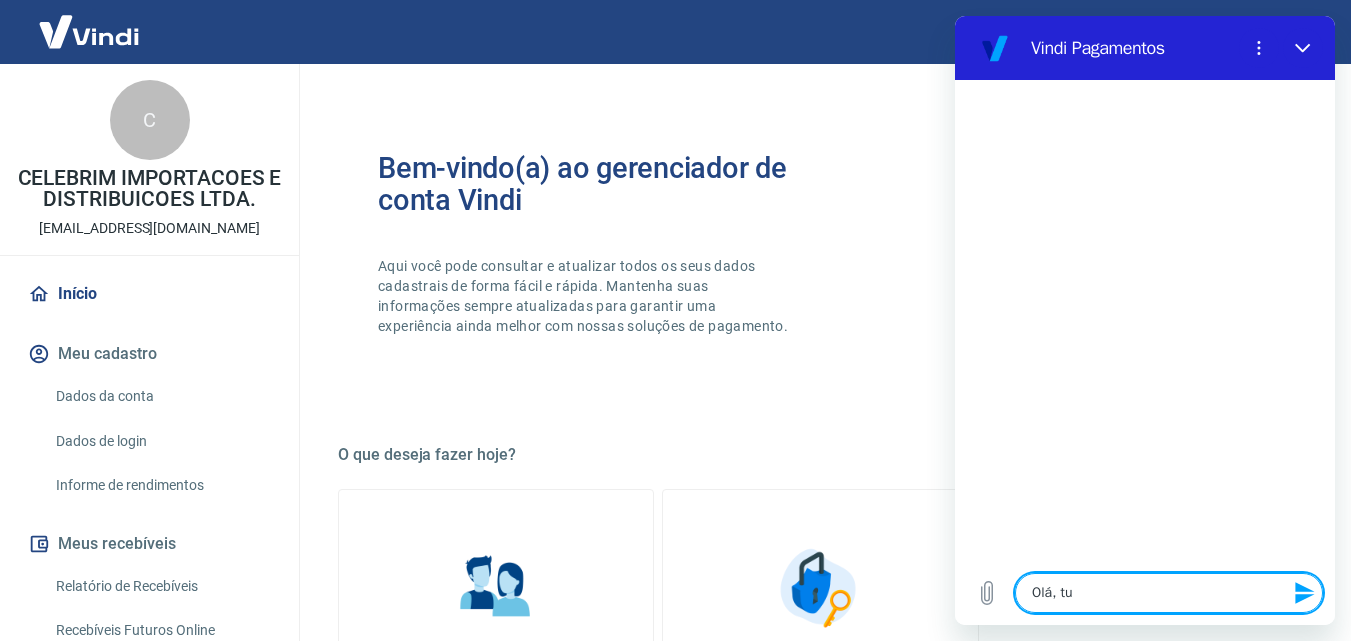 type on "Olá, tud" 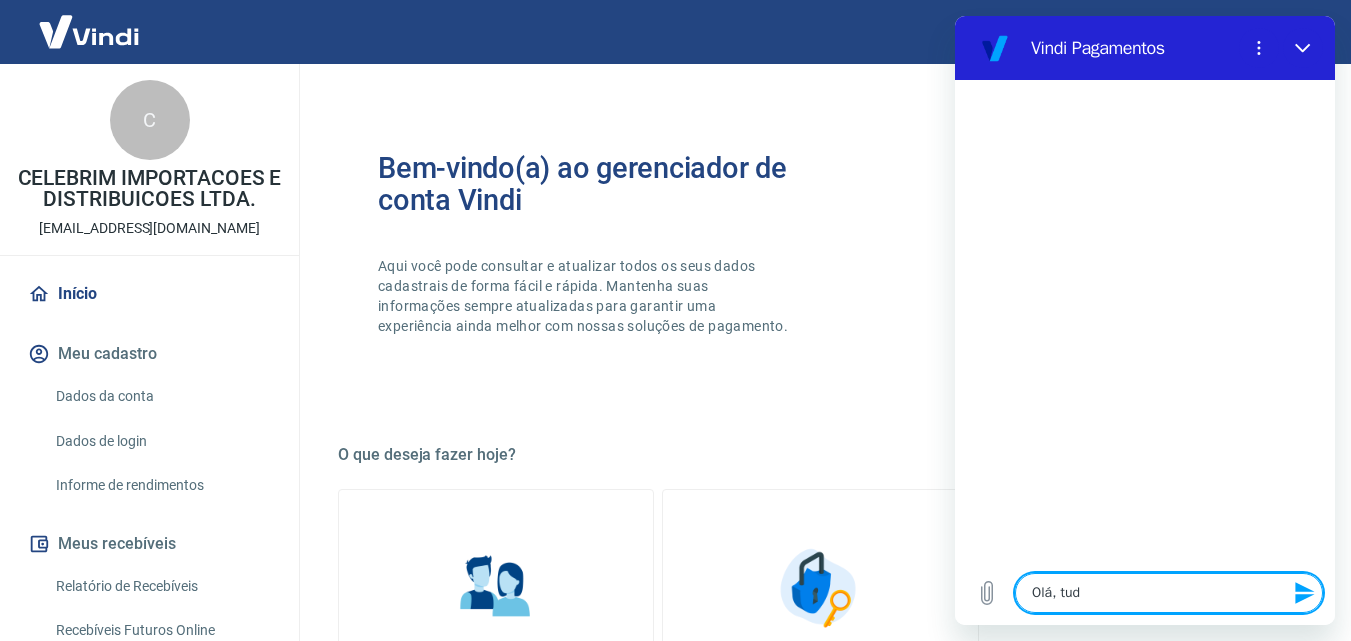 type on "Olá, tudo" 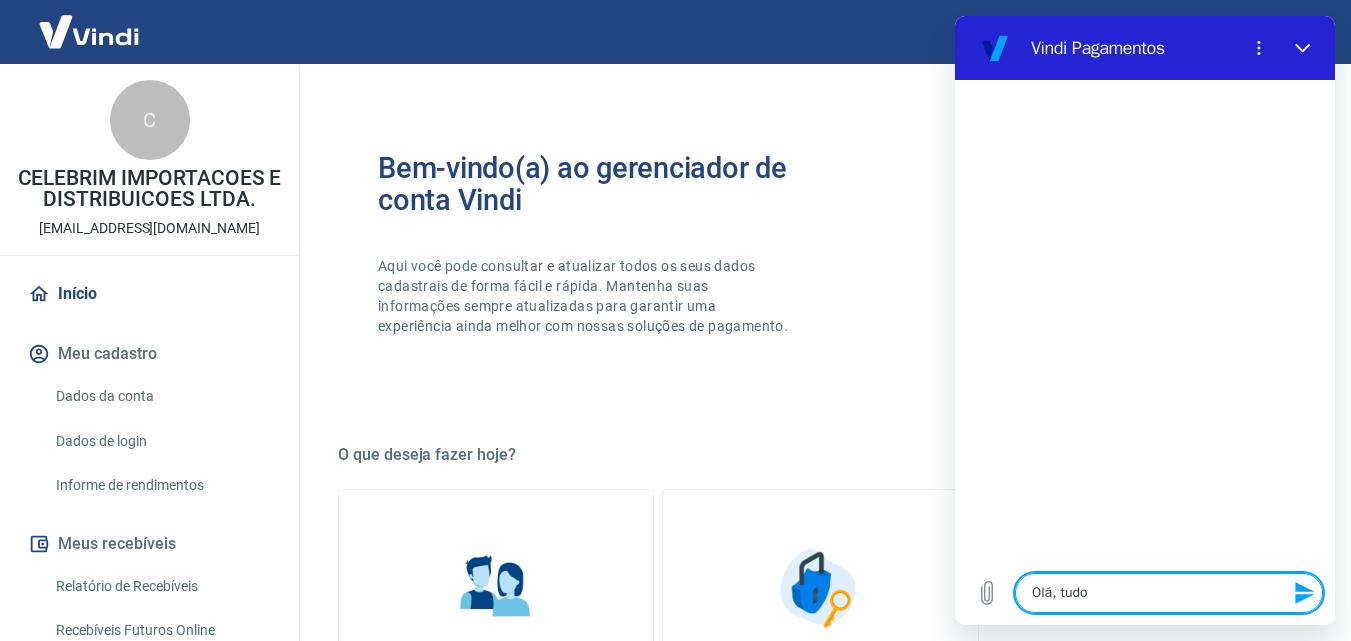 type on "Olá, tudo" 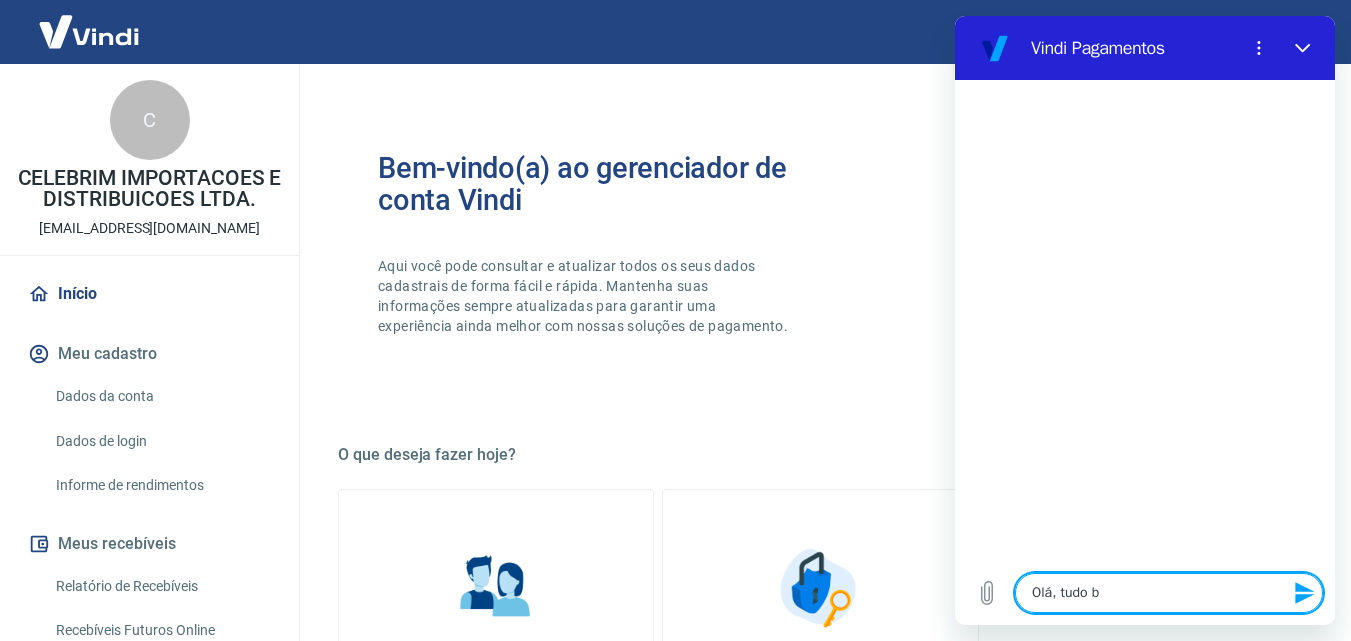 type on "Olá, tudo be" 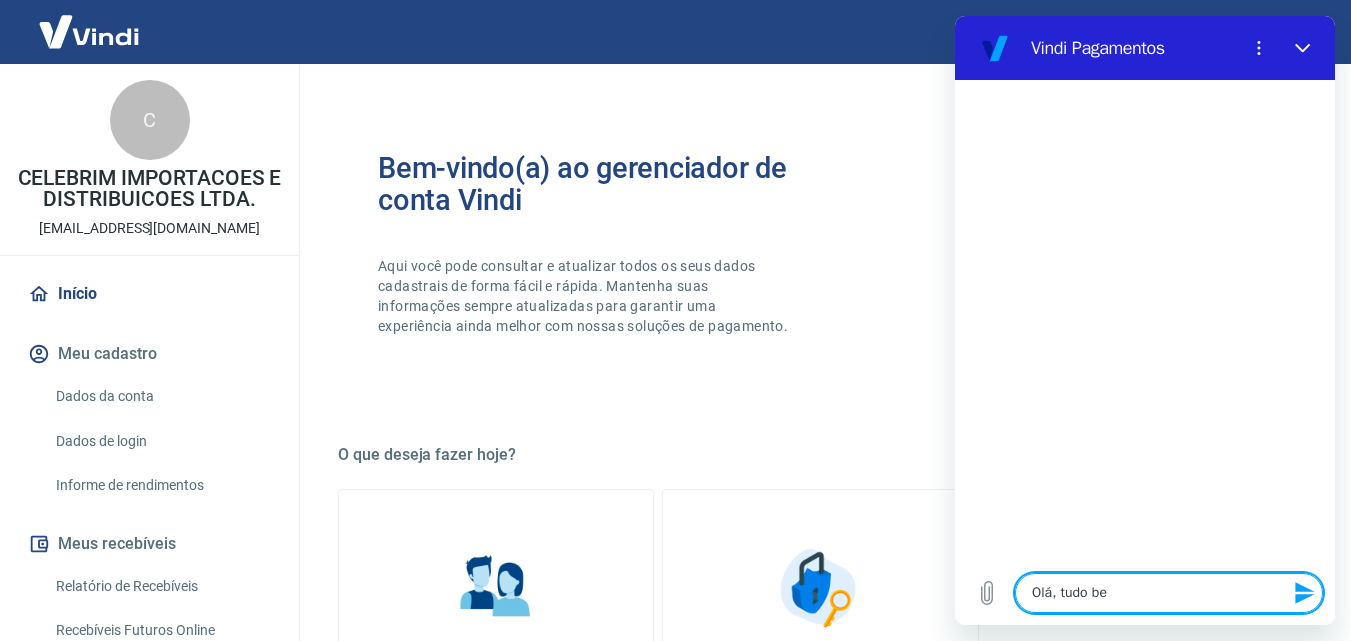 type on "Olá, tudo bem" 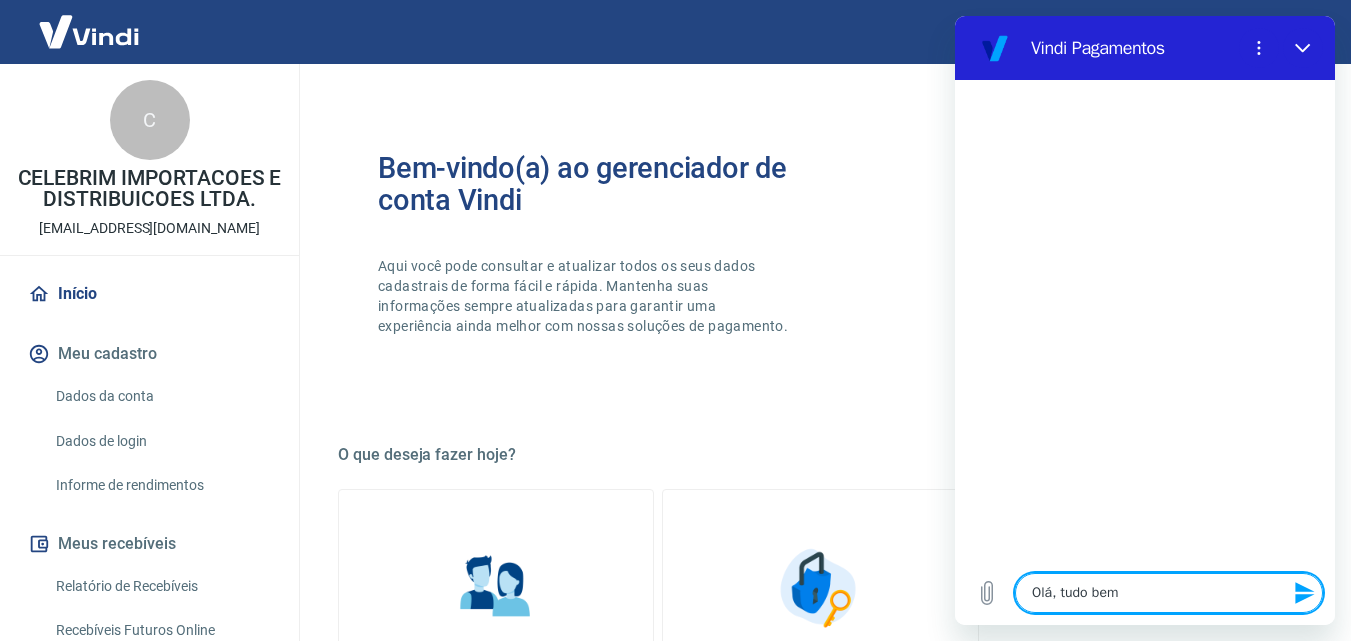 type on "Olá, tudo bem?" 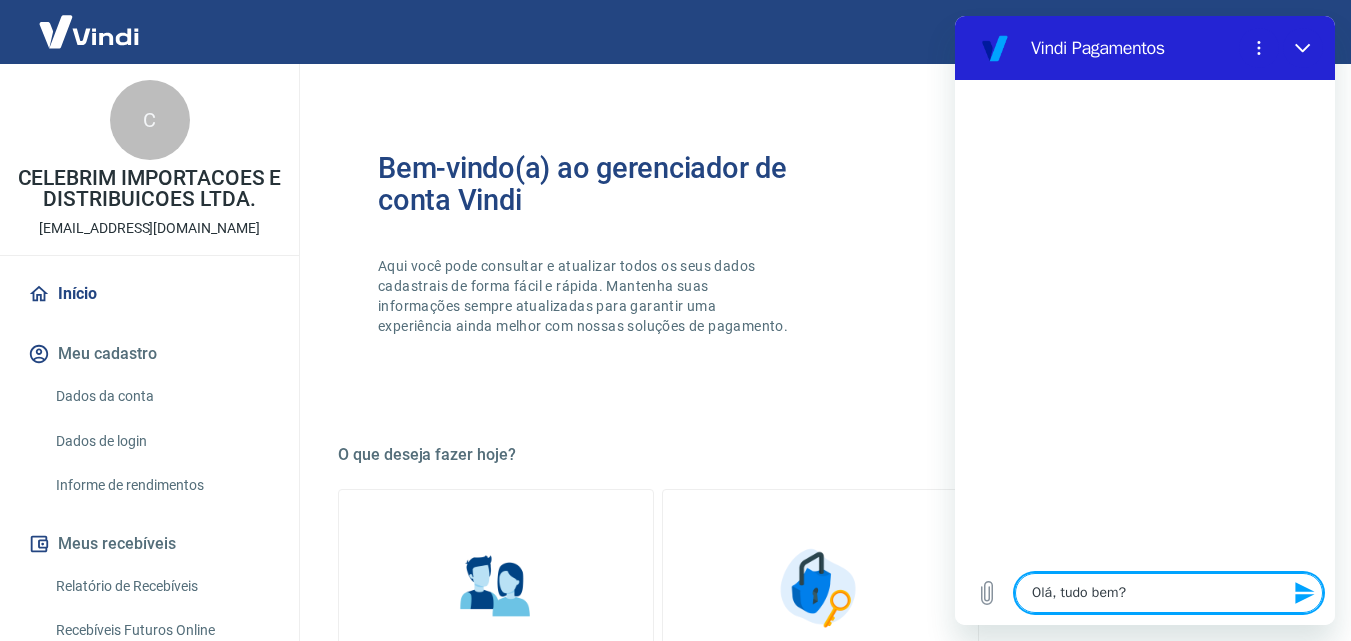 type on "Olá, tudo bem?" 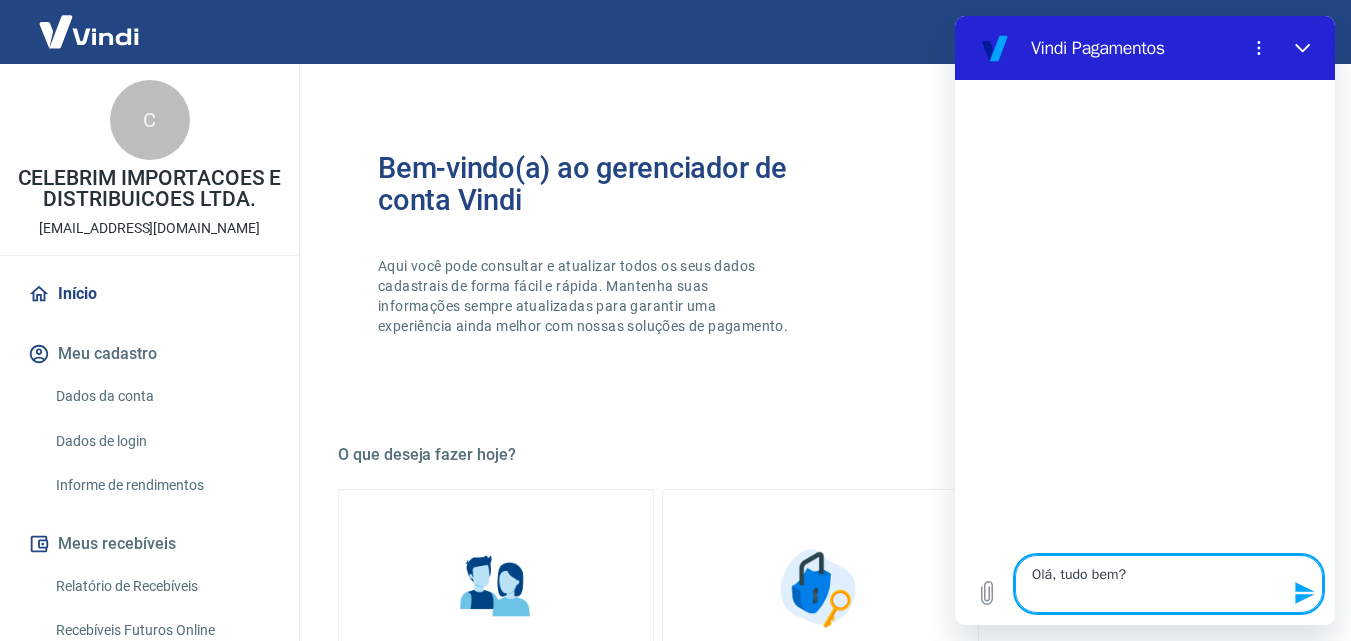 type on "Olá, tudo bem?
M" 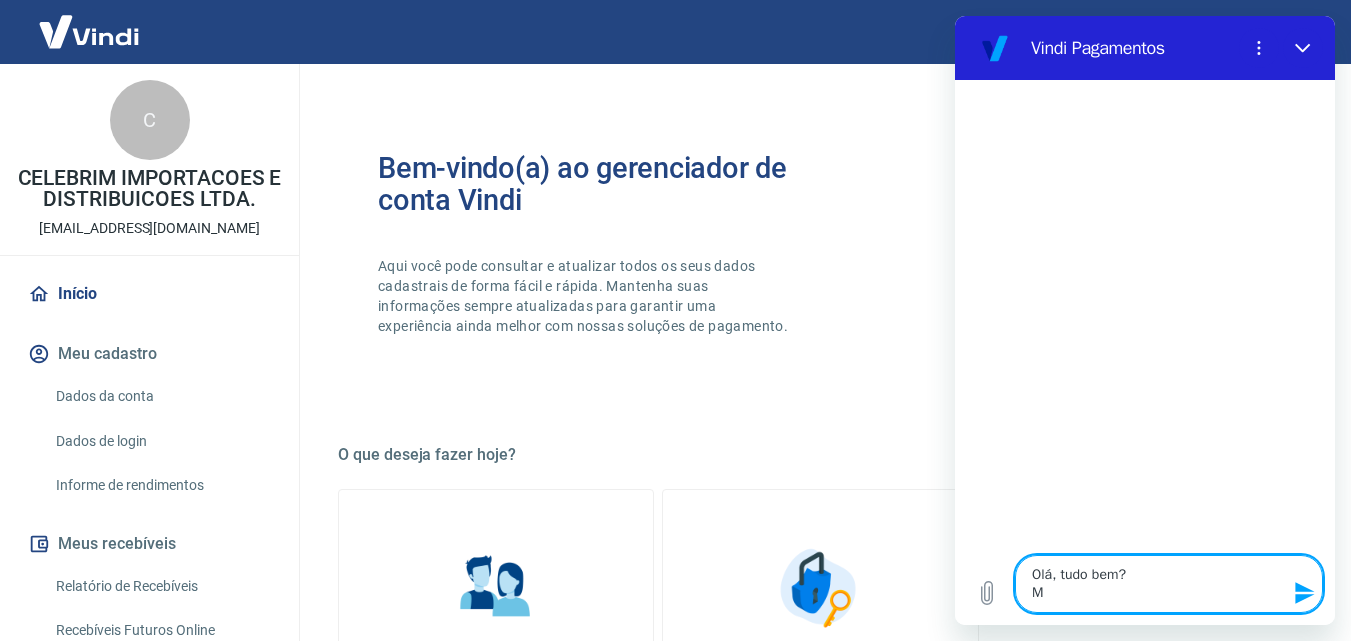 type on "x" 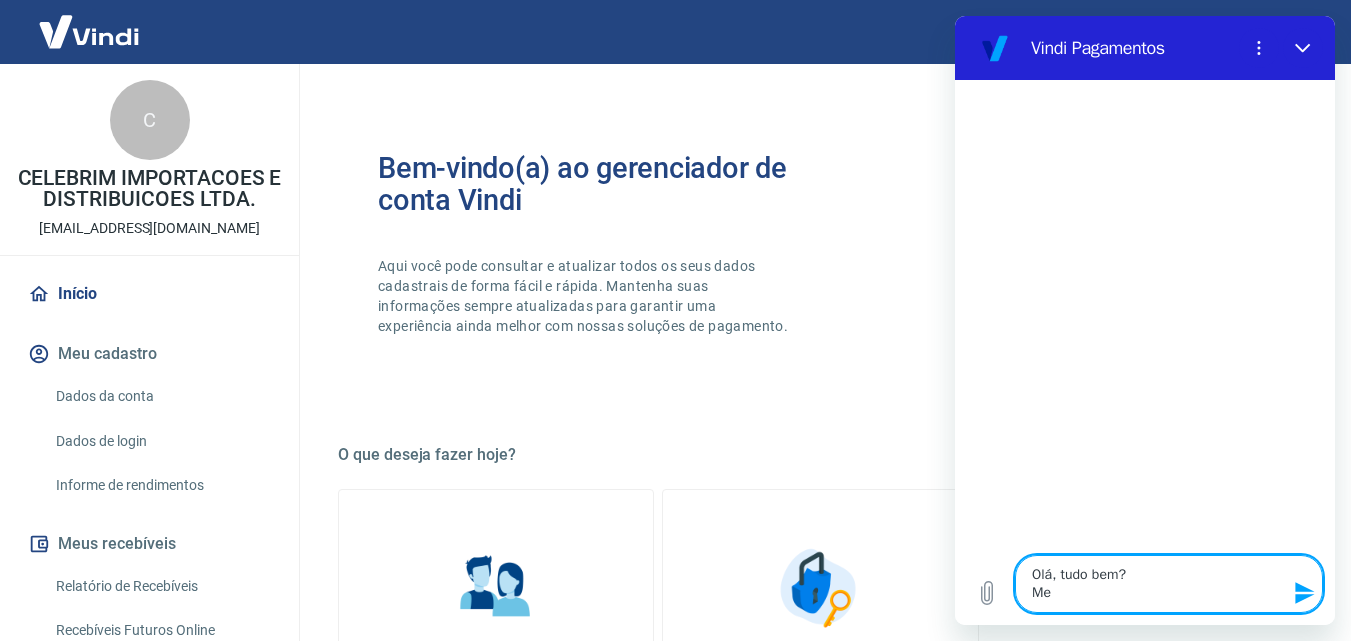 type on "Olá, tudo bem?
Meu" 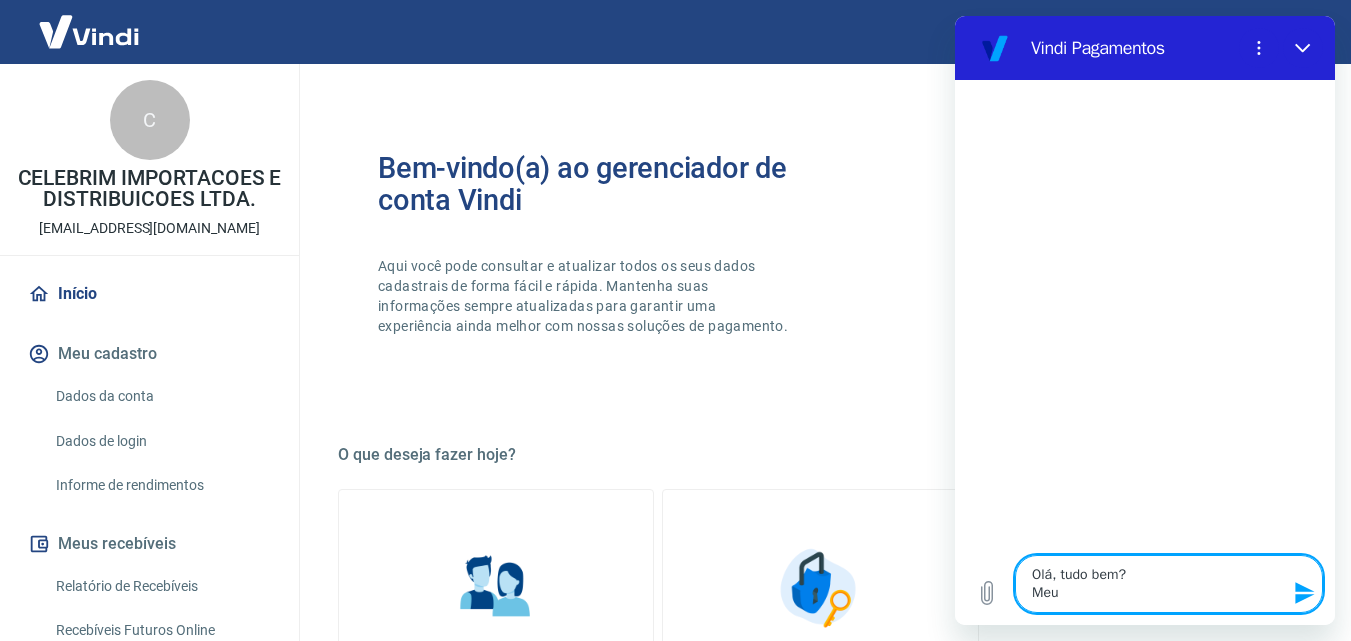 type on "Olá, tudo bem?
Meu" 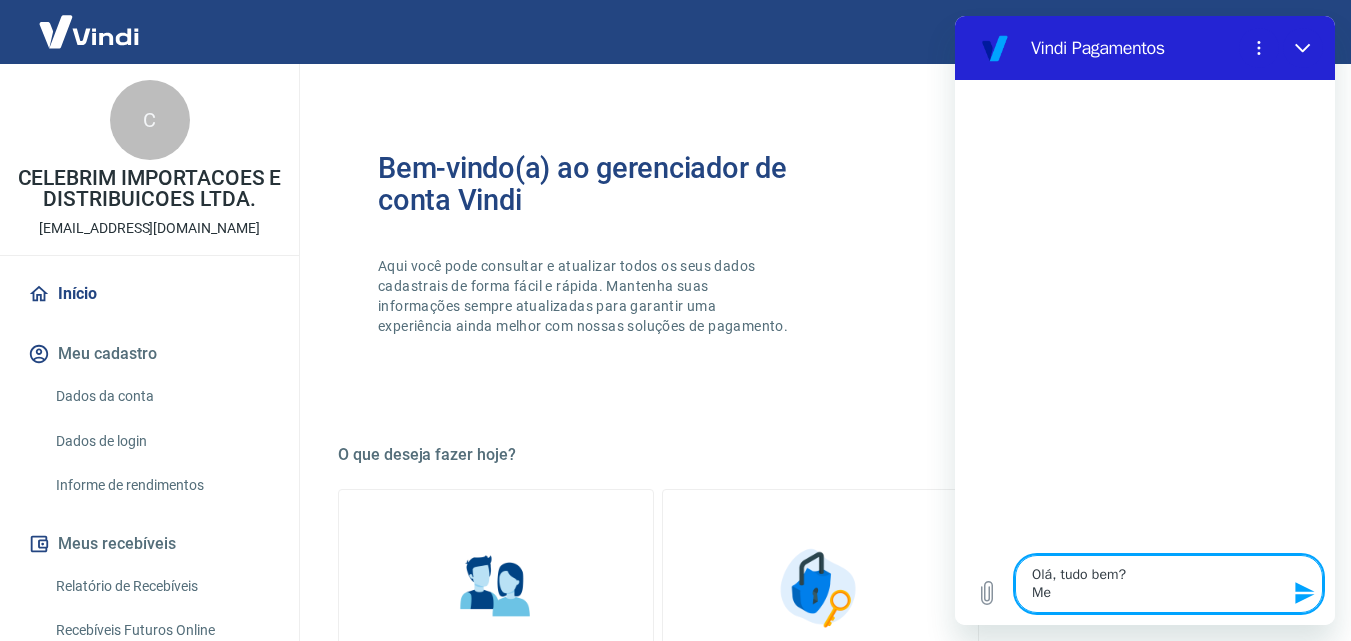 type on "Olá, tudo bem?
M" 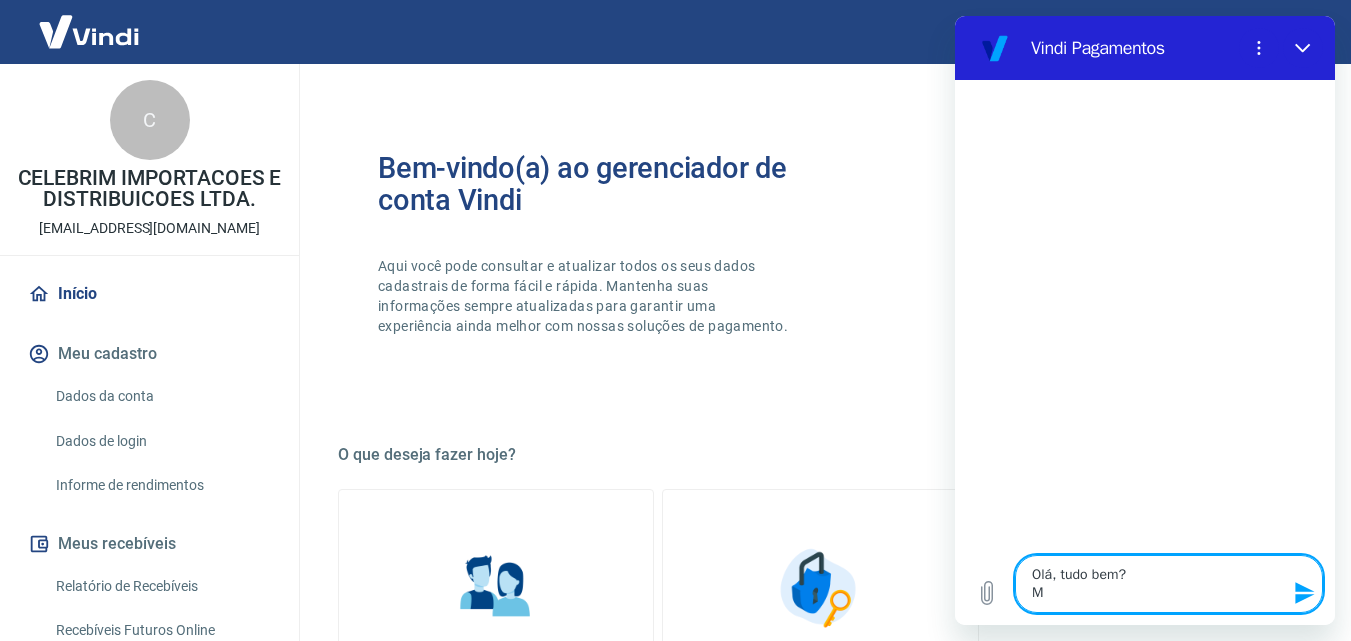 type on "Olá, tudo bem?" 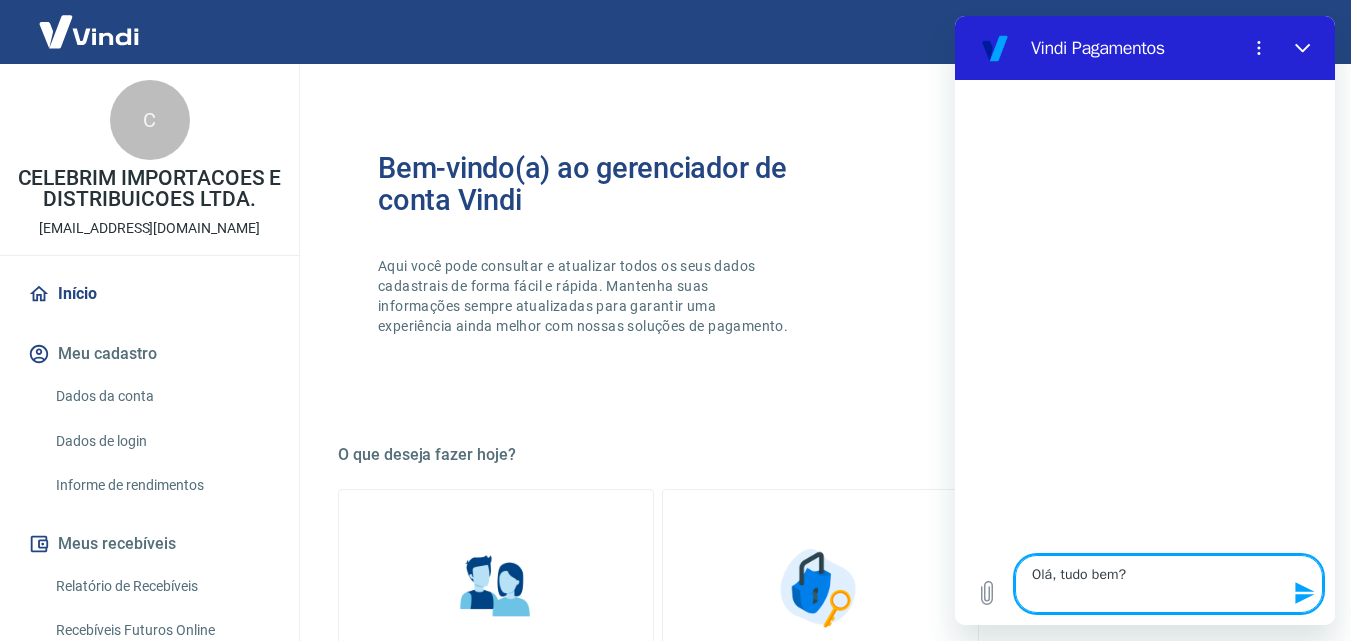 type on "Olá, tudo bem?
N" 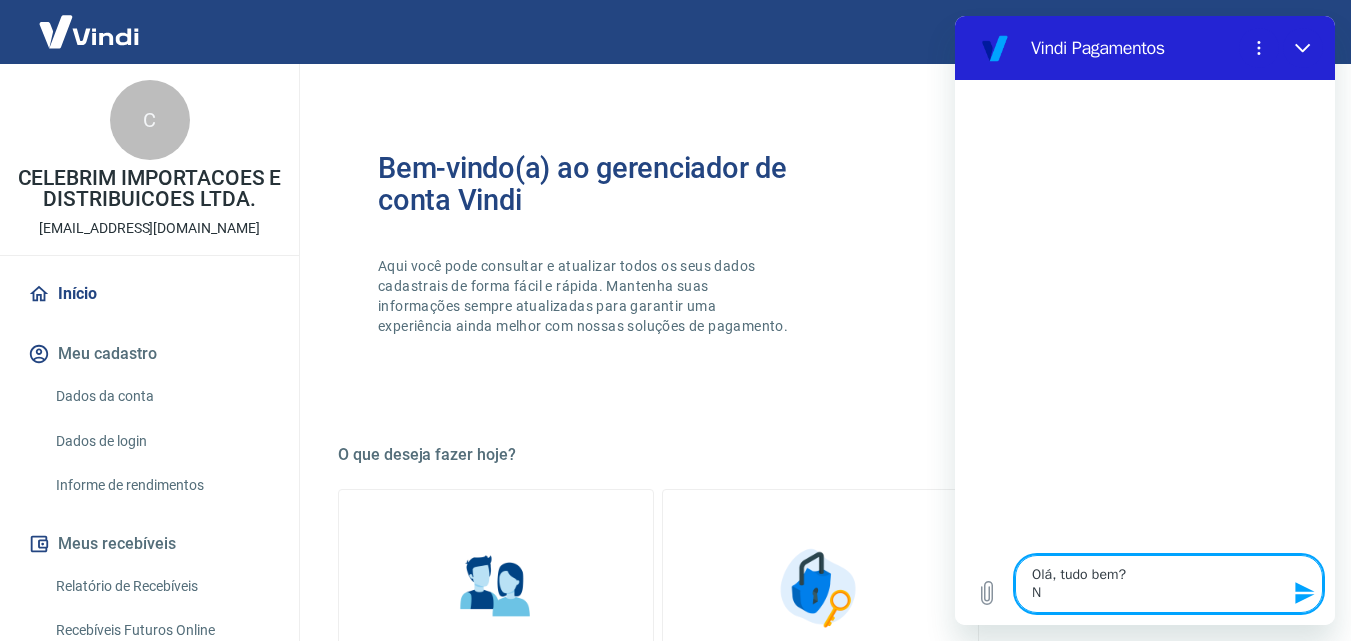 type on "x" 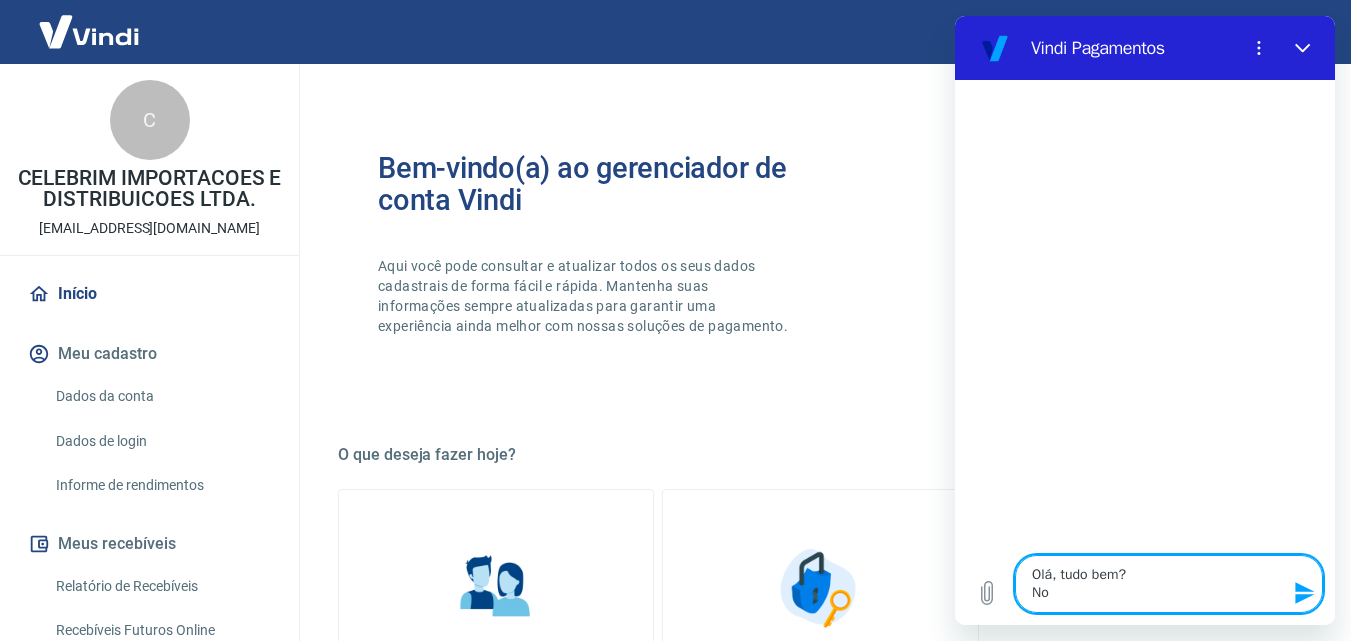 type on "Olá, tudo bem?
Nos" 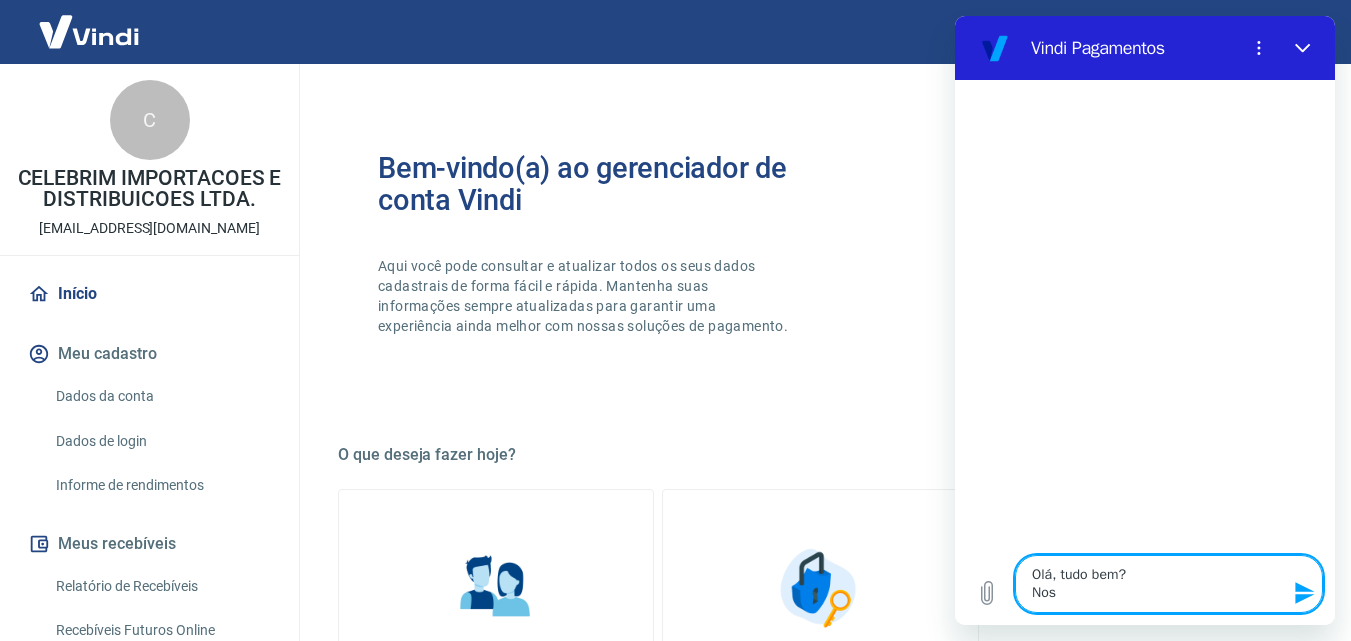 type on "Olá, tudo bem?
Noss" 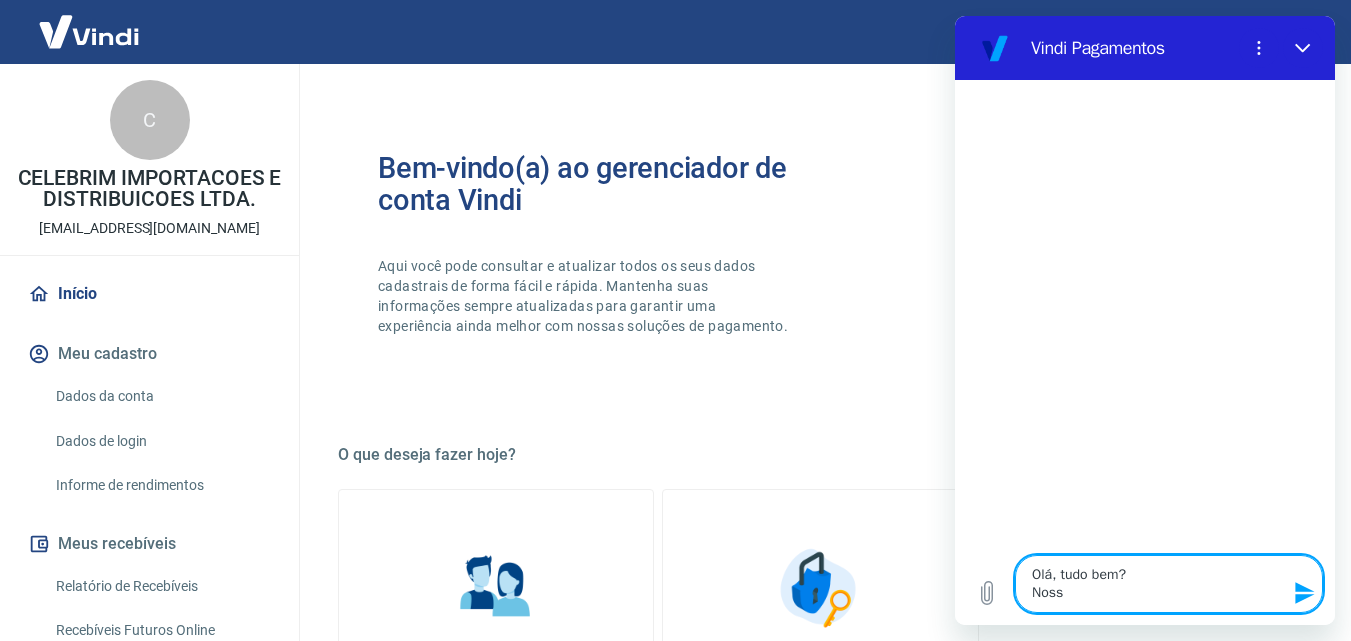 type on "Olá, tudo bem?
Nos" 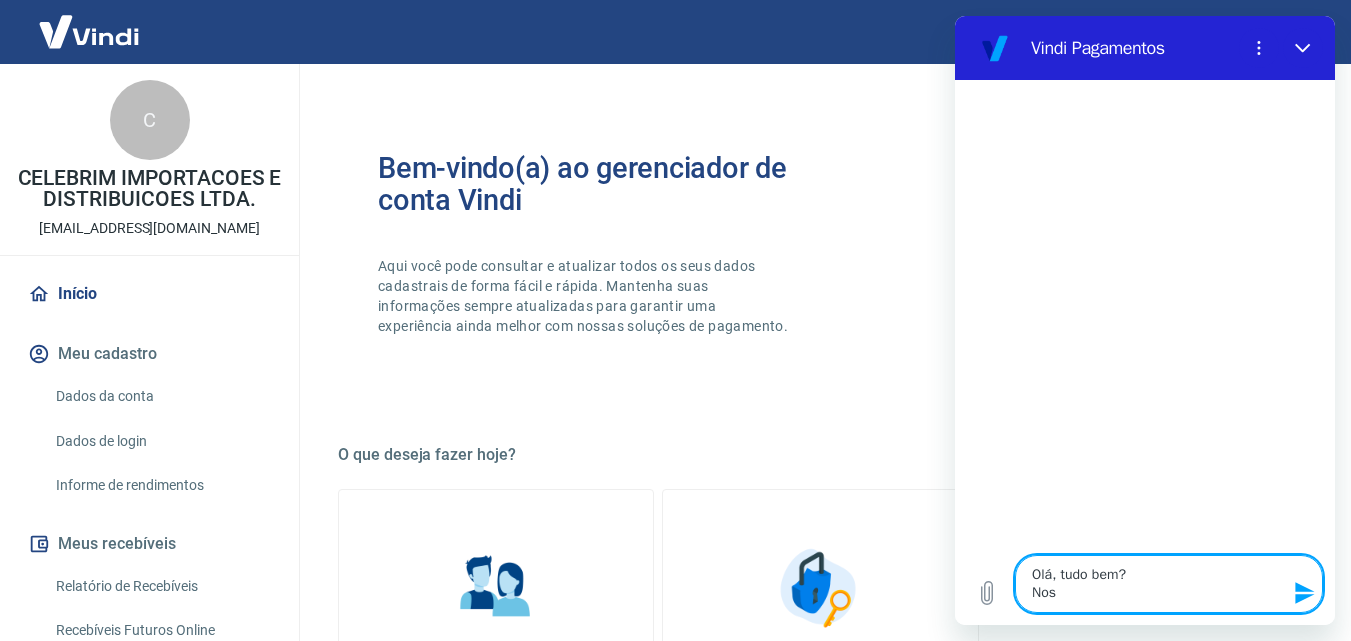type on "Olá, tudo bem?
No" 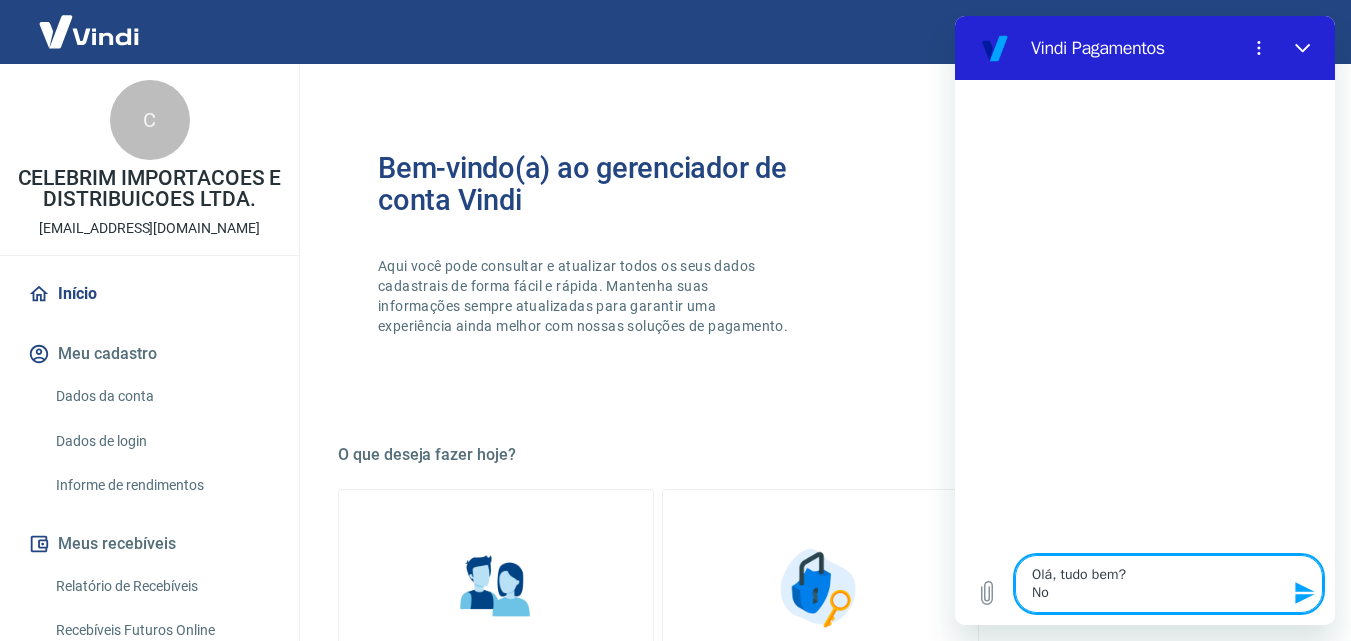 type on "Olá, tudo bem?
N" 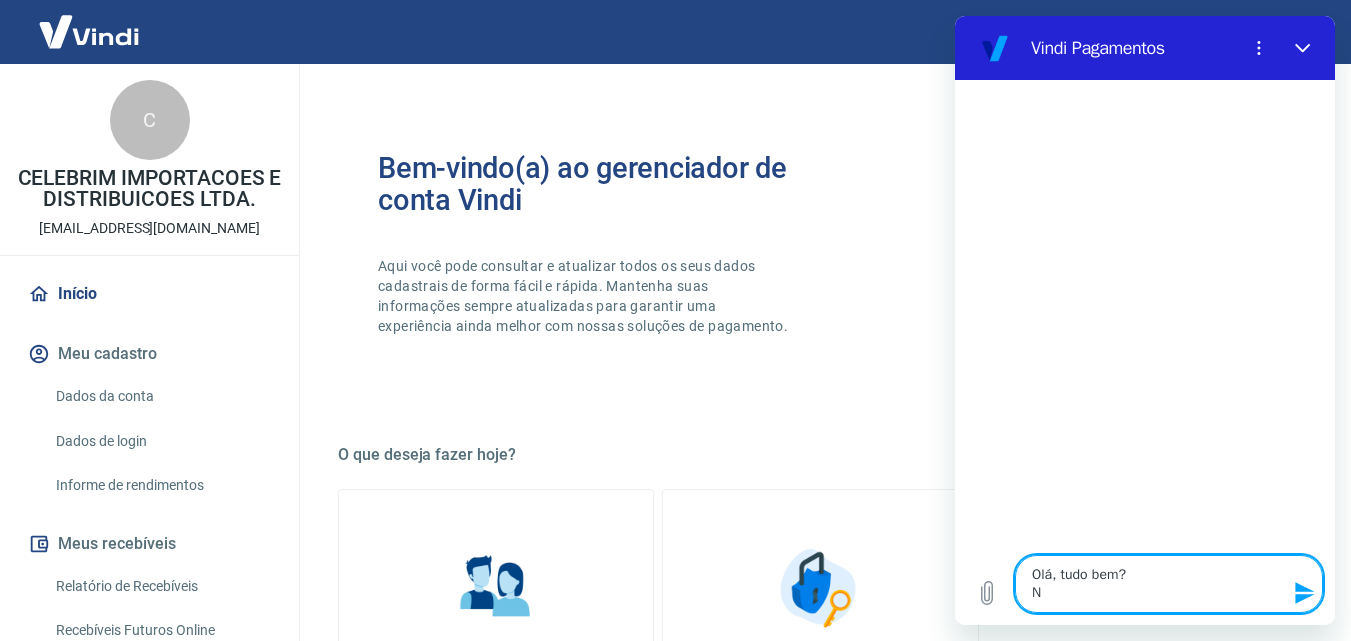 type on "Olá, tudo bem?" 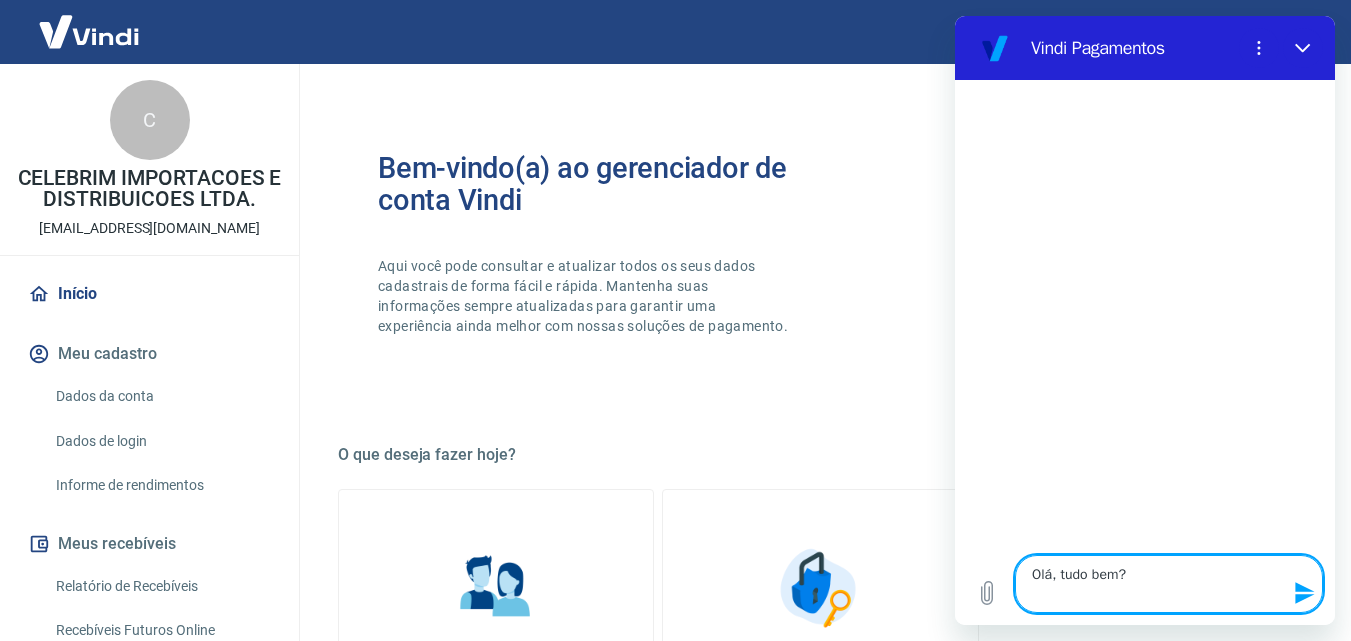 type on "x" 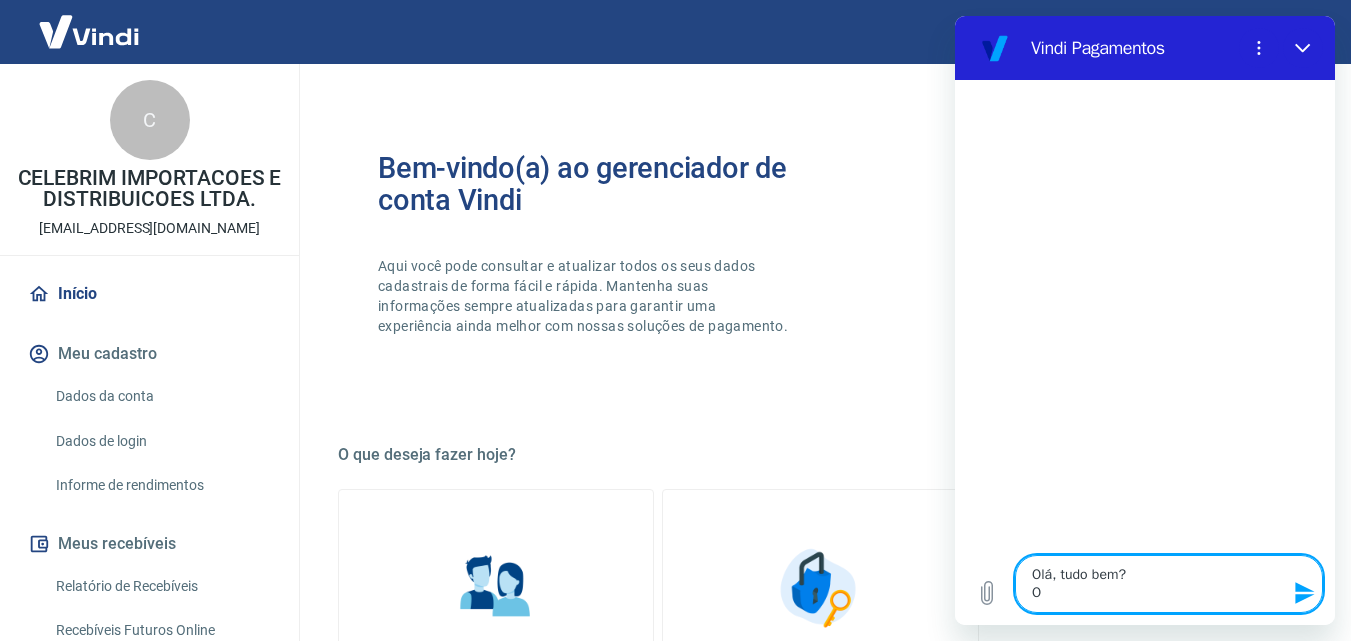 type on "Olá, tudo bem?
O" 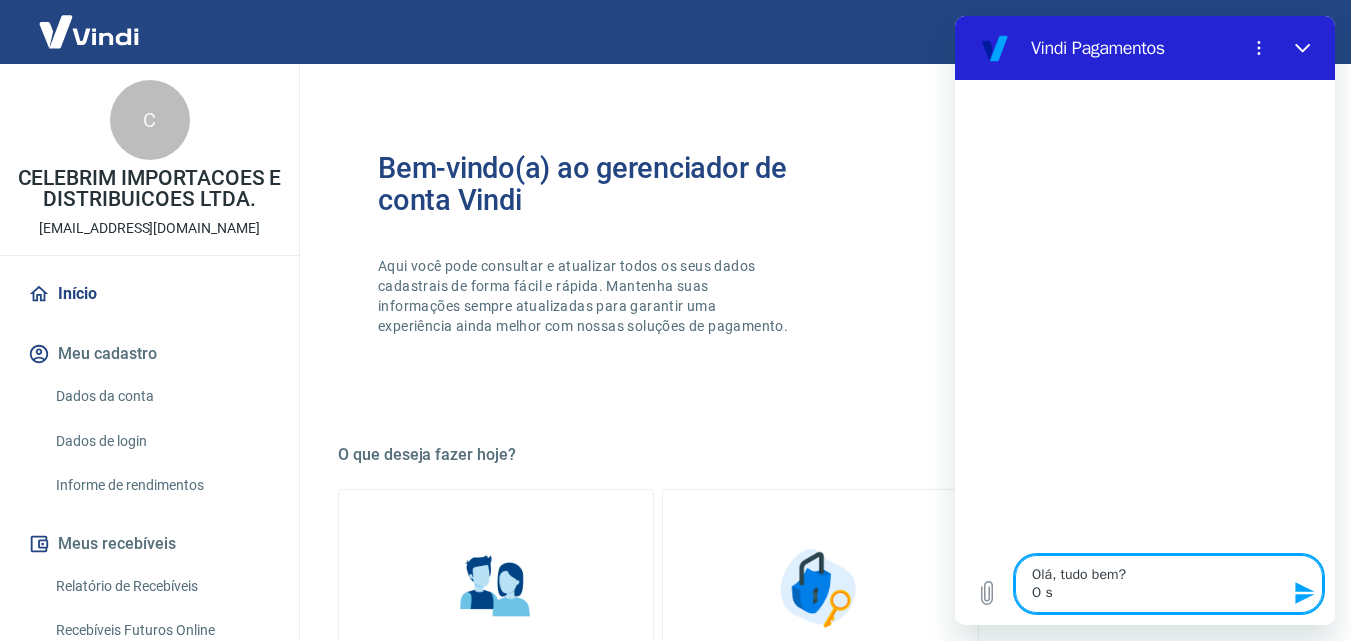 type on "Olá, tudo bem?
O si" 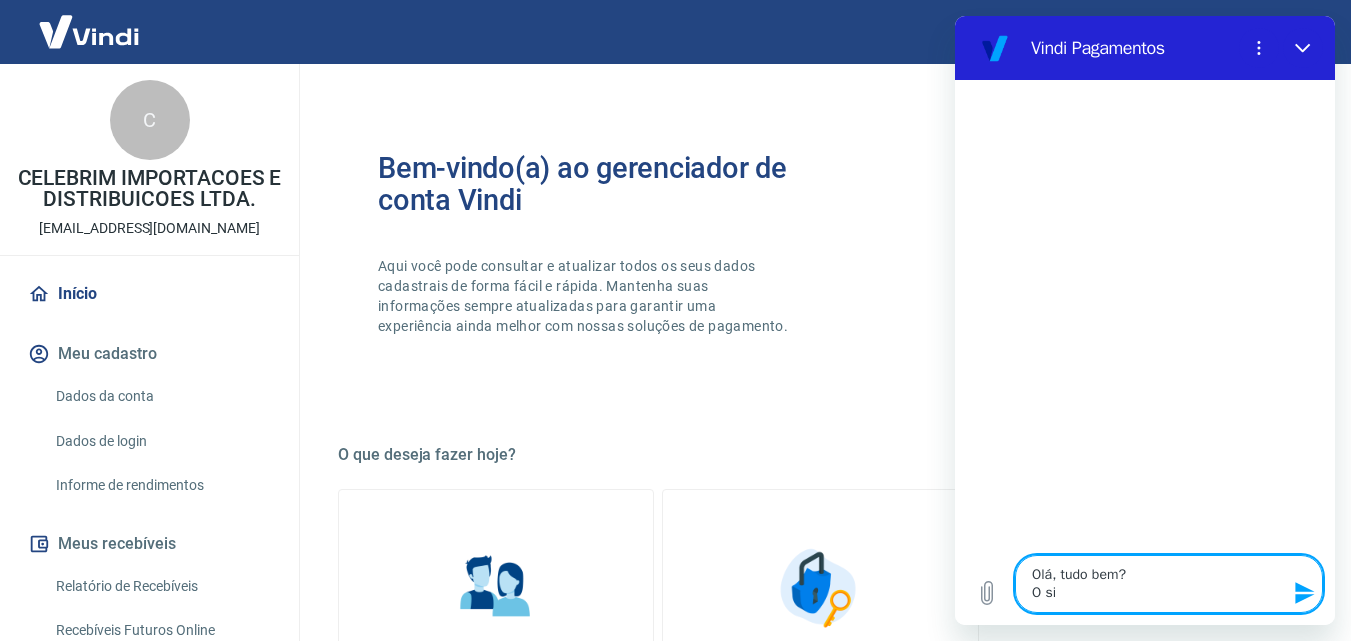 type on "Olá, tudo bem?
O sit" 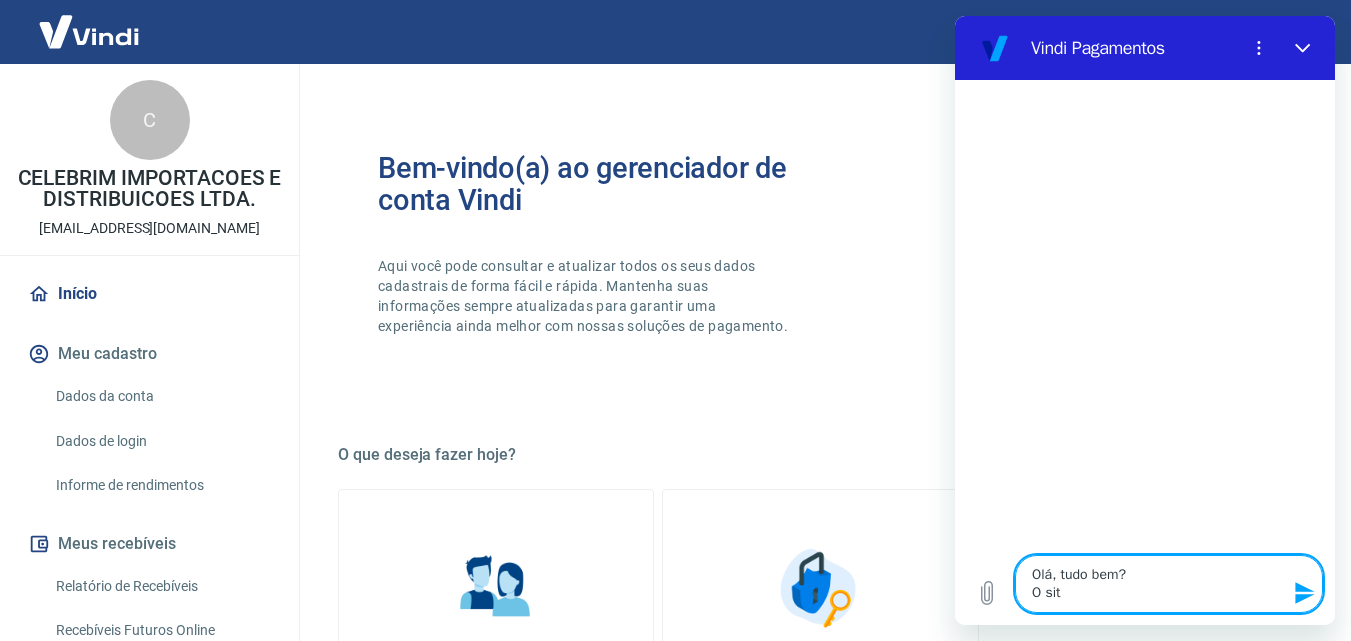 type on "Olá, tudo bem?
O site" 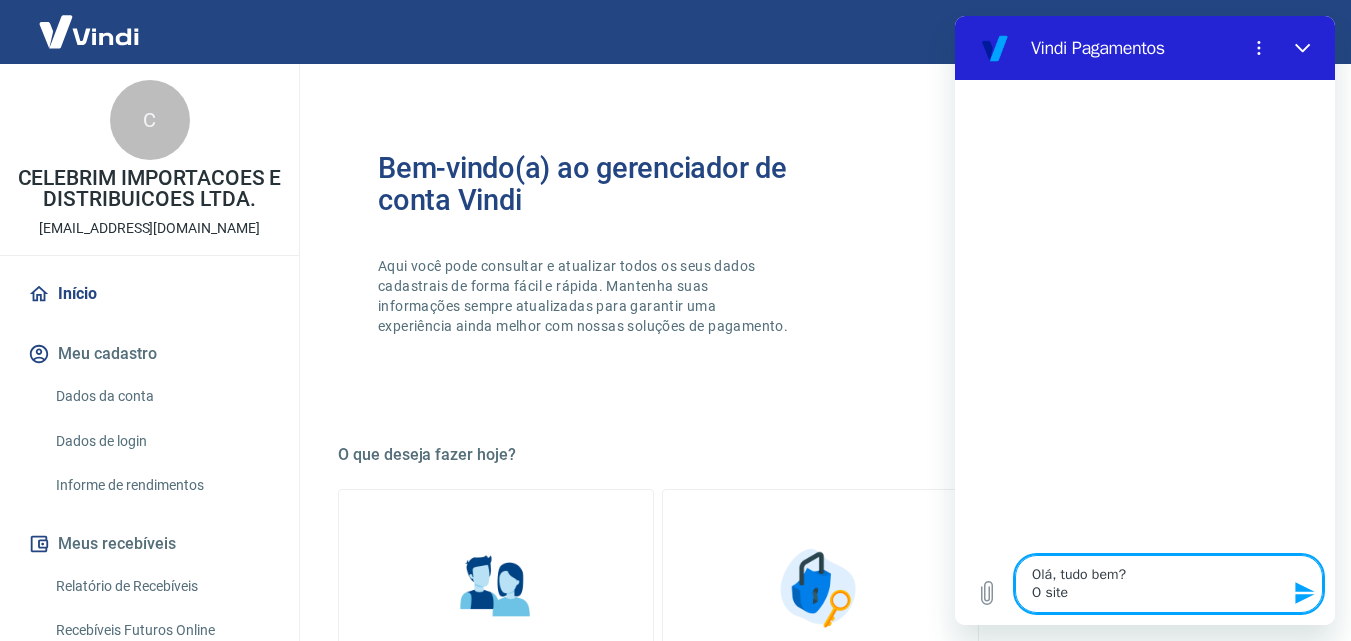 type on "Olá, tudo bem?
O site" 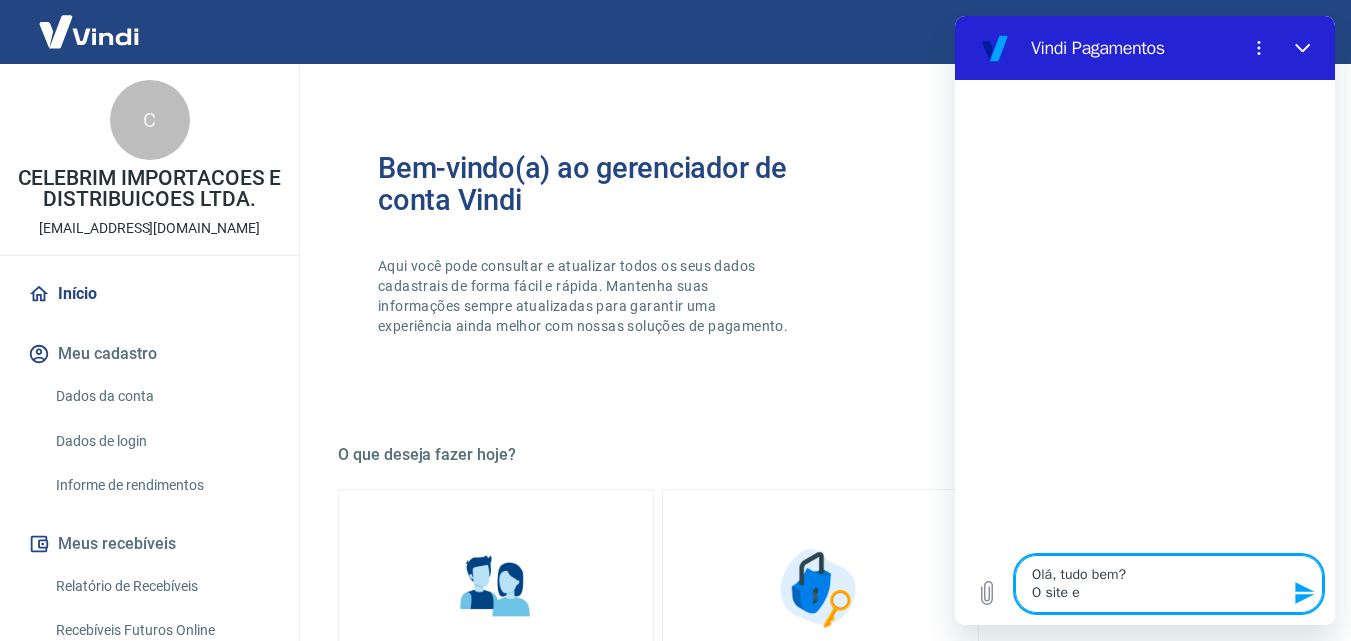 type on "Olá, tudo bem?
O site es" 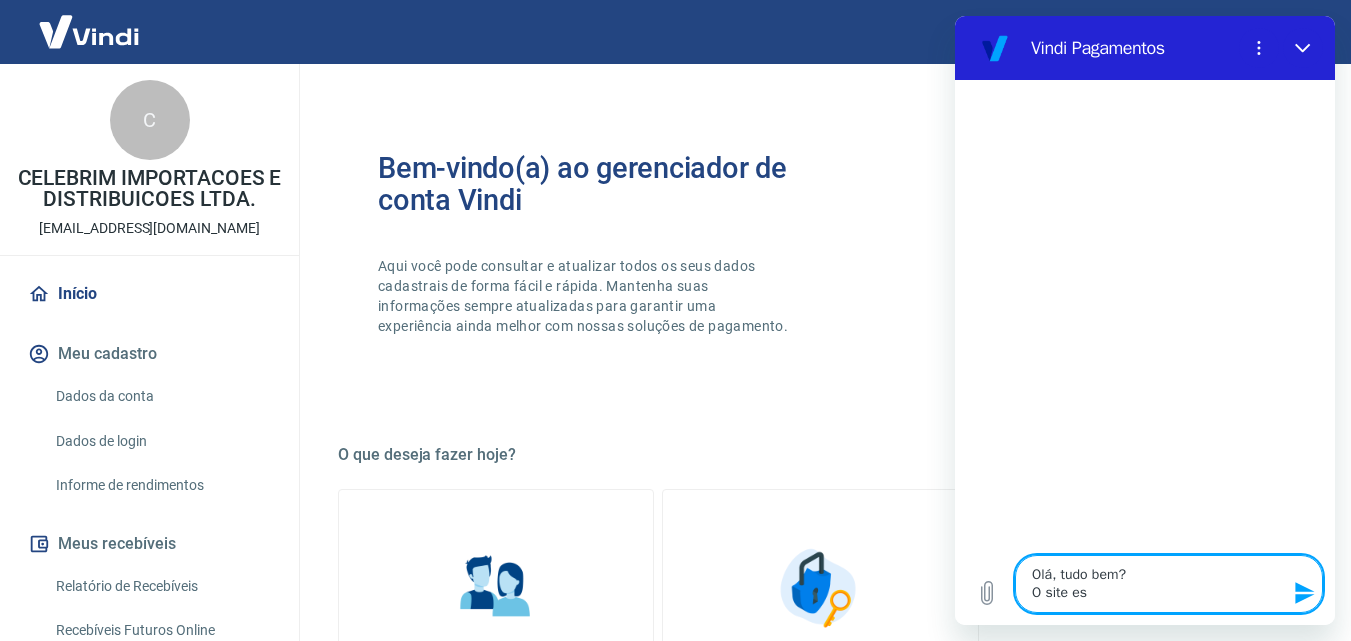 type on "Olá, tudo bem?
O site est" 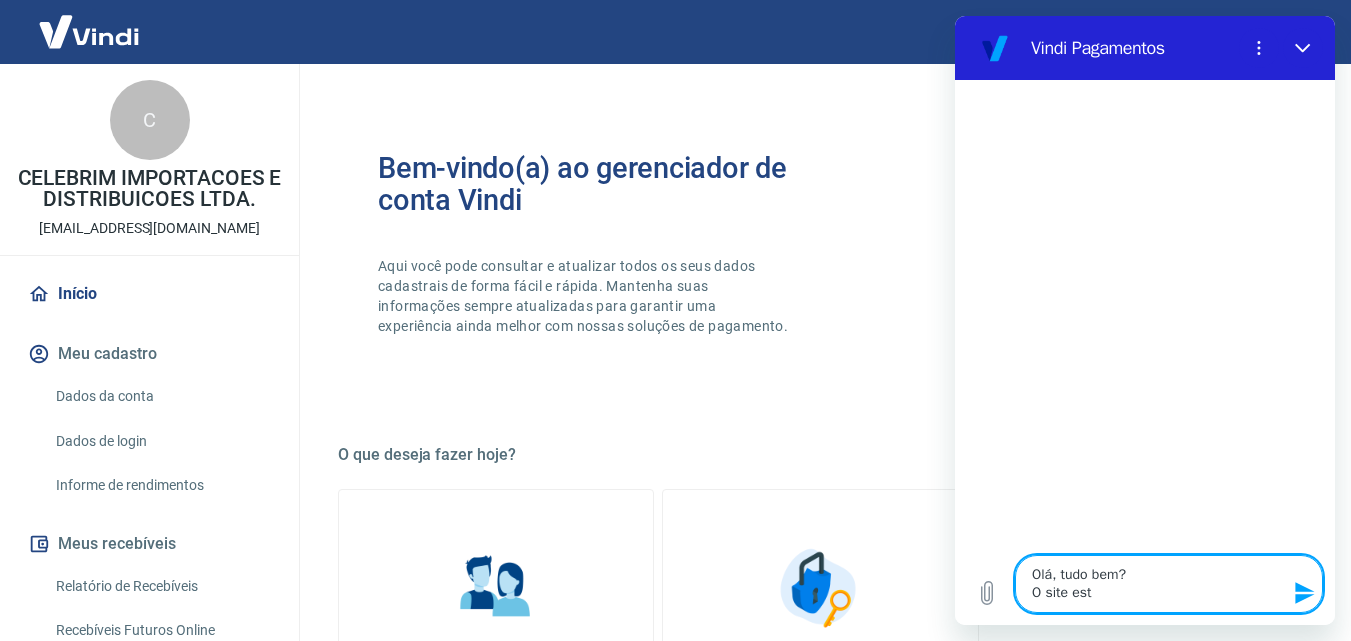 type on "Olá, tudo bem?
O site es" 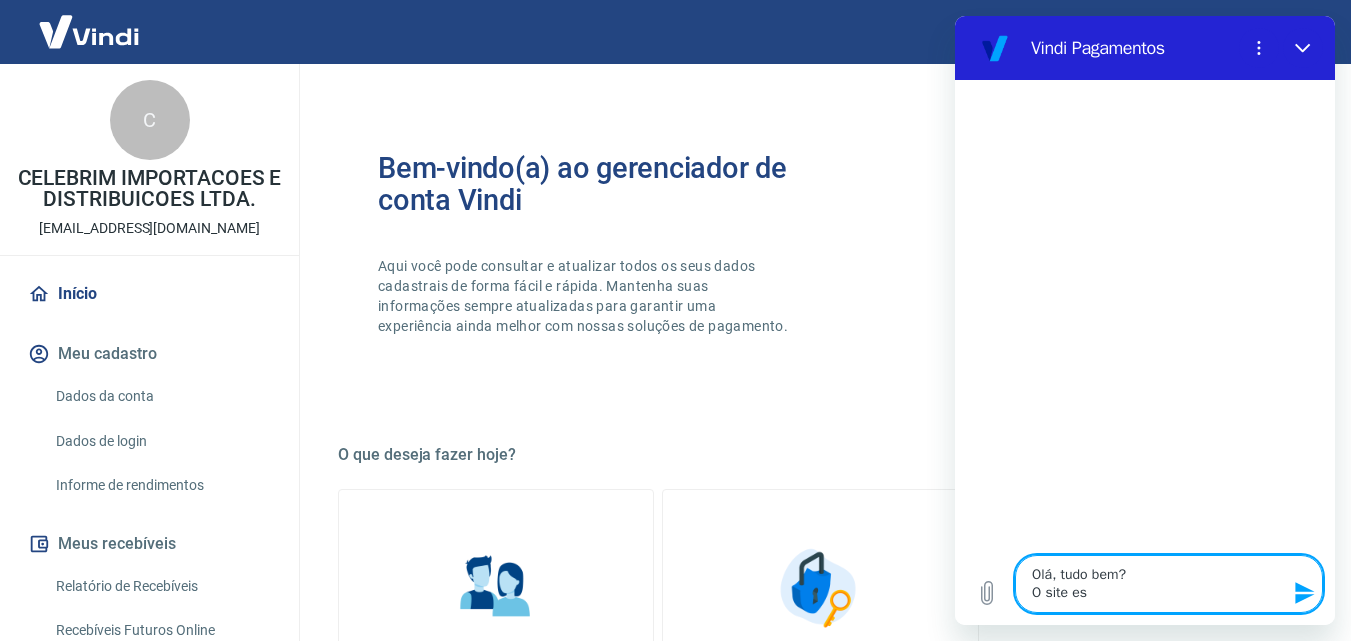 type on "Olá, tudo bem?
O site e" 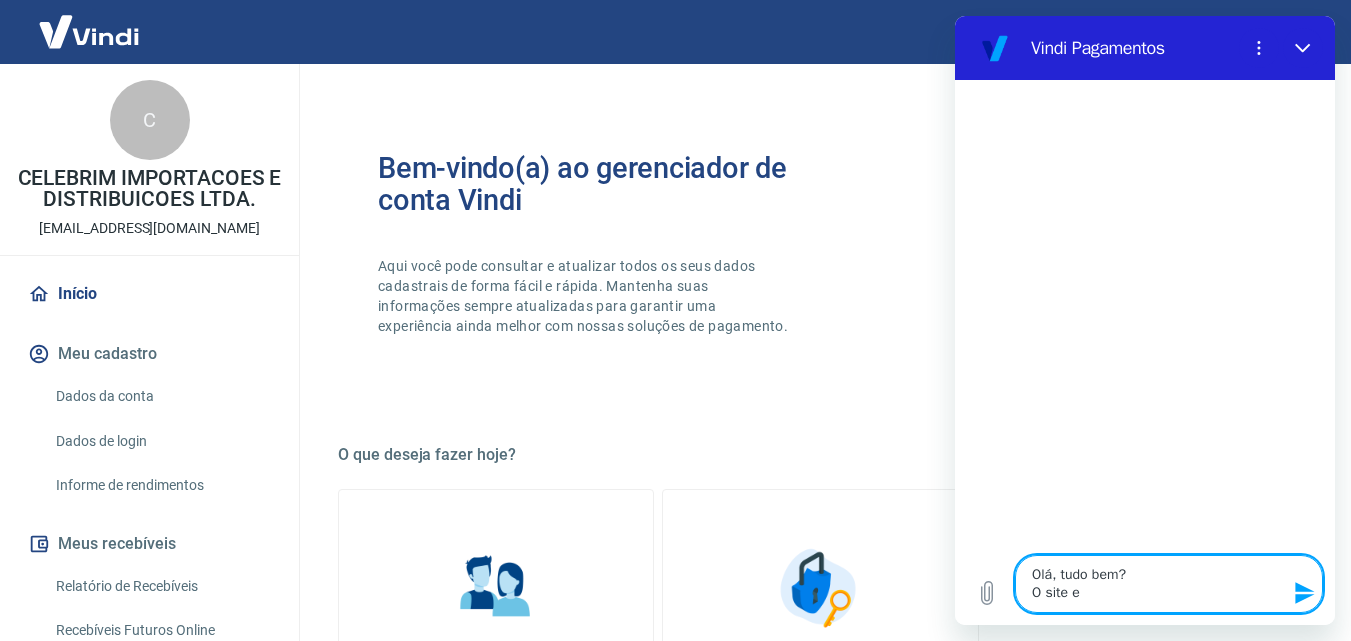 type on "Olá, tudo bem?
O site" 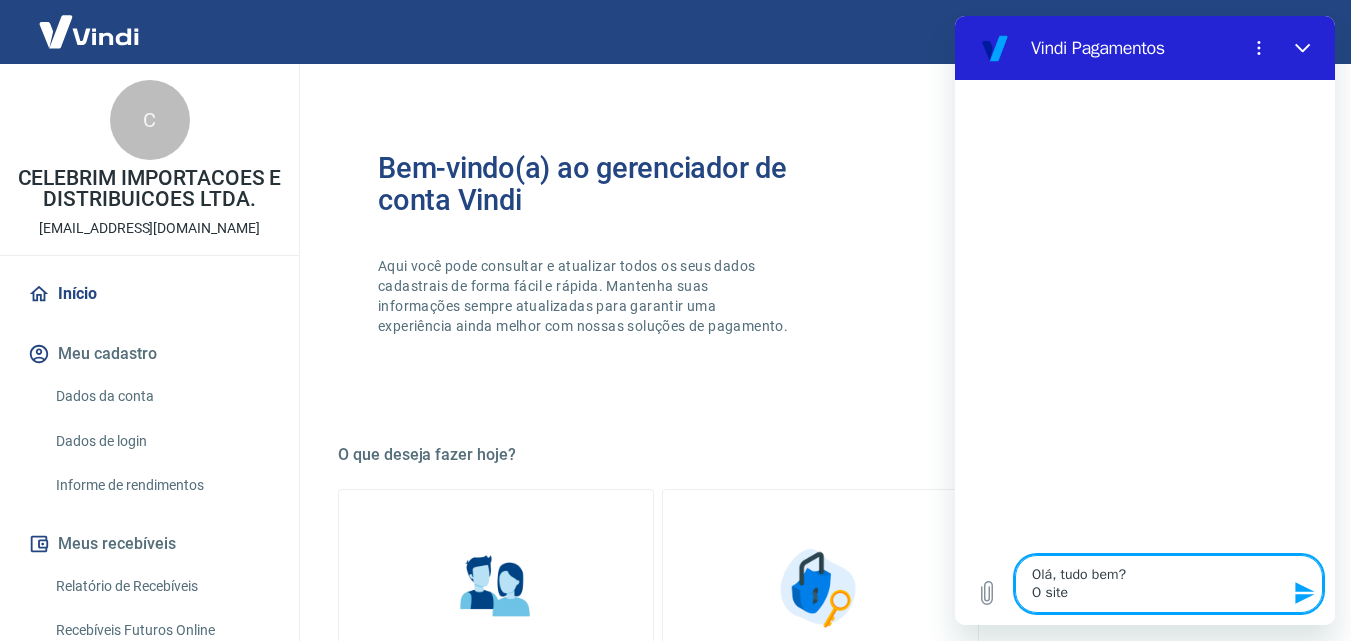 type on "Olá, tudo bem?
O site c" 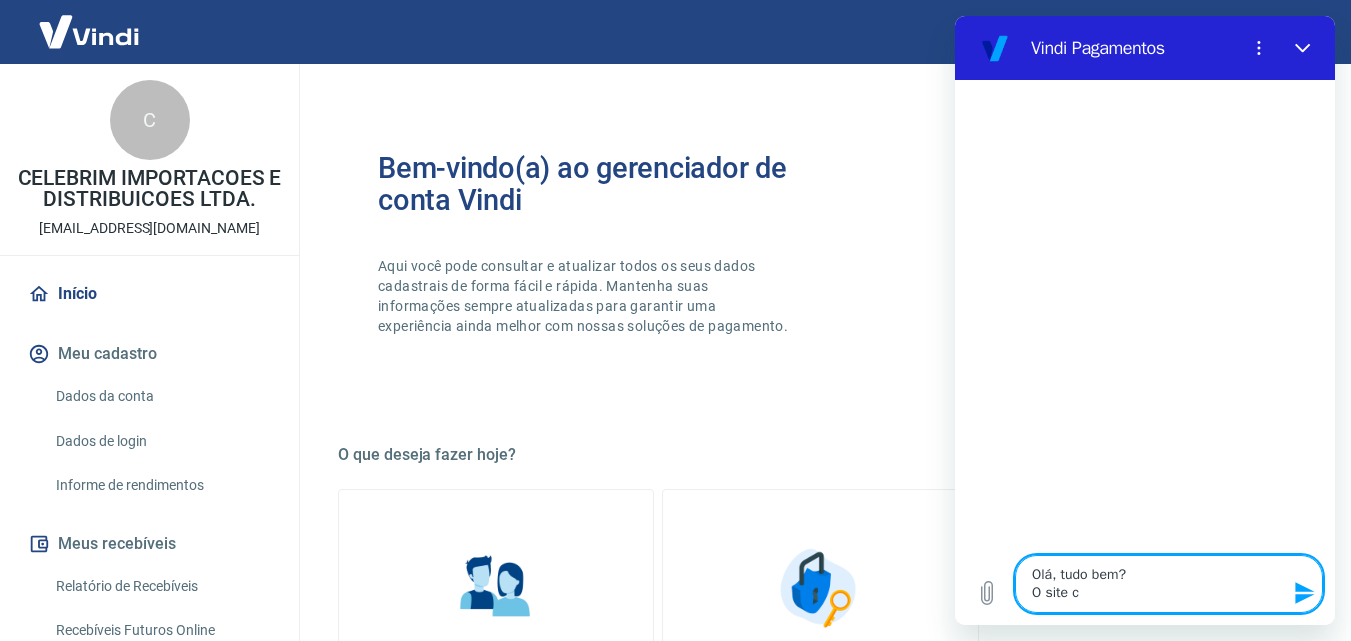 type on "Olá, tudo bem?
O site ce" 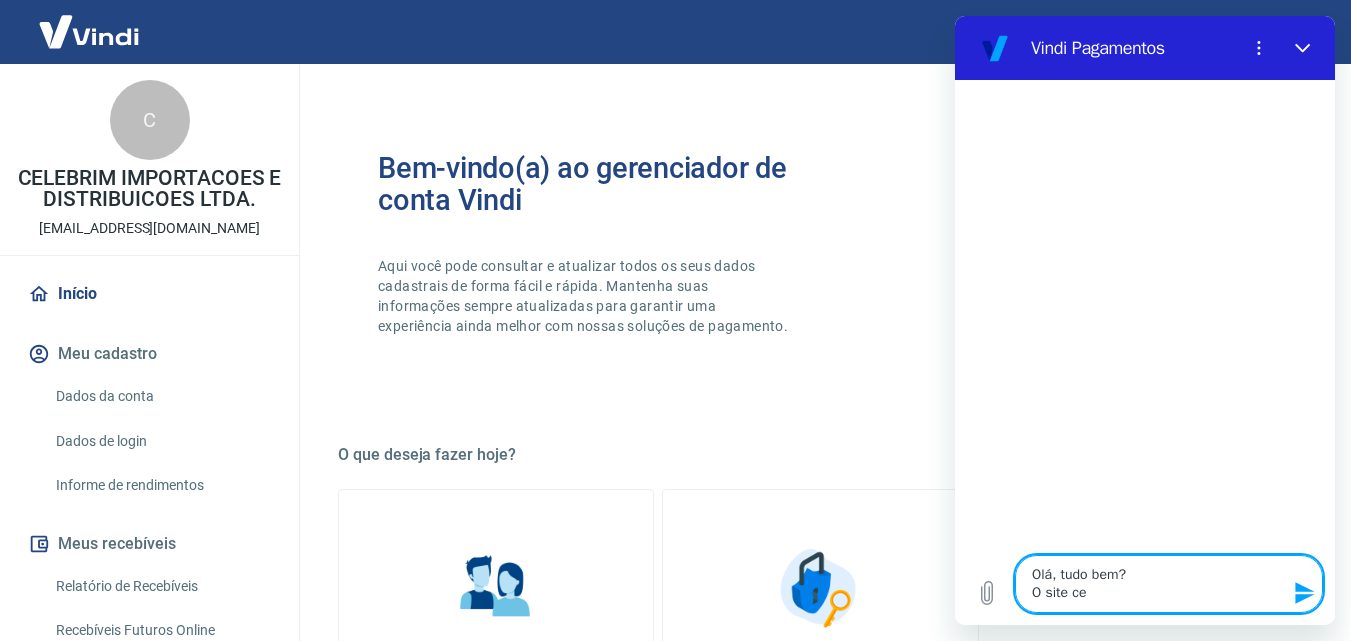 type on "Olá, tudo bem?
O site cel" 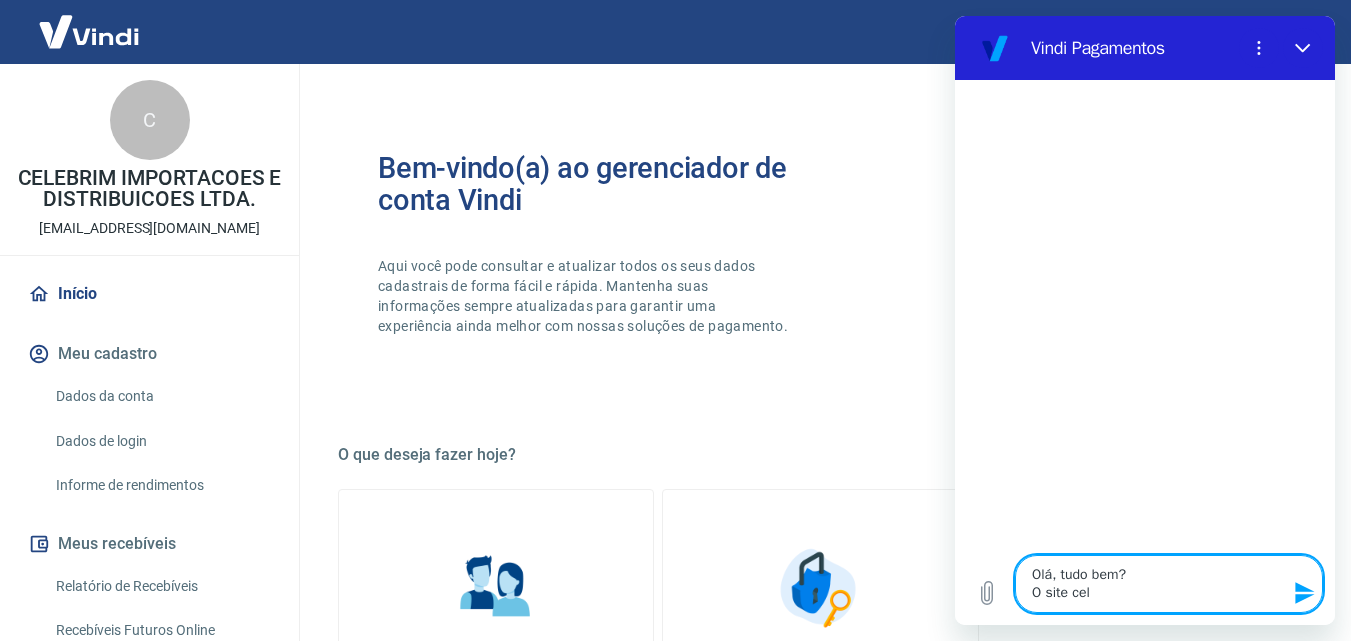 type on "Olá, tudo bem?
O site cele" 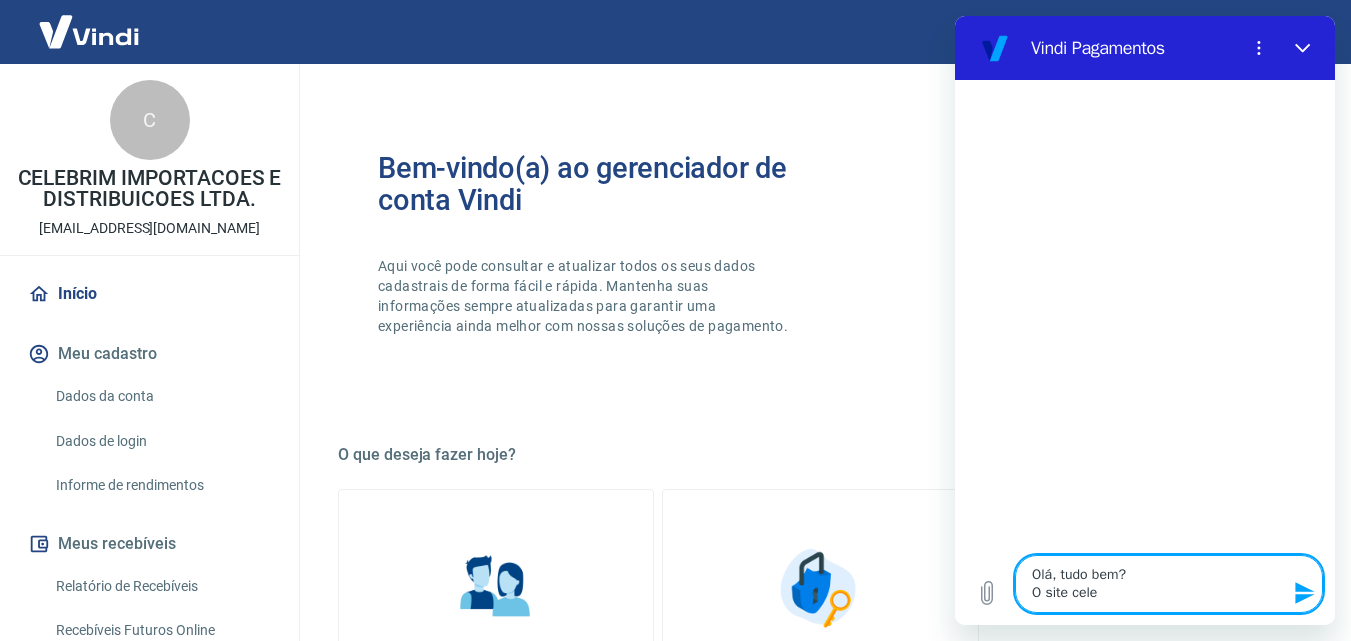 type on "Olá, tudo bem?
O site celeb" 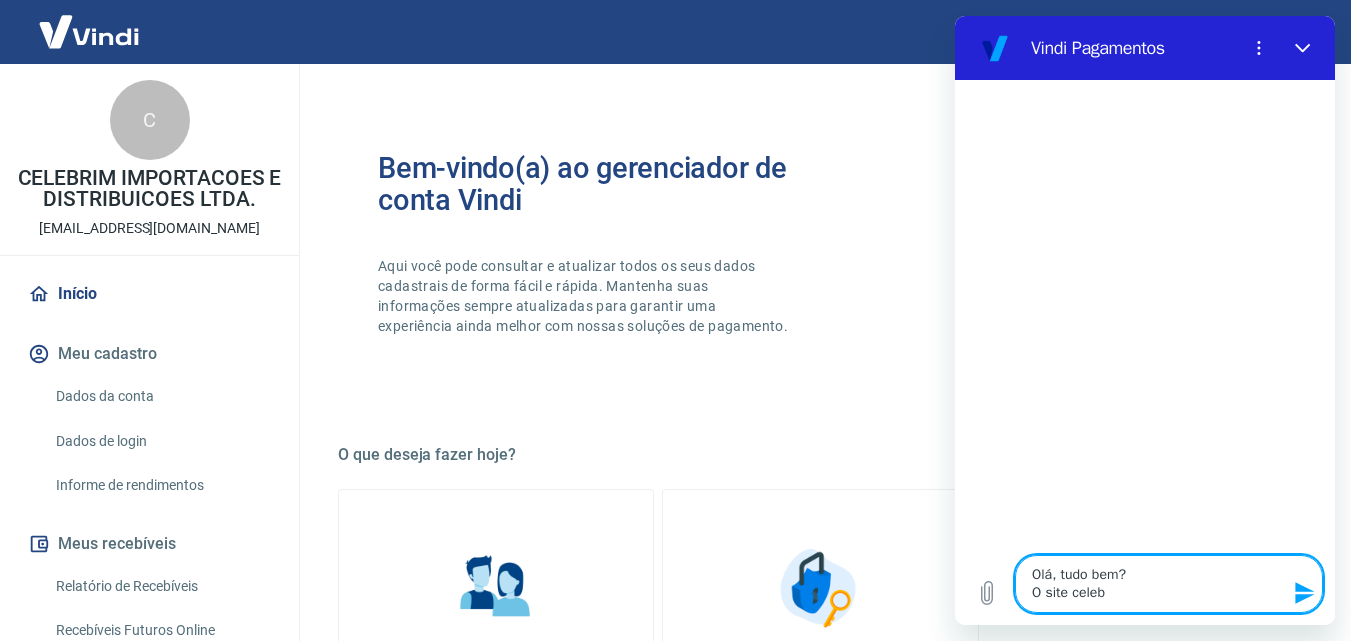 type on "Olá, tudo bem?
O site celebr" 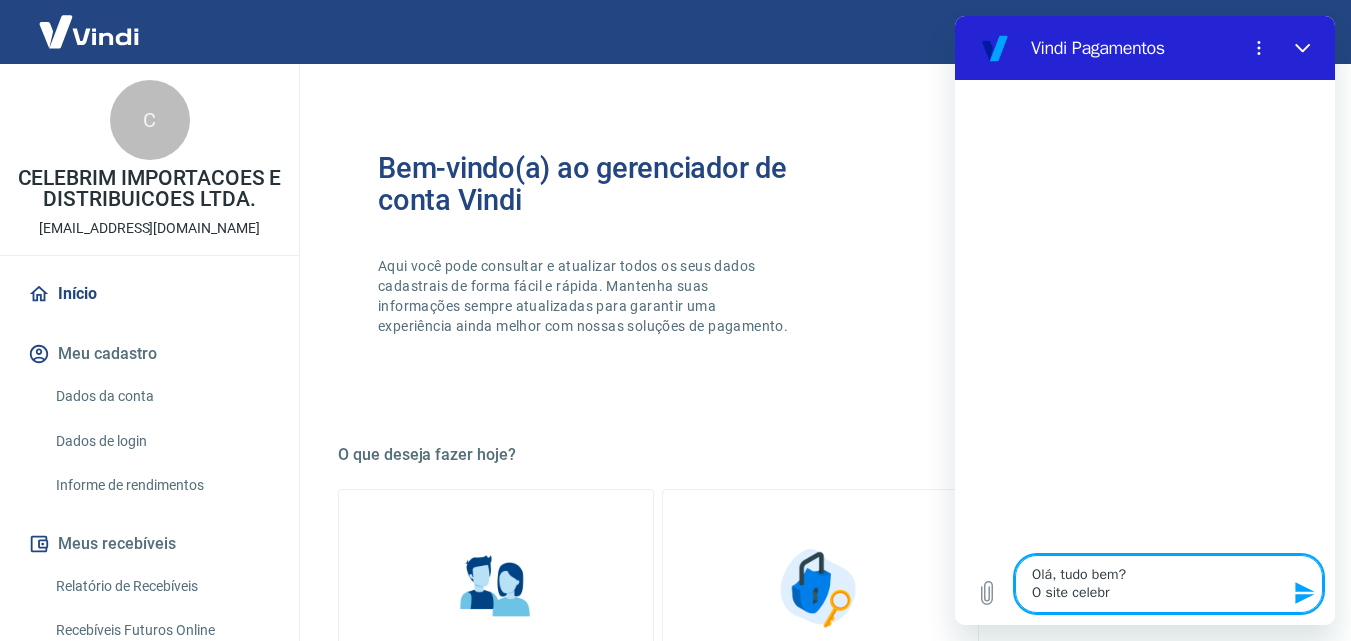 type on "Olá, tudo bem?
O site celebri" 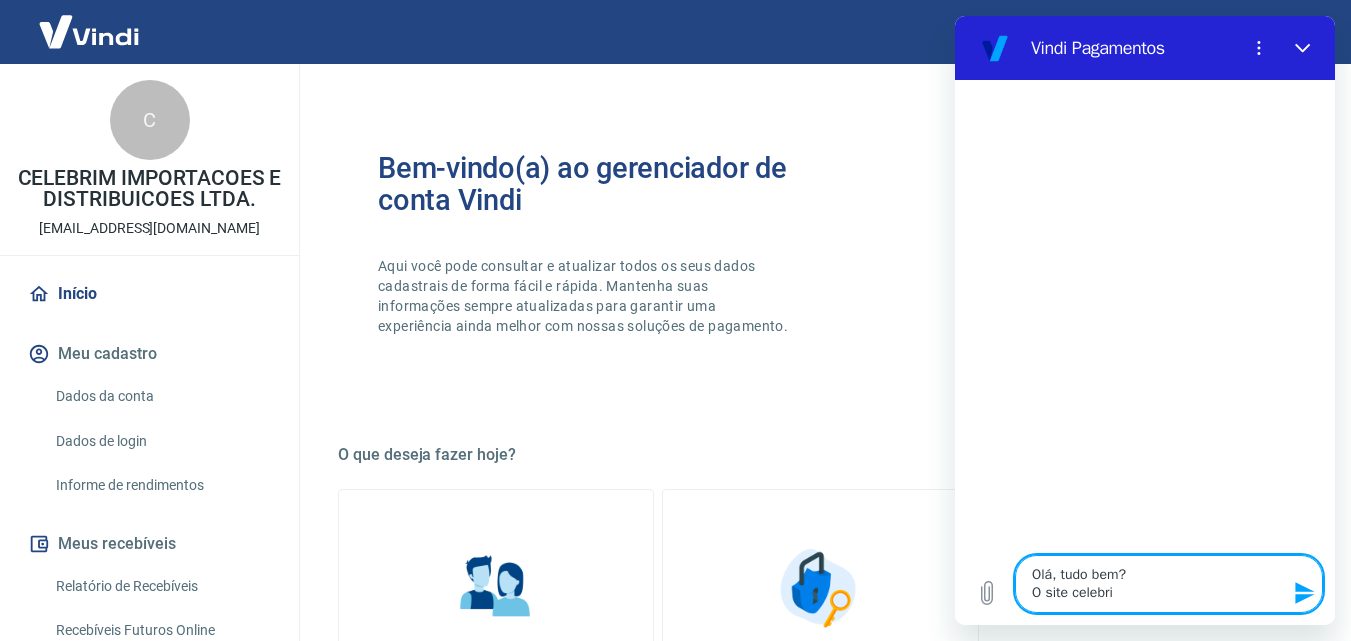 type on "Olá, tudo bem?
O site celebrim" 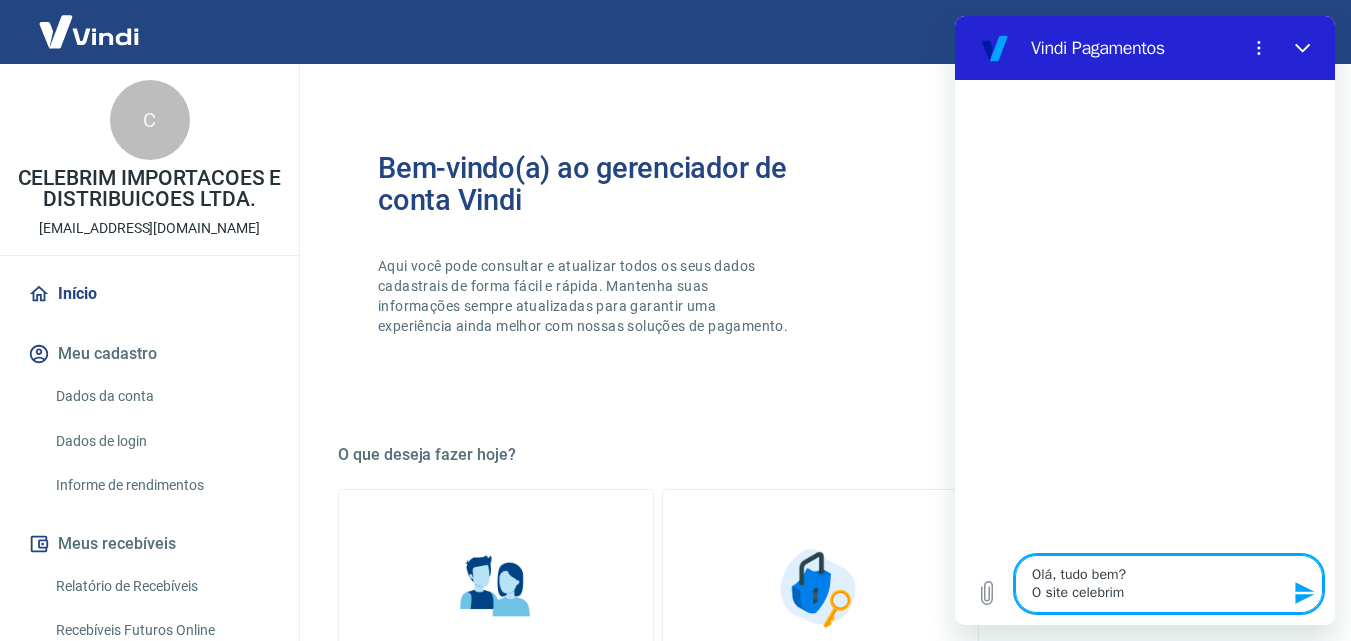 type on "Olá, tudo bem?
O site celebrim." 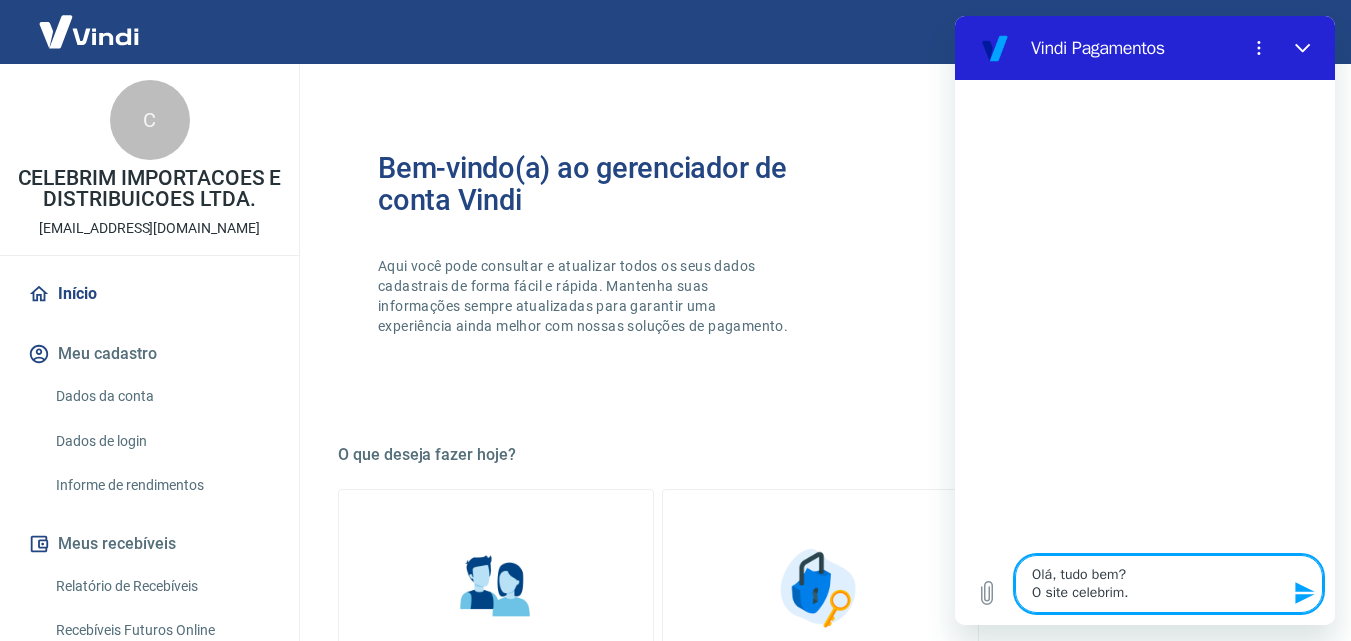 type on "Olá, tudo bem?
O site celebrim.c" 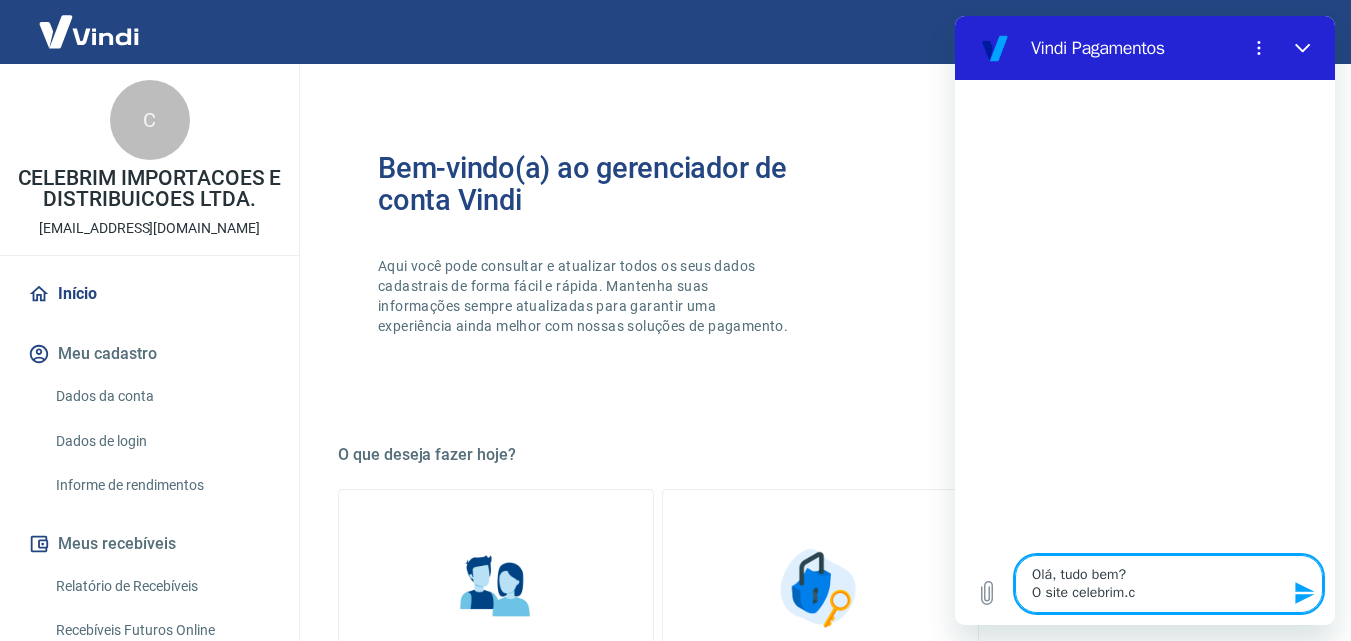 type on "Olá, tudo bem?
O site [DOMAIN_NAME]" 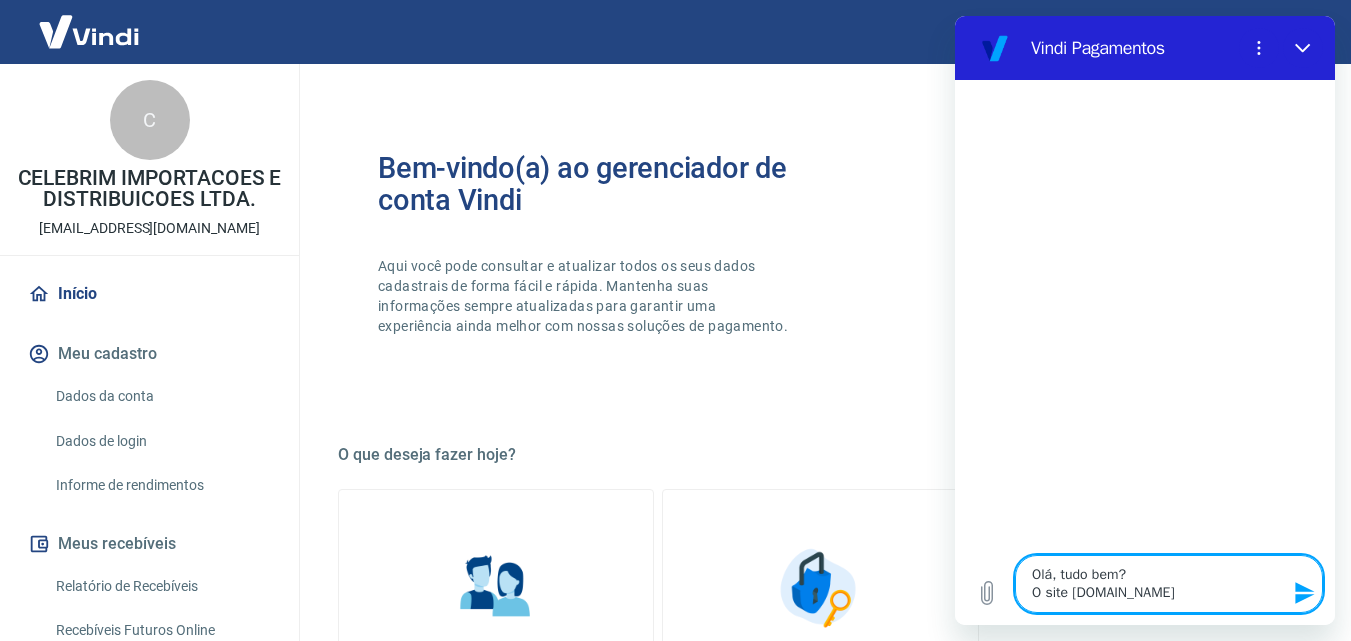 type on "Olá, tudo bem?
O site [DOMAIN_NAME]" 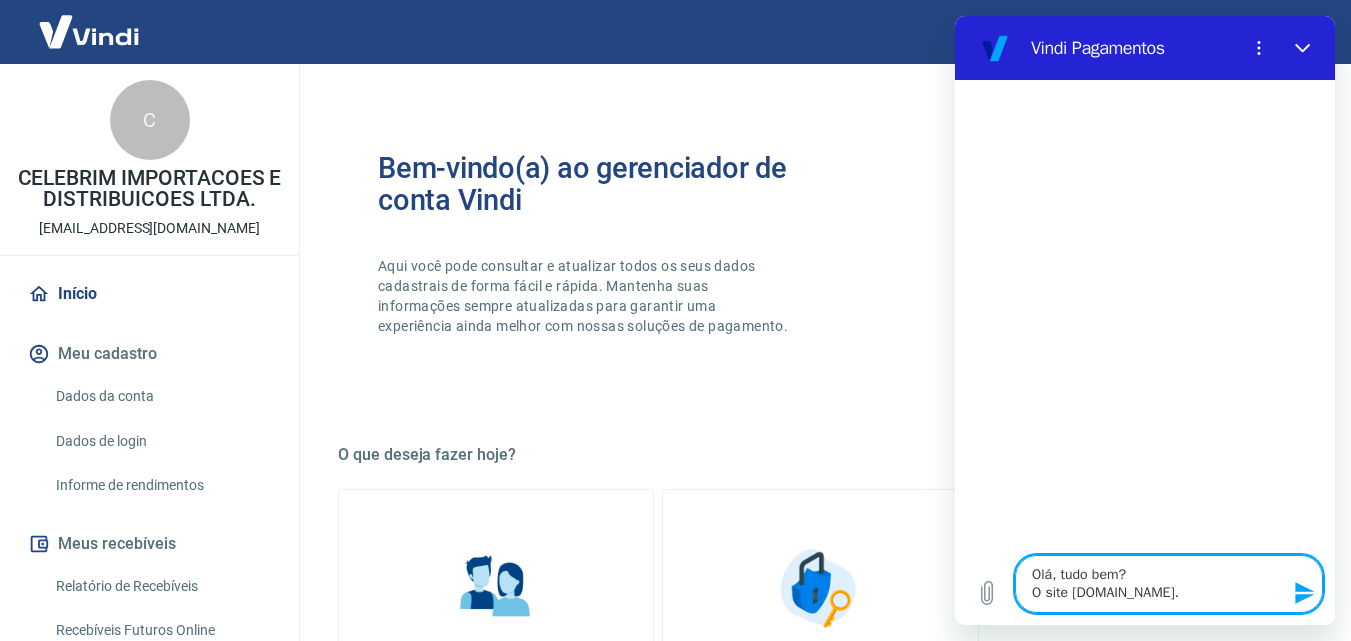 type on "Olá, tudo bem?
O site celebrim.com.b" 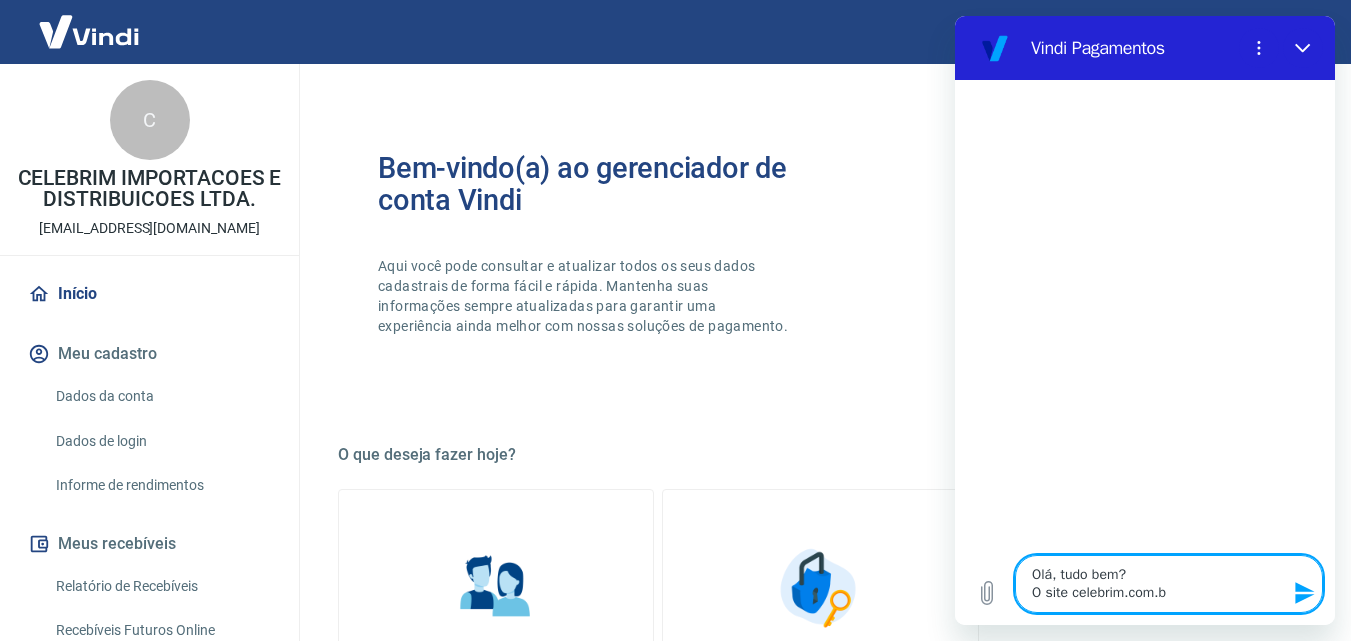 type on "Olá, tudo bem?
O site [DOMAIN_NAME]" 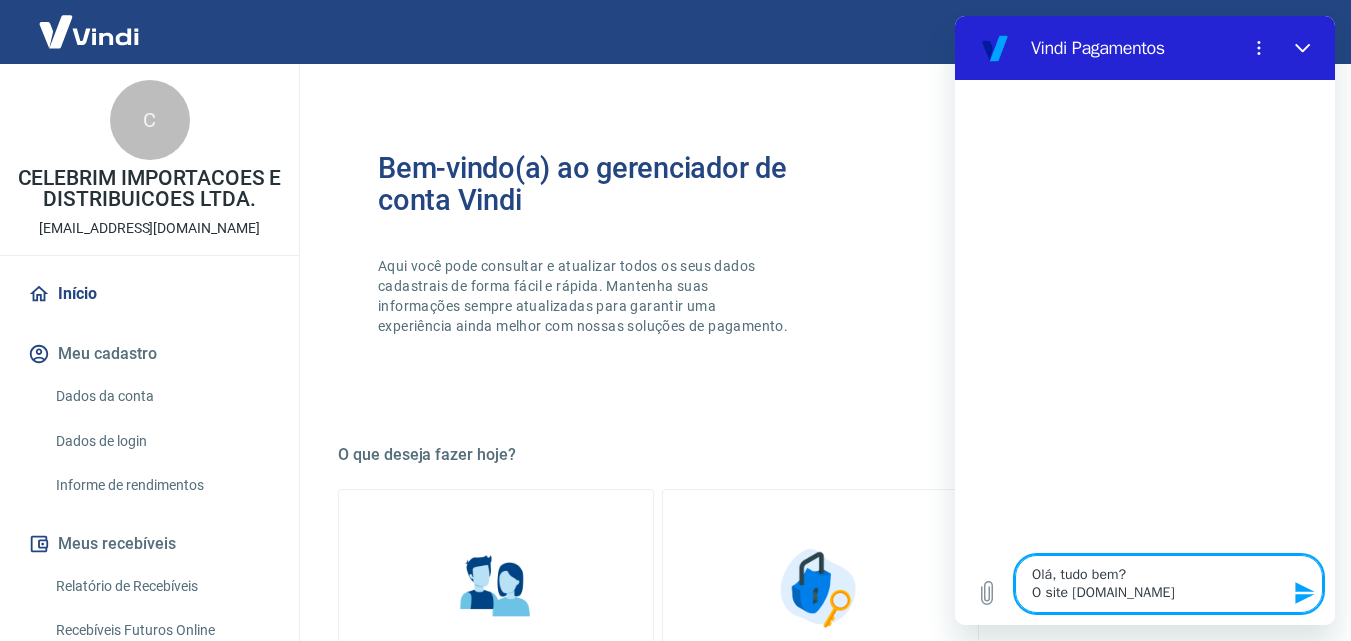 type on "Olá, tudo bem?
O site [DOMAIN_NAME]" 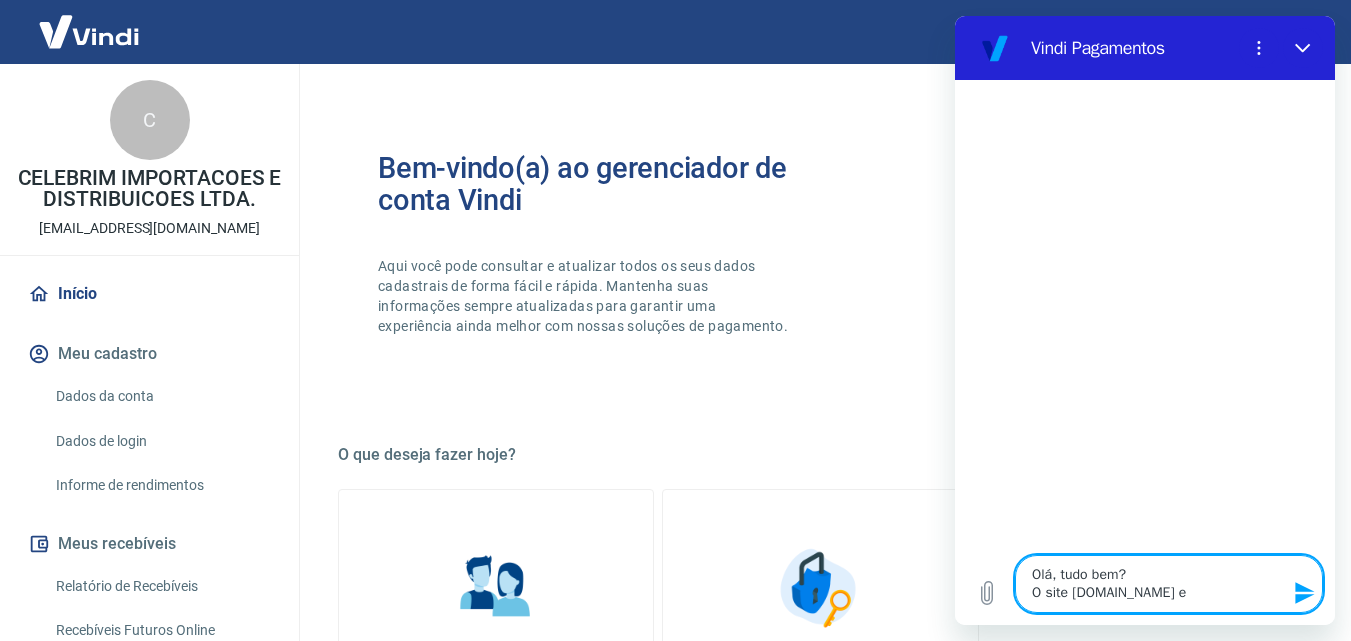 type on "Olá, tudo bem?
O site [DOMAIN_NAME] es" 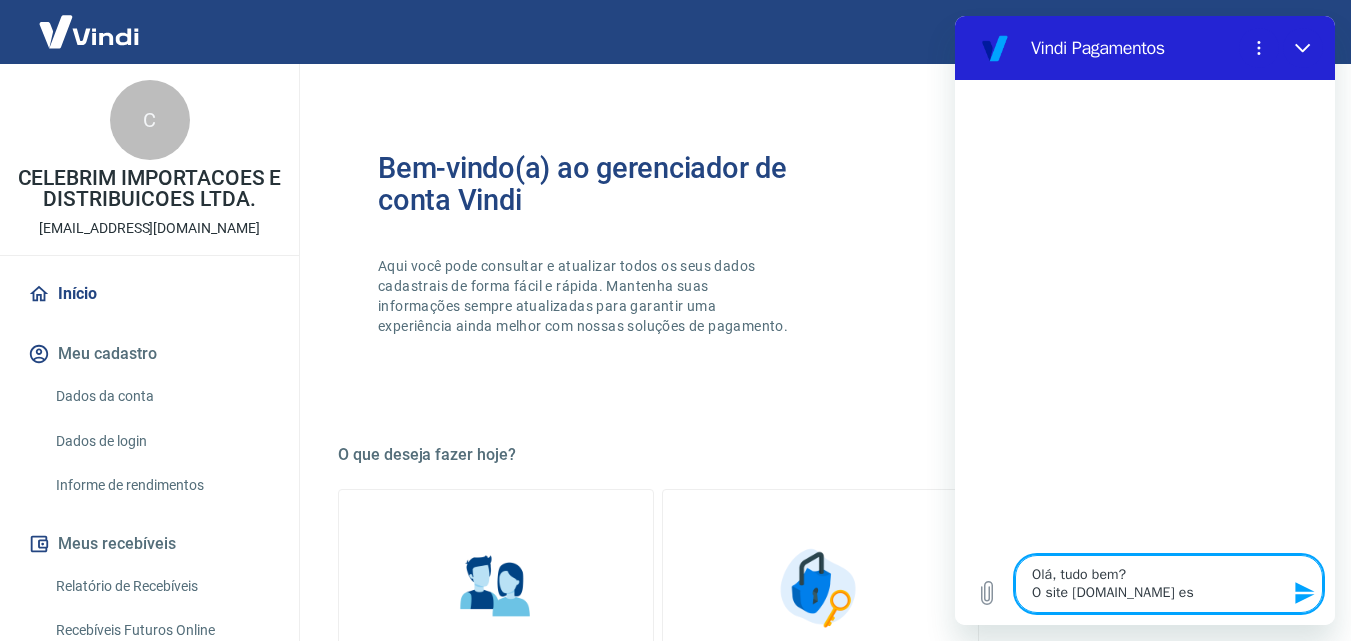 type on "Olá, tudo bem?
O site [DOMAIN_NAME] est" 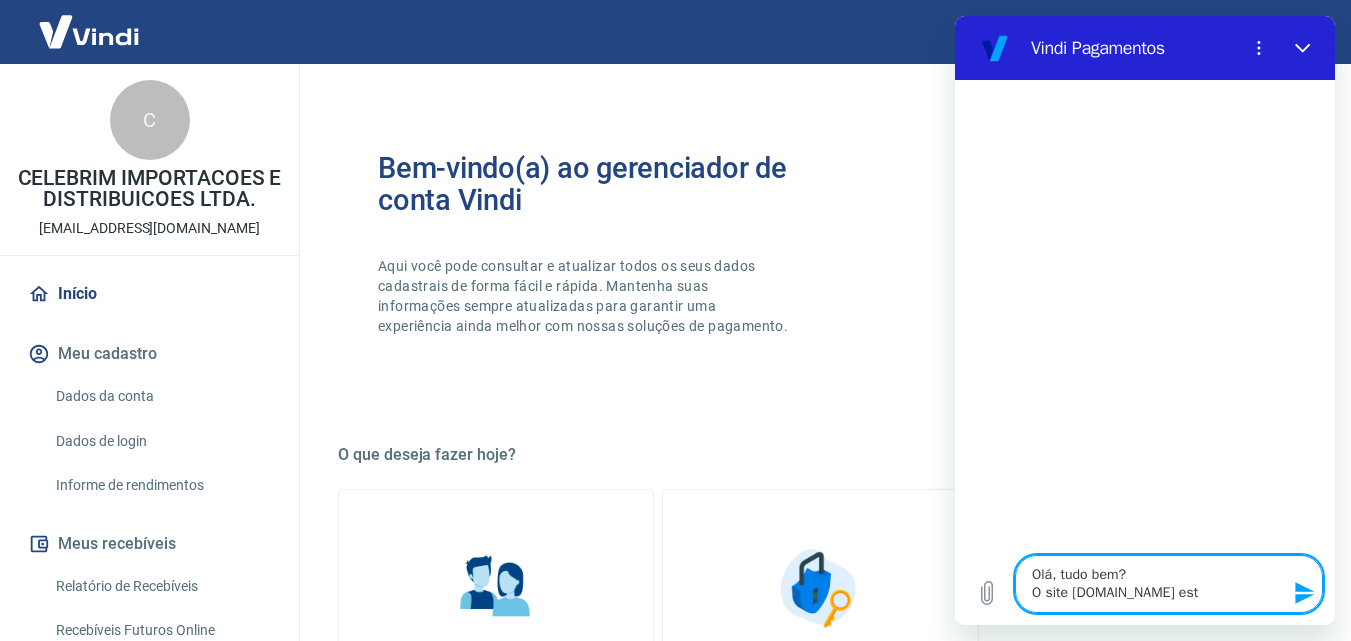 type on "Olá, tudo bem?
O site [DOMAIN_NAME] está" 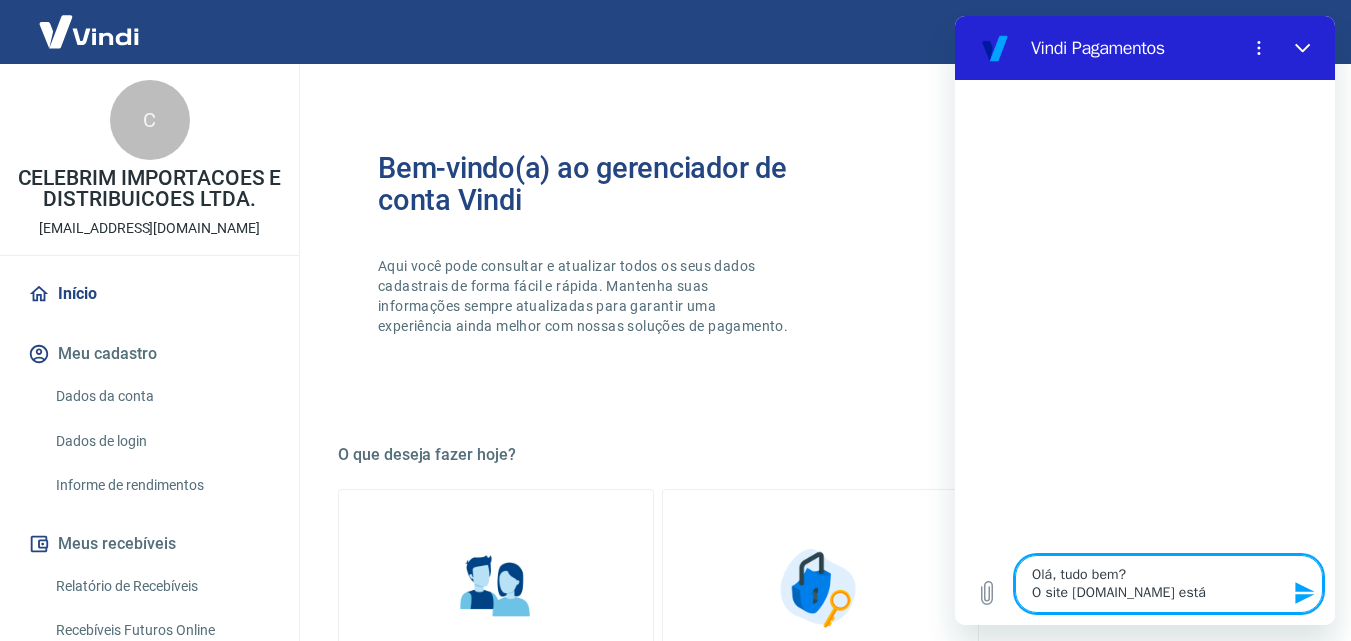 type on "x" 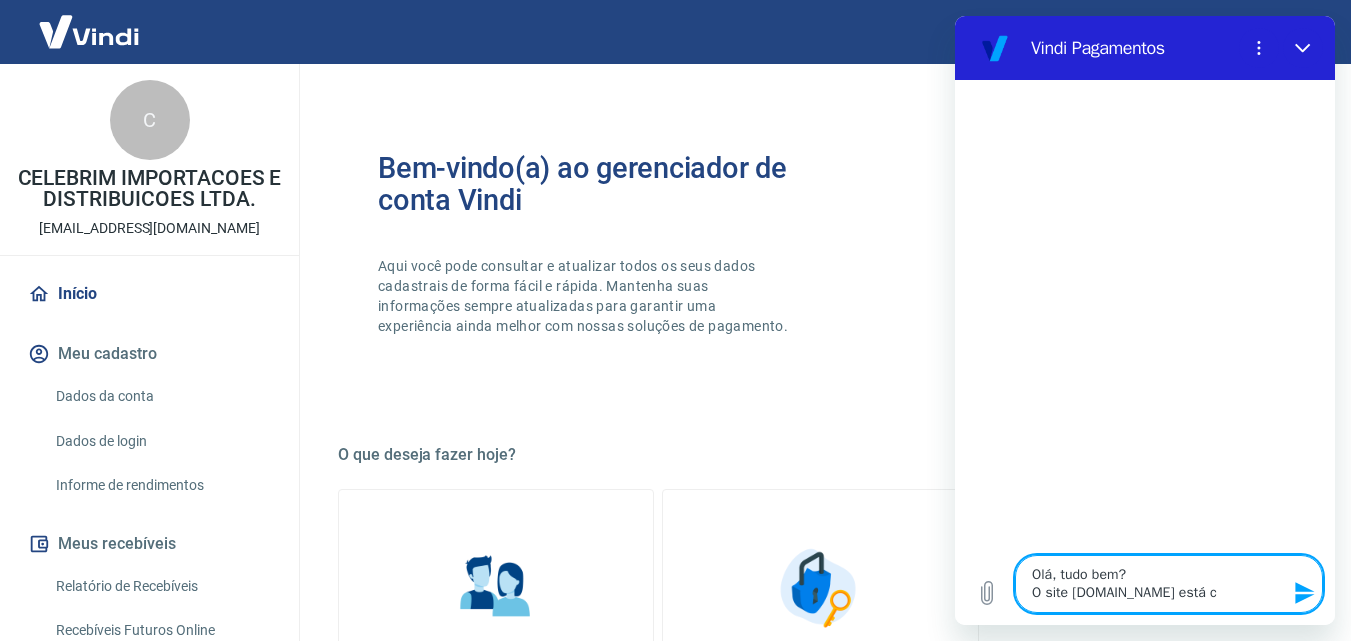 type on "Olá, tudo bem?
O site [DOMAIN_NAME] está co" 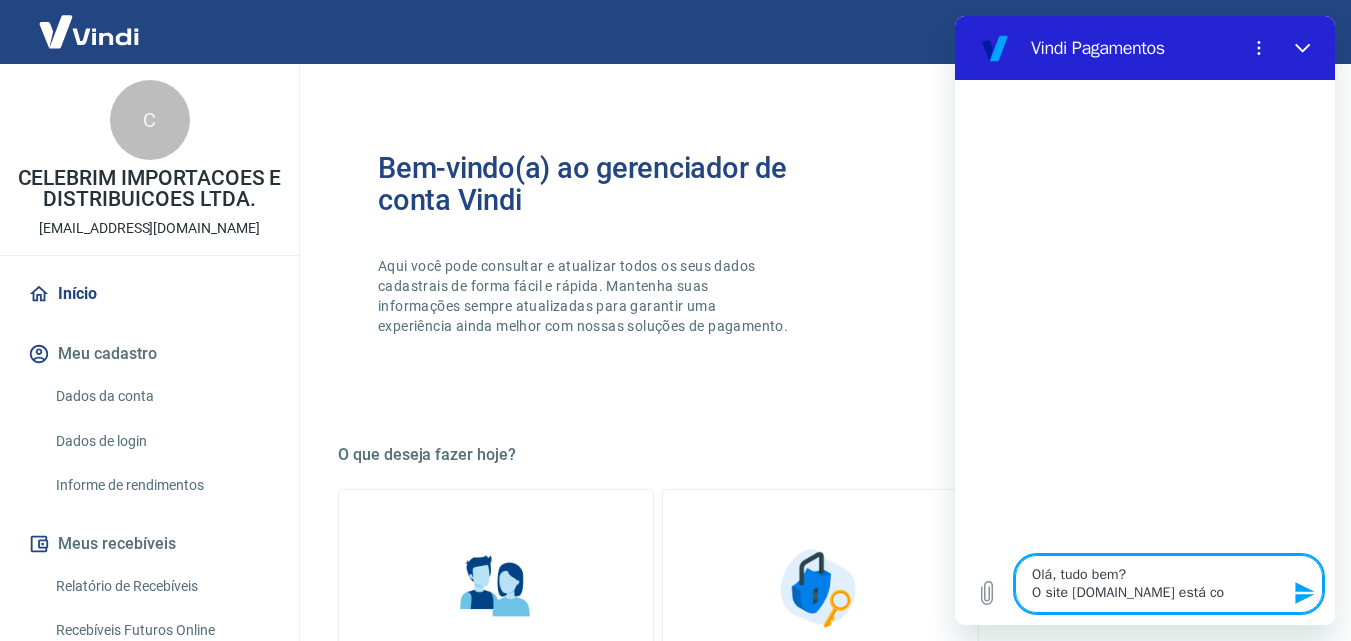 type on "Olá, tudo bem?
O site [DOMAIN_NAME] está com" 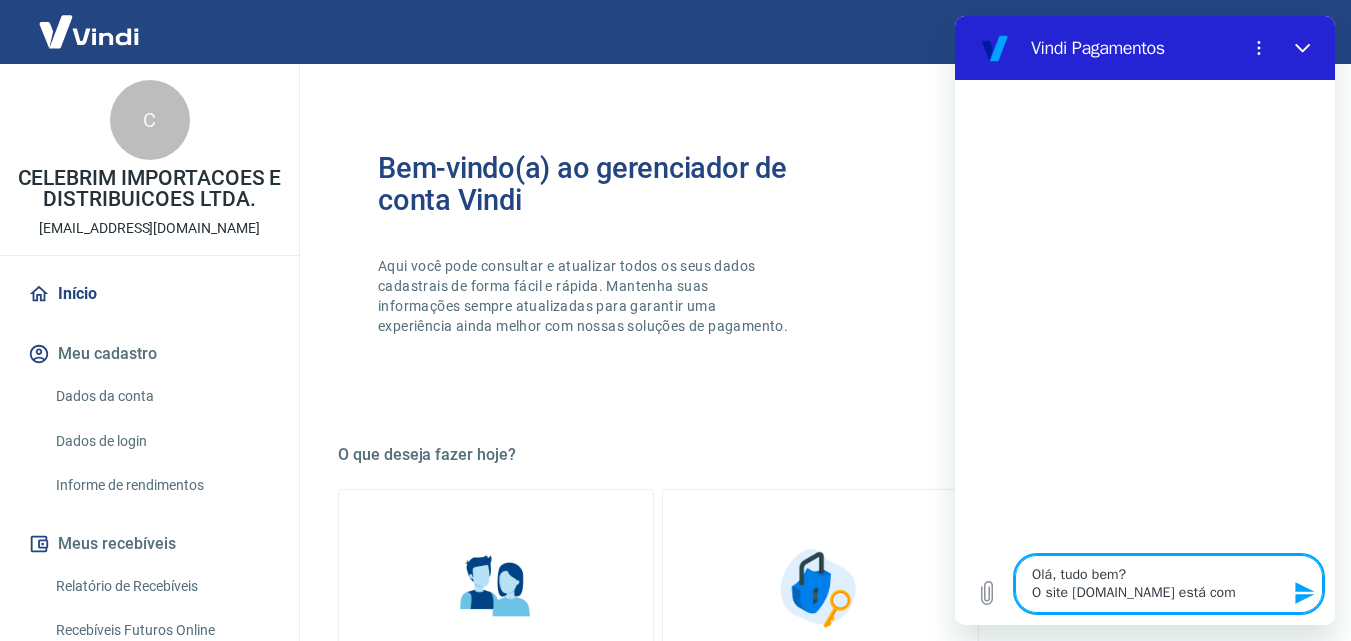 type on "Olá, tudo bem?
O site [DOMAIN_NAME] está com" 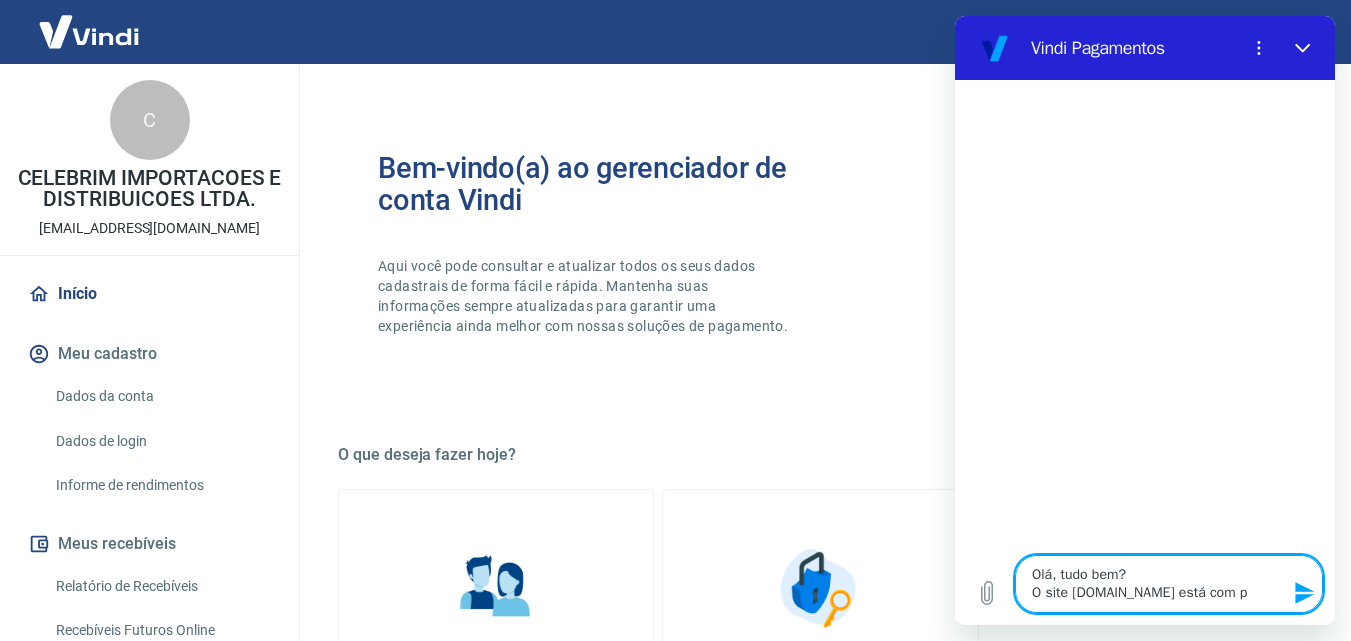 type on "Olá, tudo bem?
O site [DOMAIN_NAME] está com pr" 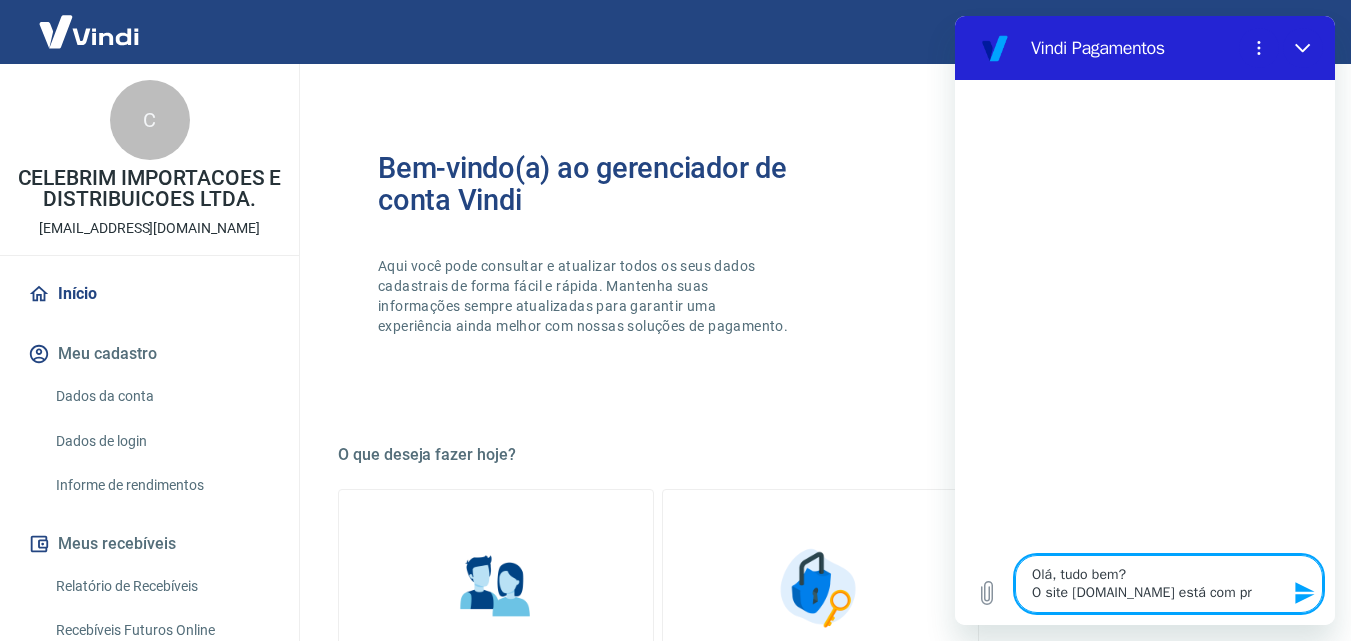 type on "Olá, tudo bem?
O site [DOMAIN_NAME] está com pro" 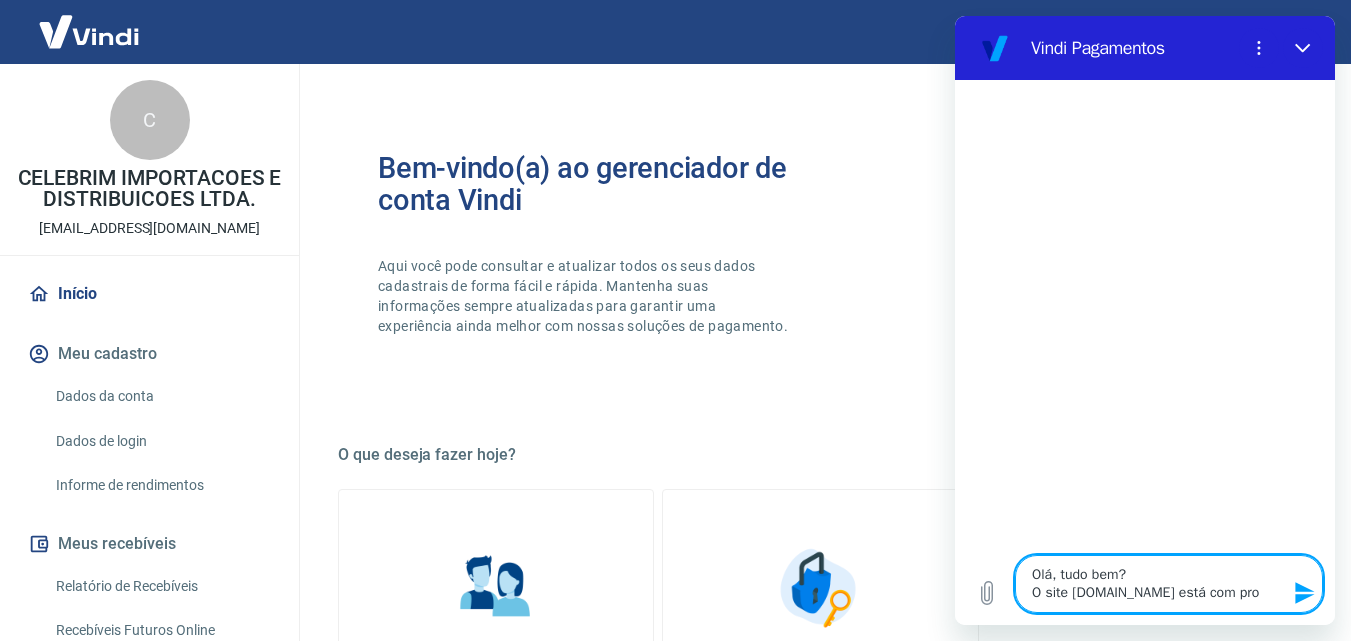 type on "Olá, tudo bem?
O site [DOMAIN_NAME] está com prob" 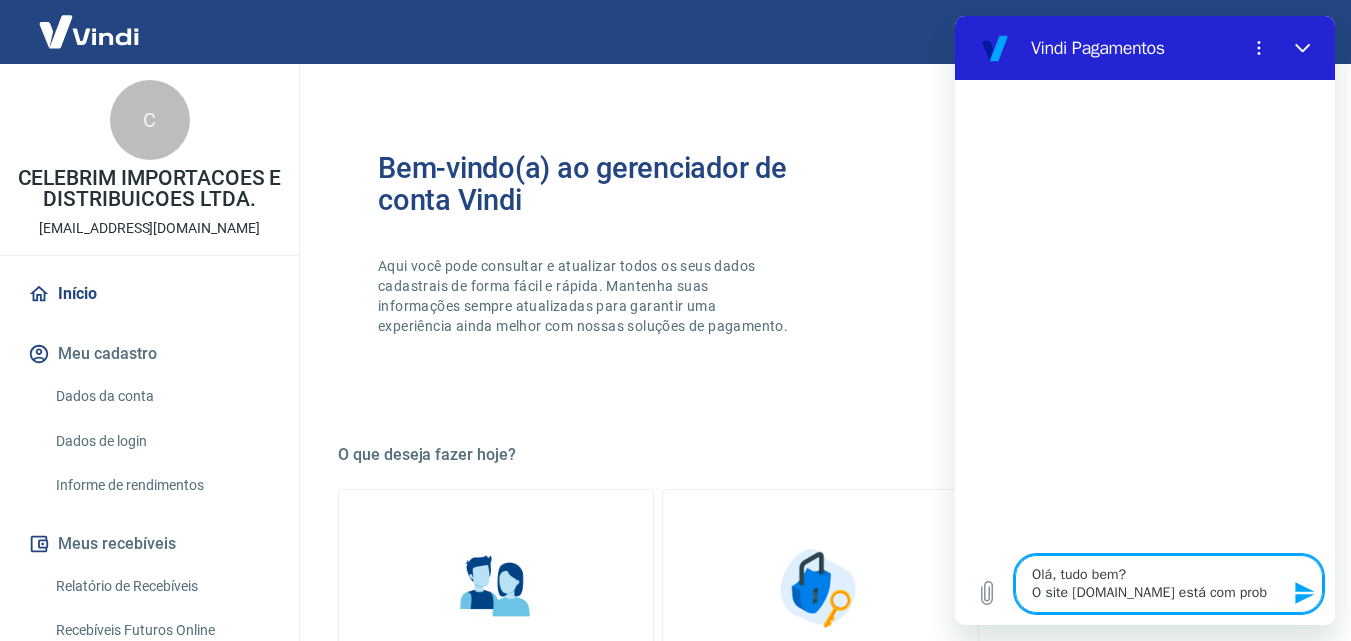 type on "Olá, tudo bem?
O site [DOMAIN_NAME] está com probl" 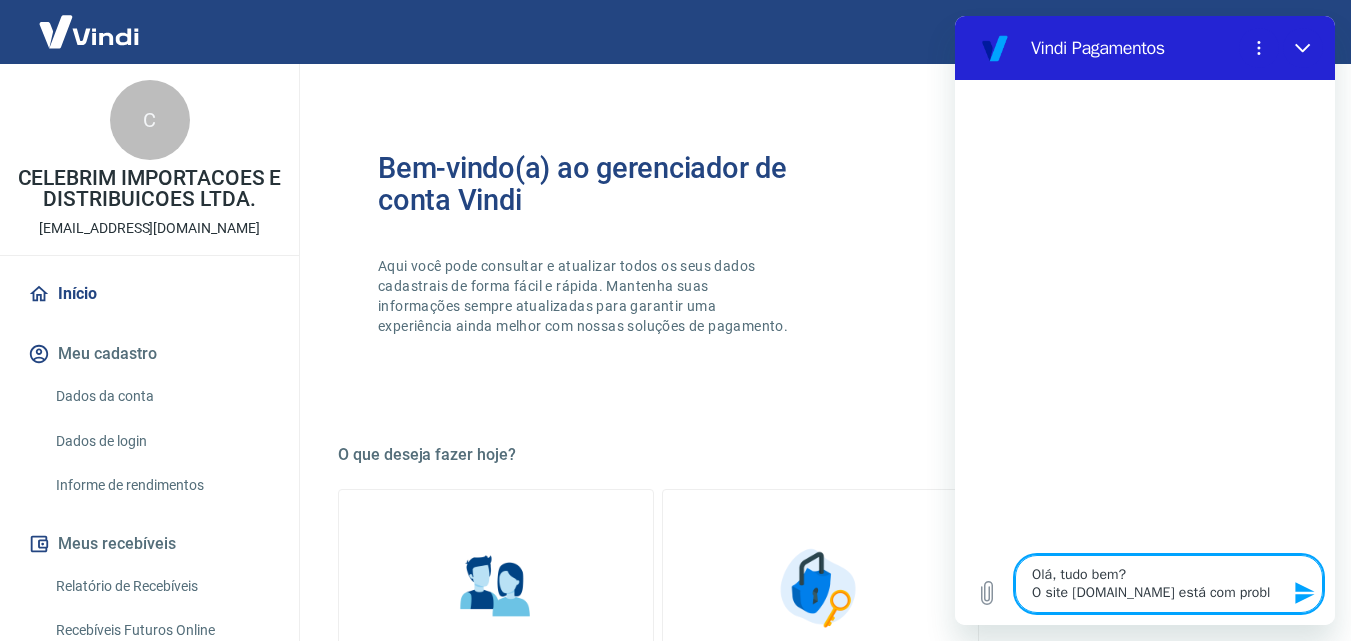 type on "Olá, tudo bem?
O site [DOMAIN_NAME] está com proble" 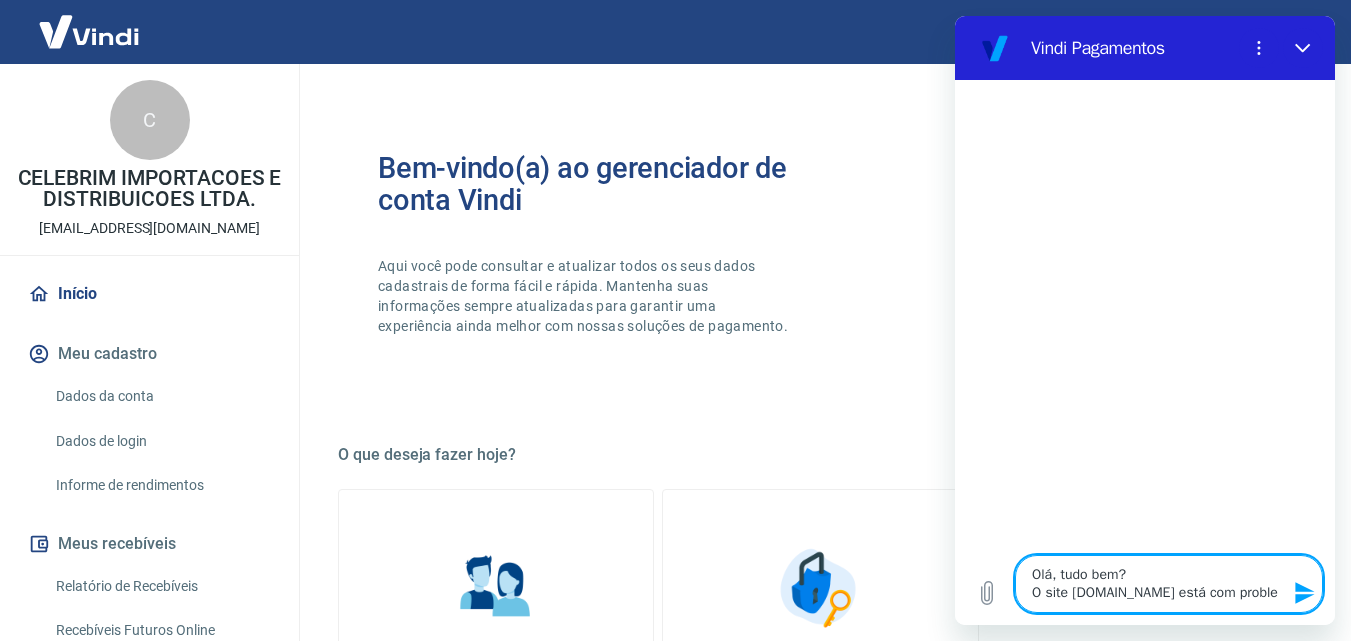 type on "Olá, tudo bem?
O site [DOMAIN_NAME] está com problem" 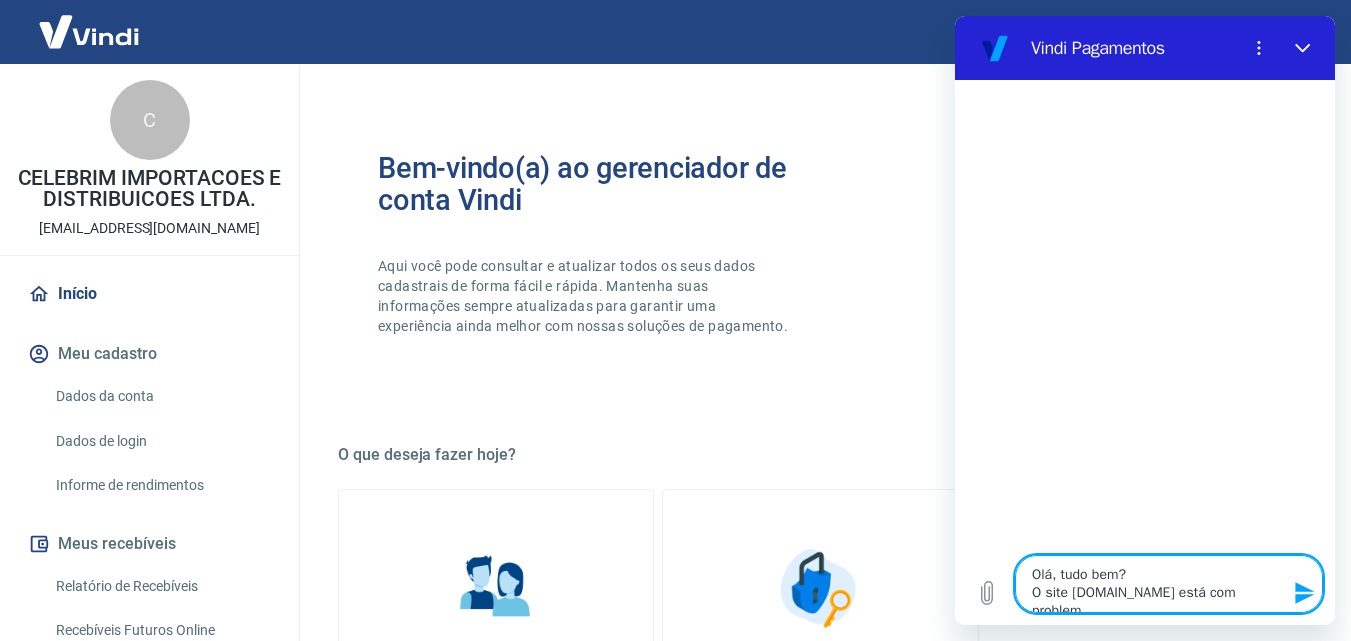 type on "Olá, tudo bem?
O site [DOMAIN_NAME] está com problema" 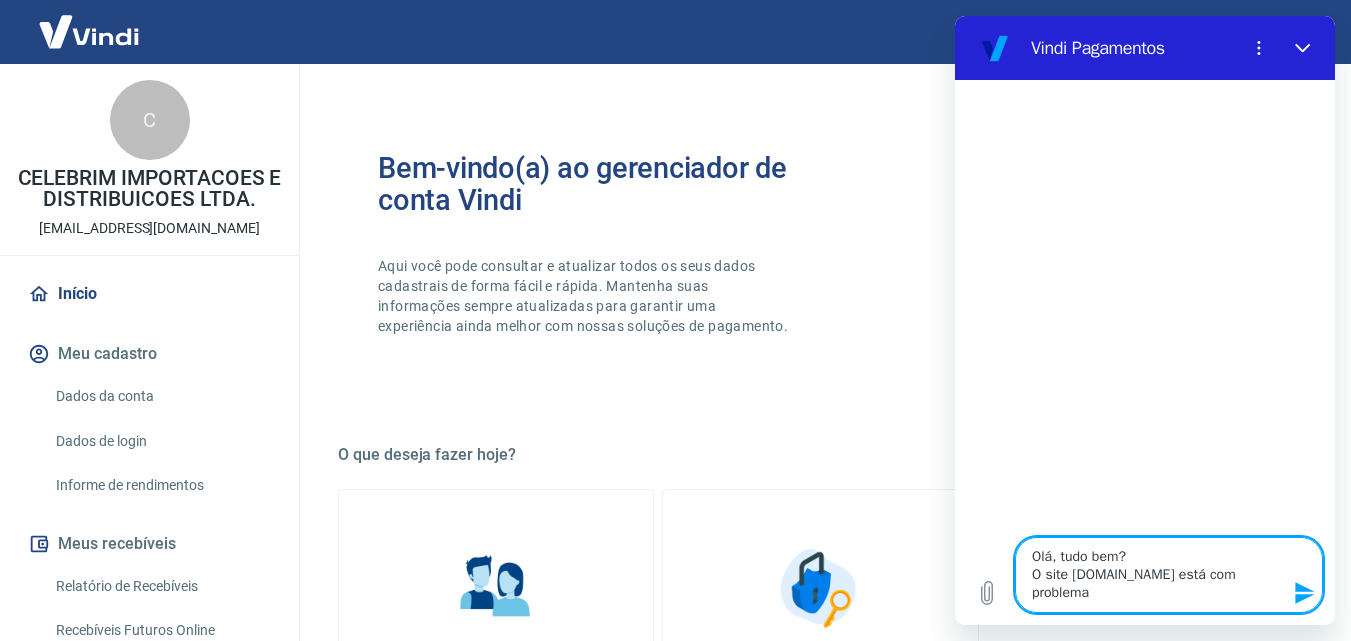 type on "Olá, tudo bem?
O site [DOMAIN_NAME] está com problemas" 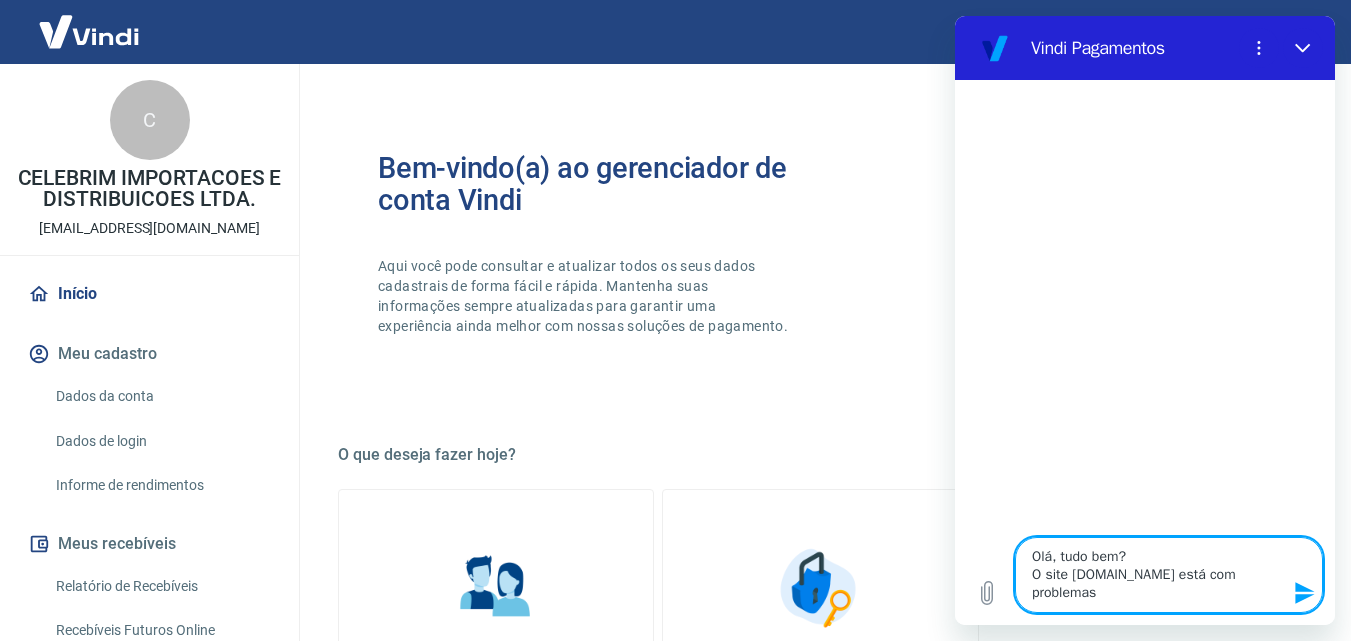 type on "Olá, tudo bem?
O site [DOMAIN_NAME] está com problemas" 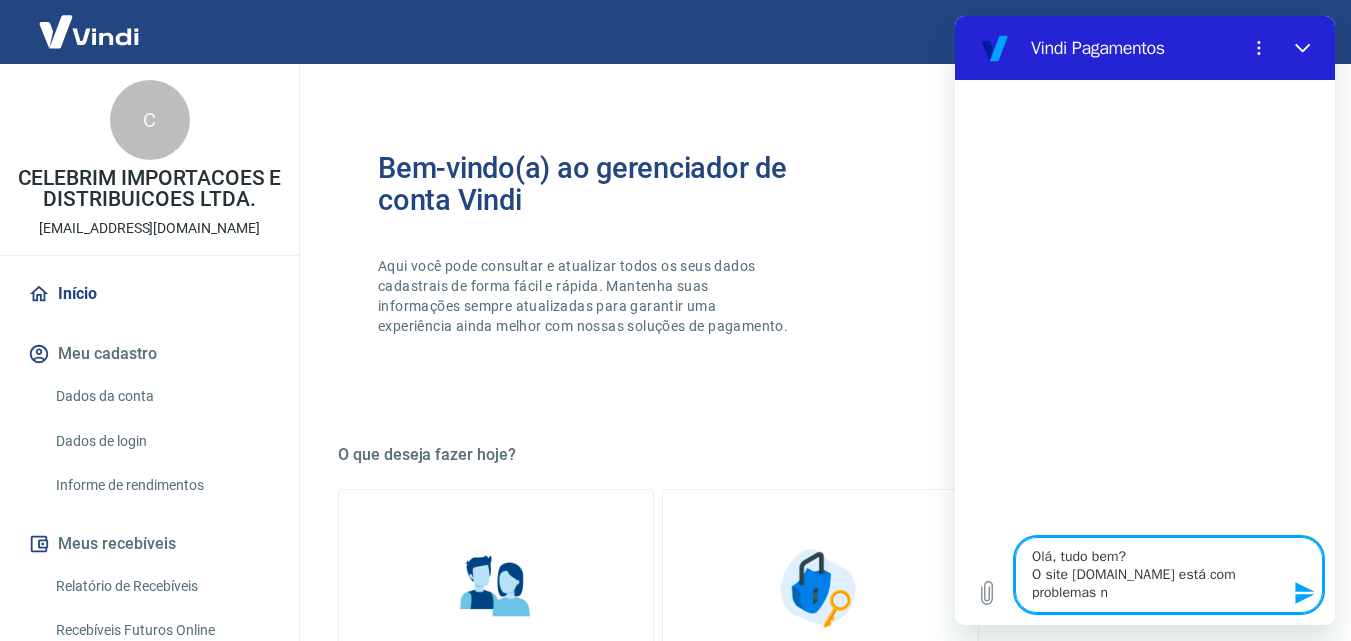 type on "Olá, tudo bem?
O site [DOMAIN_NAME] está com problemas na" 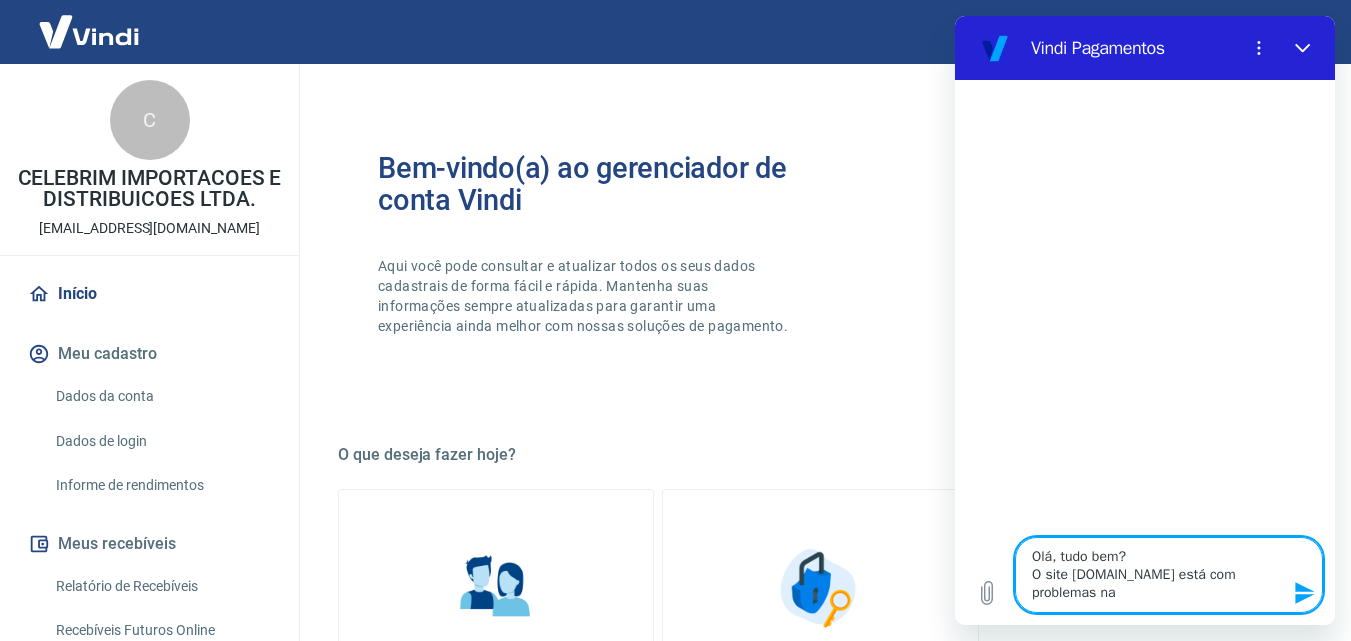 type on "Olá, tudo bem?
O site [DOMAIN_NAME] está com problemas na" 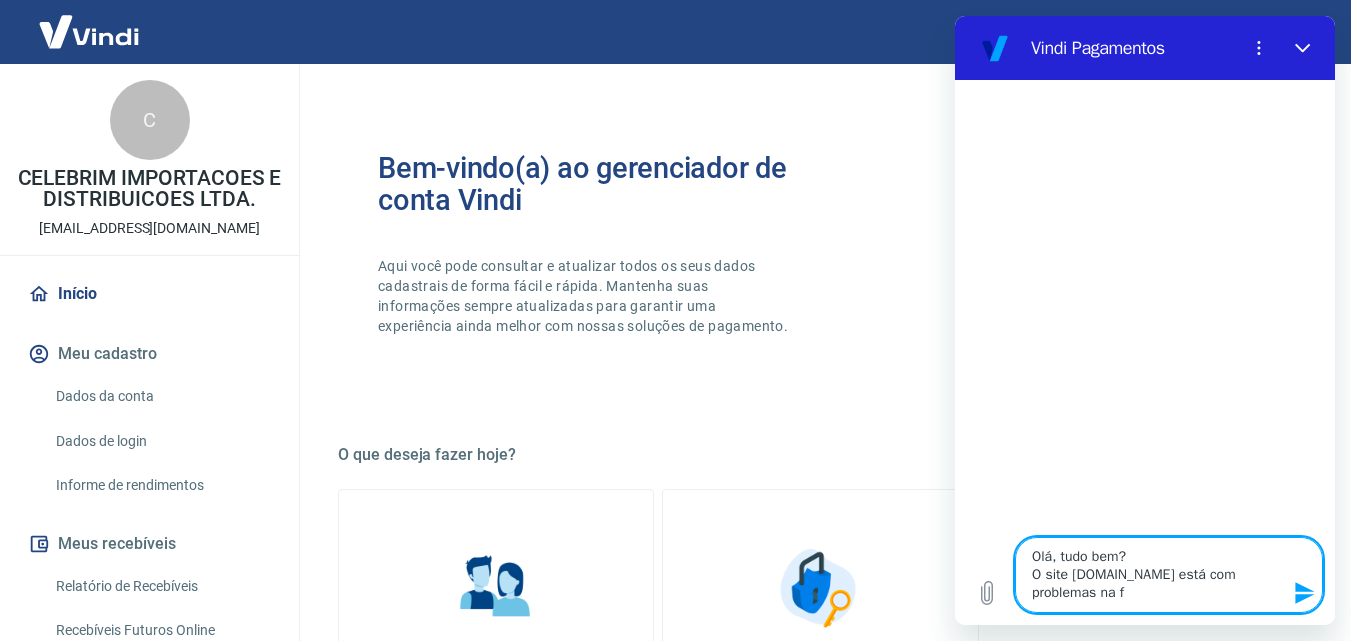 type on "Olá, tudo bem?
O site [DOMAIN_NAME] está com problemas na fo" 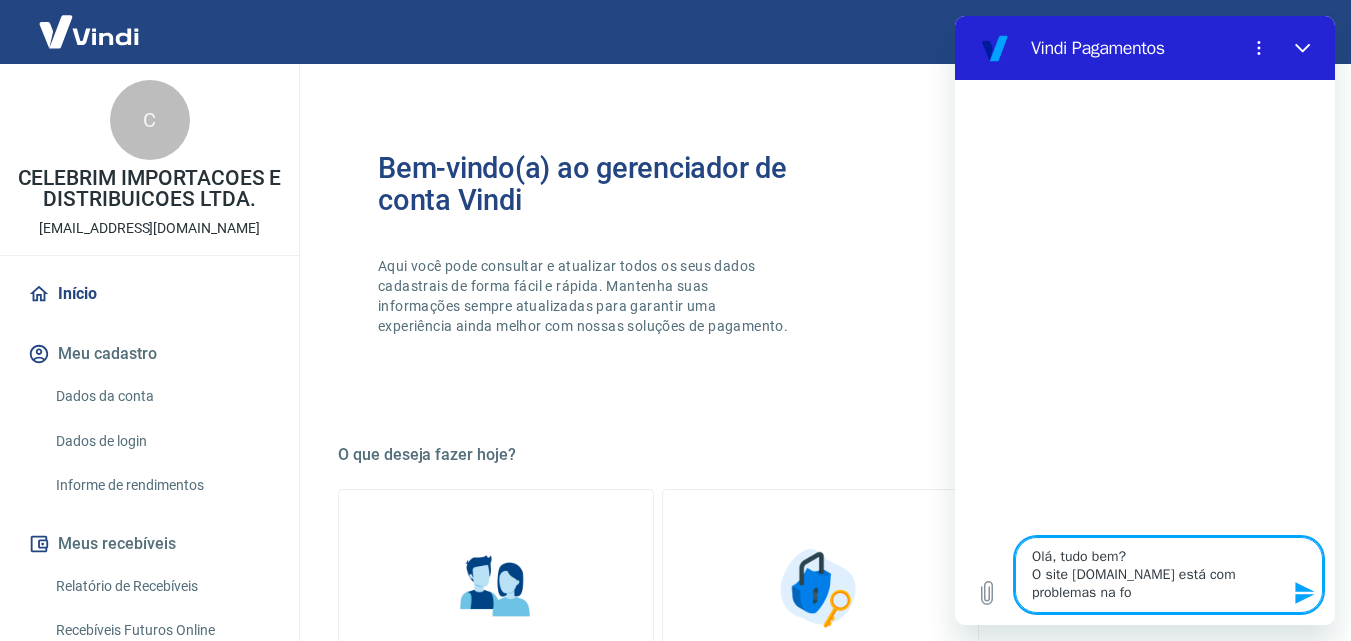 type on "Olá, tudo bem?
O site [DOMAIN_NAME] está com problemas na for" 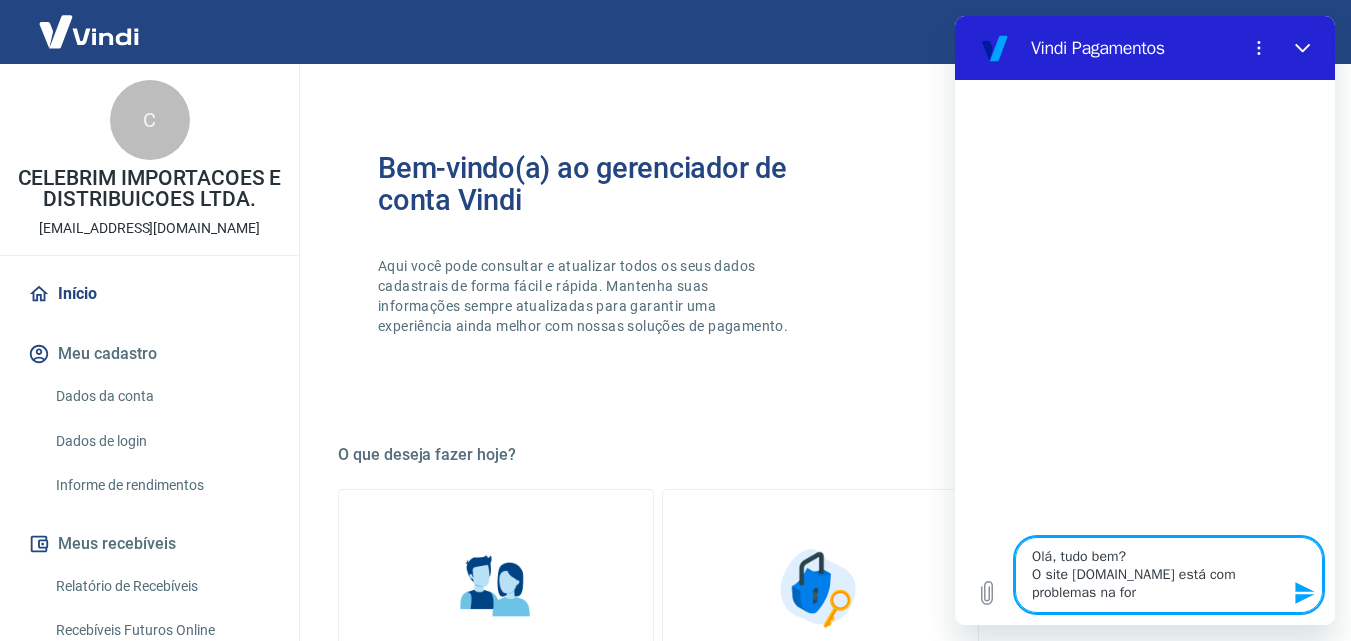 type on "Olá, tudo bem?
O site [DOMAIN_NAME] está com problemas na form" 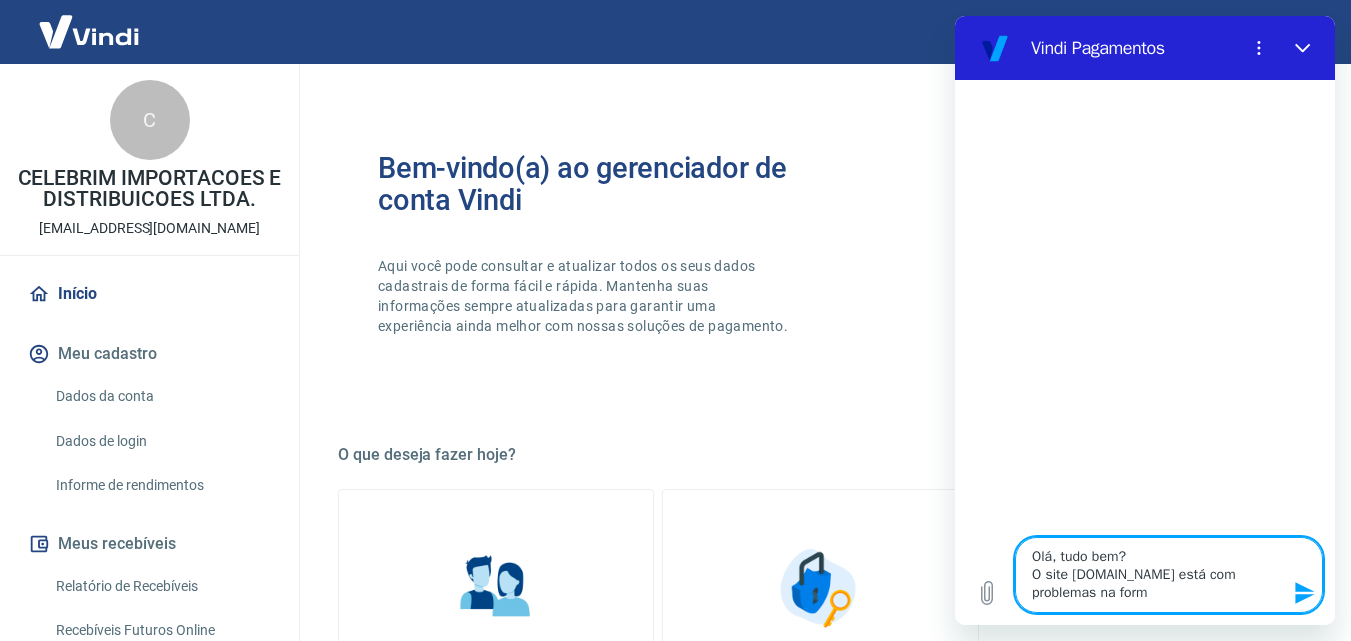 type on "Olá, tudo bem?
O site [DOMAIN_NAME] está com problemas na forma" 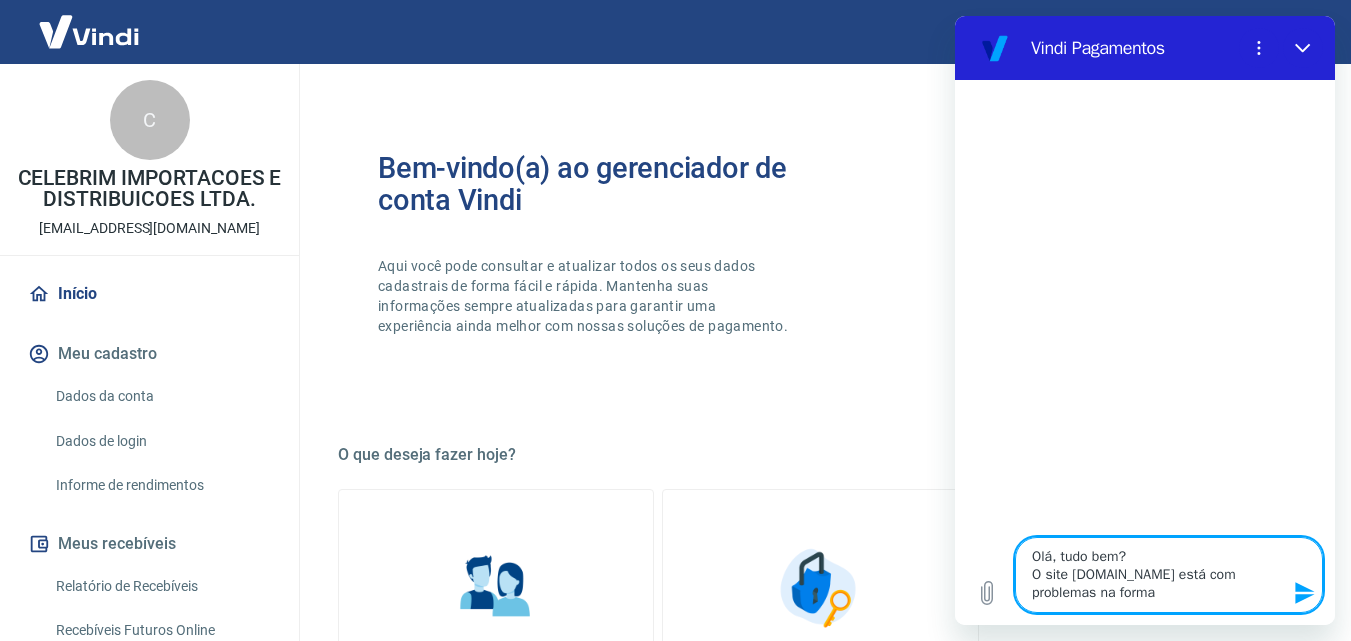 type on "Olá, tudo bem?
O site [DOMAIN_NAME] está com problemas na forma" 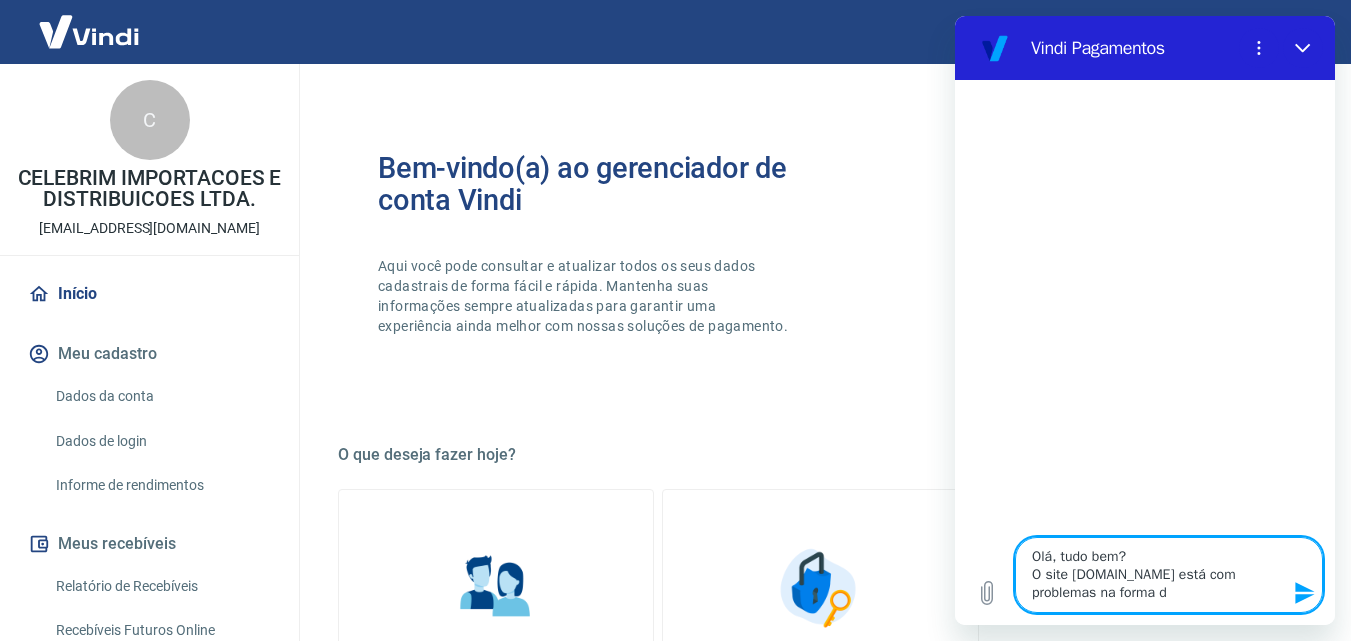type on "Olá, tudo bem?
O site [DOMAIN_NAME] está com problemas na forma de" 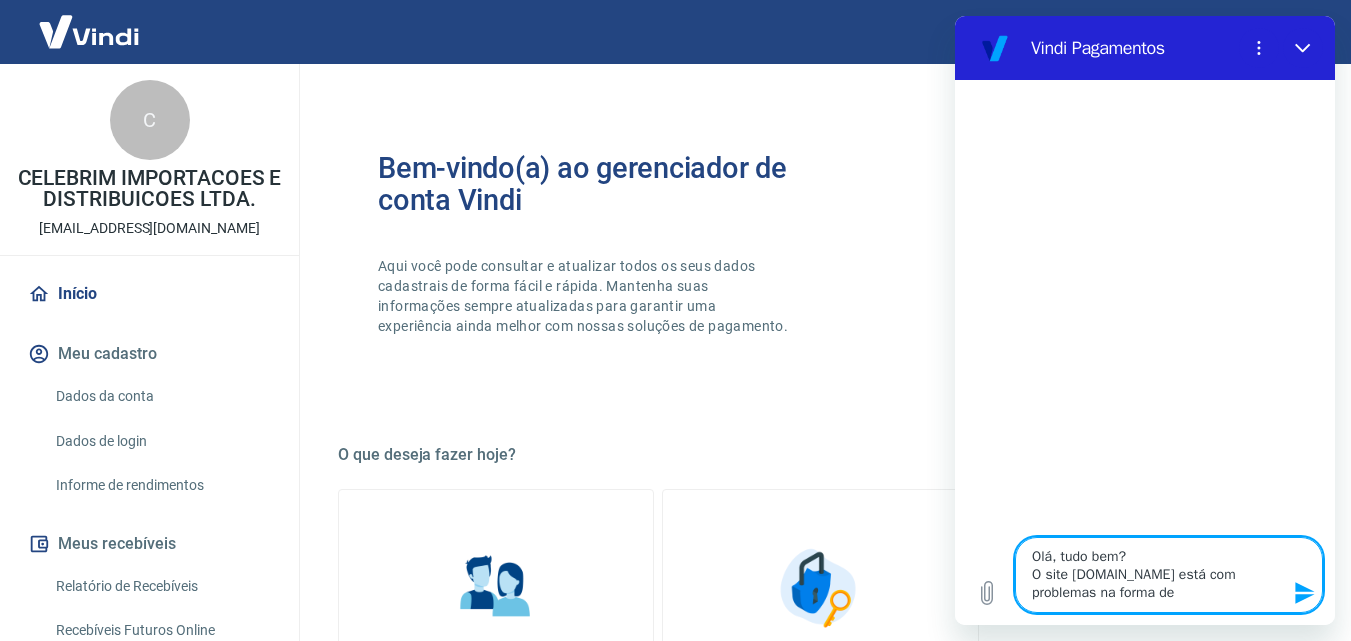 type on "Olá, tudo bem?
O site [DOMAIN_NAME] está com problemas na forma de" 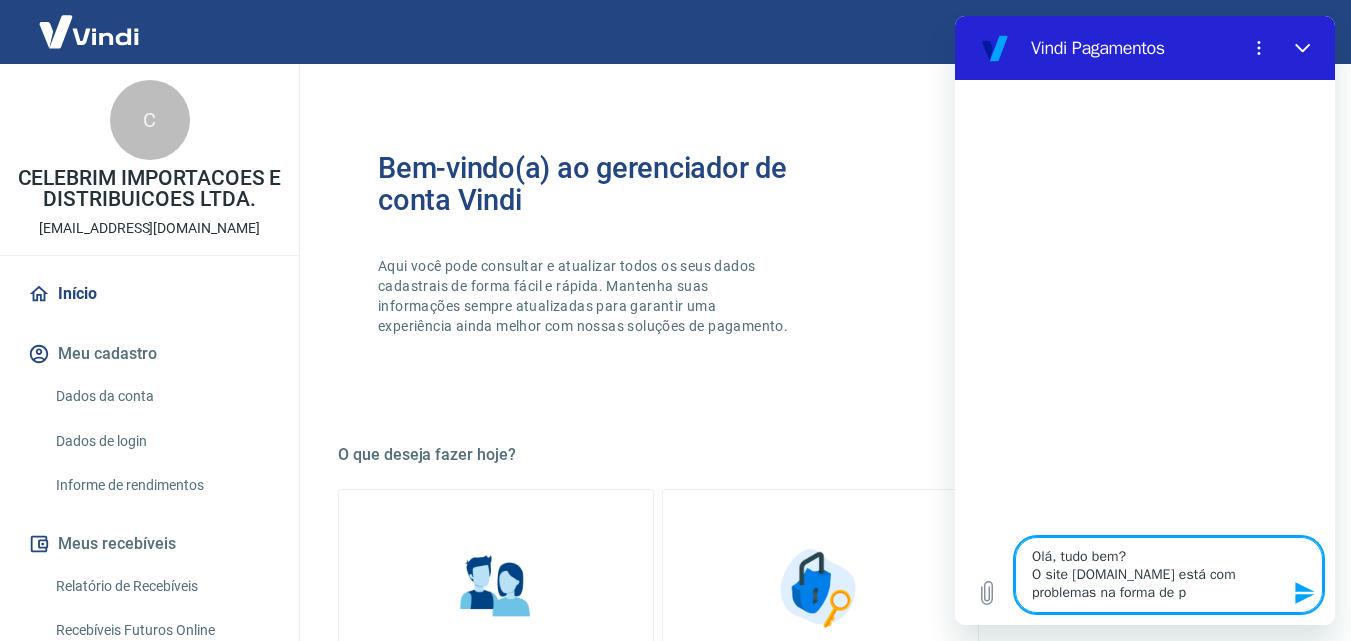 type on "Olá, tudo bem?
O site [DOMAIN_NAME] está com problemas na forma de pa" 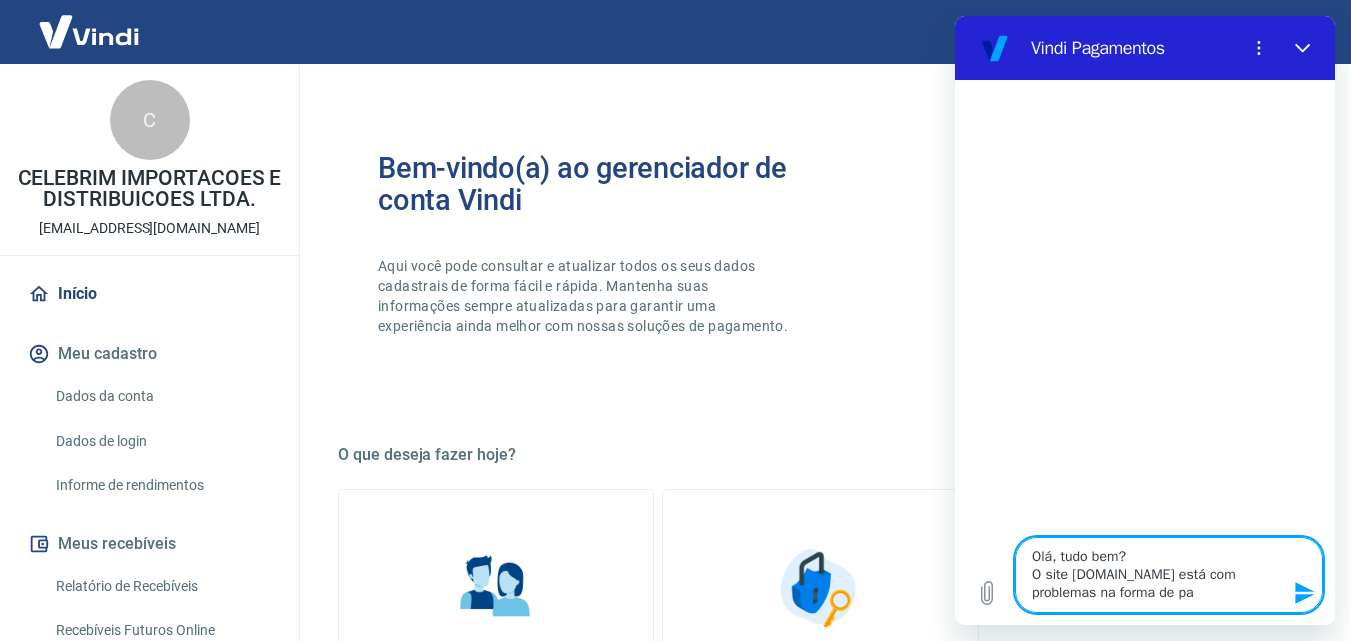 type on "Olá, tudo bem?
O site [DOMAIN_NAME] está com problemas na forma de pag" 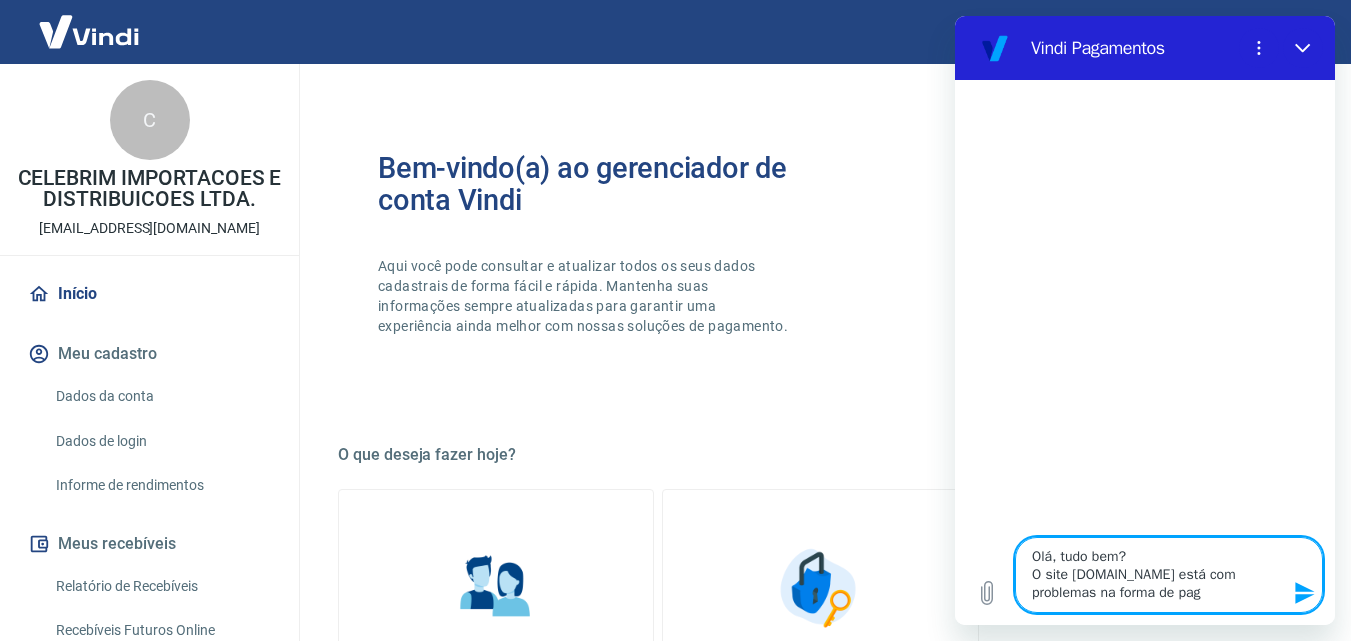 type on "Olá, tudo bem?
O site [DOMAIN_NAME] está com problemas na forma de paga" 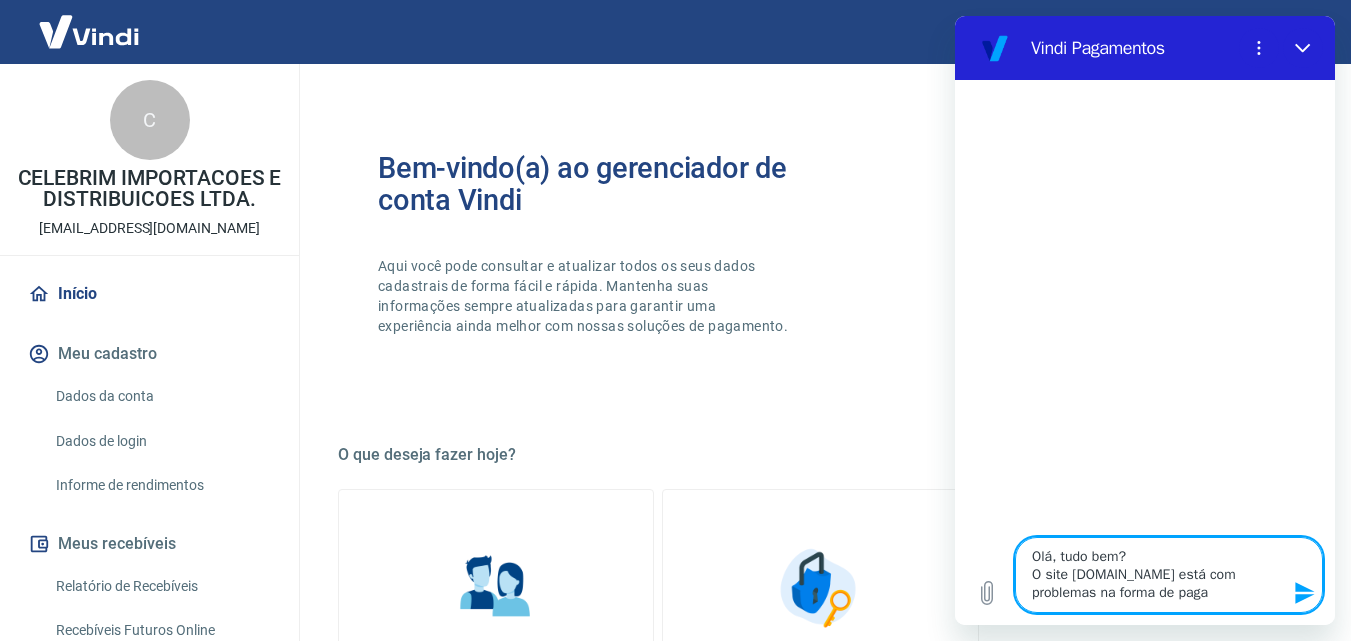 type on "Olá, tudo bem?
O site [DOMAIN_NAME] está com problemas na forma de pagam" 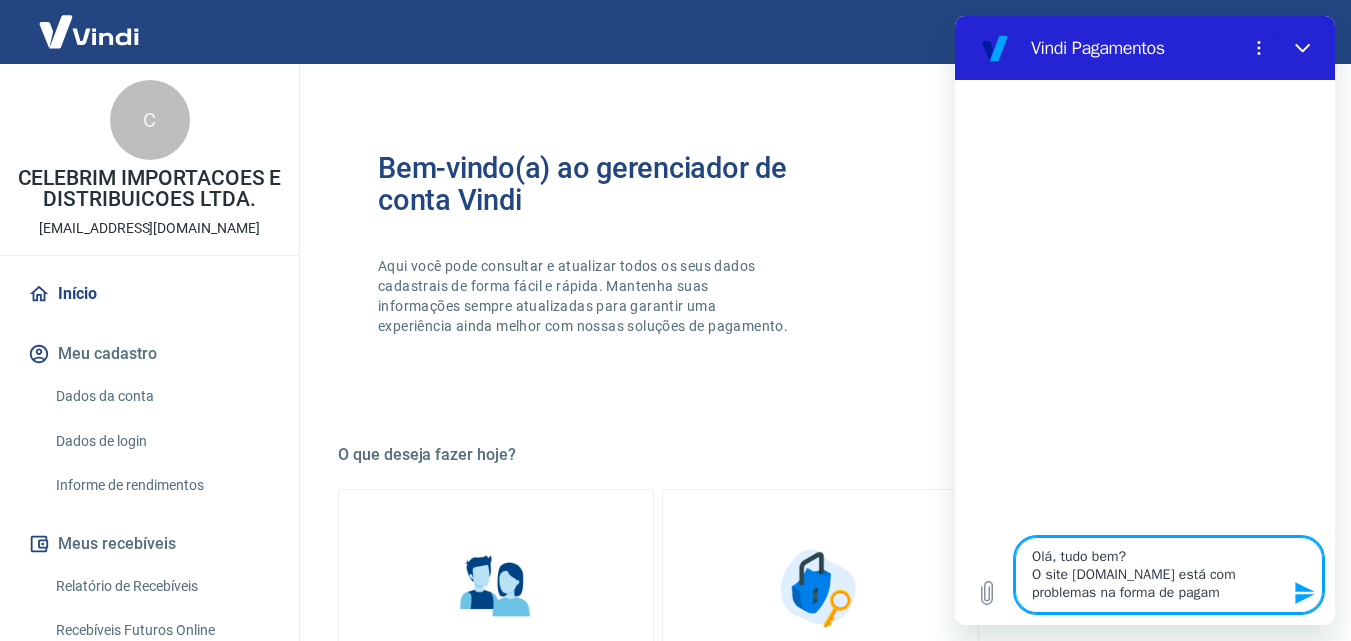 type on "Olá, tudo bem?
O site [DOMAIN_NAME] está com problemas na forma de pagame" 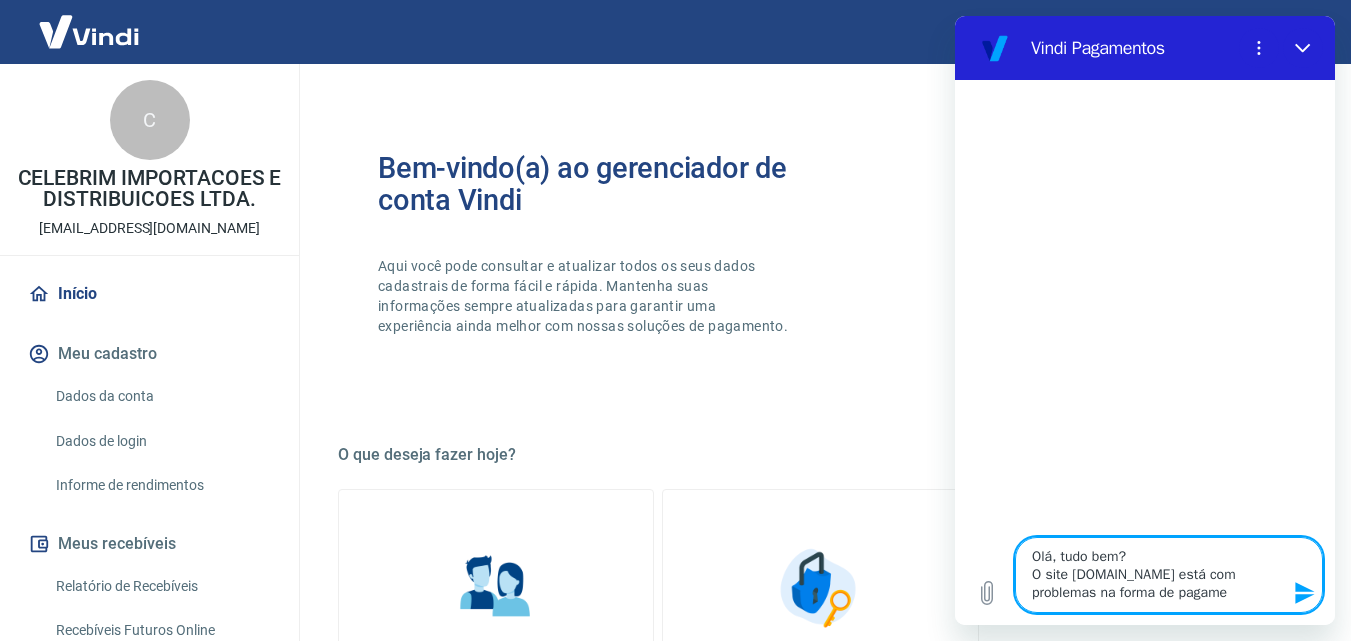 type on "Olá, tudo bem?
O site [DOMAIN_NAME] está com problemas na forma de pagamen" 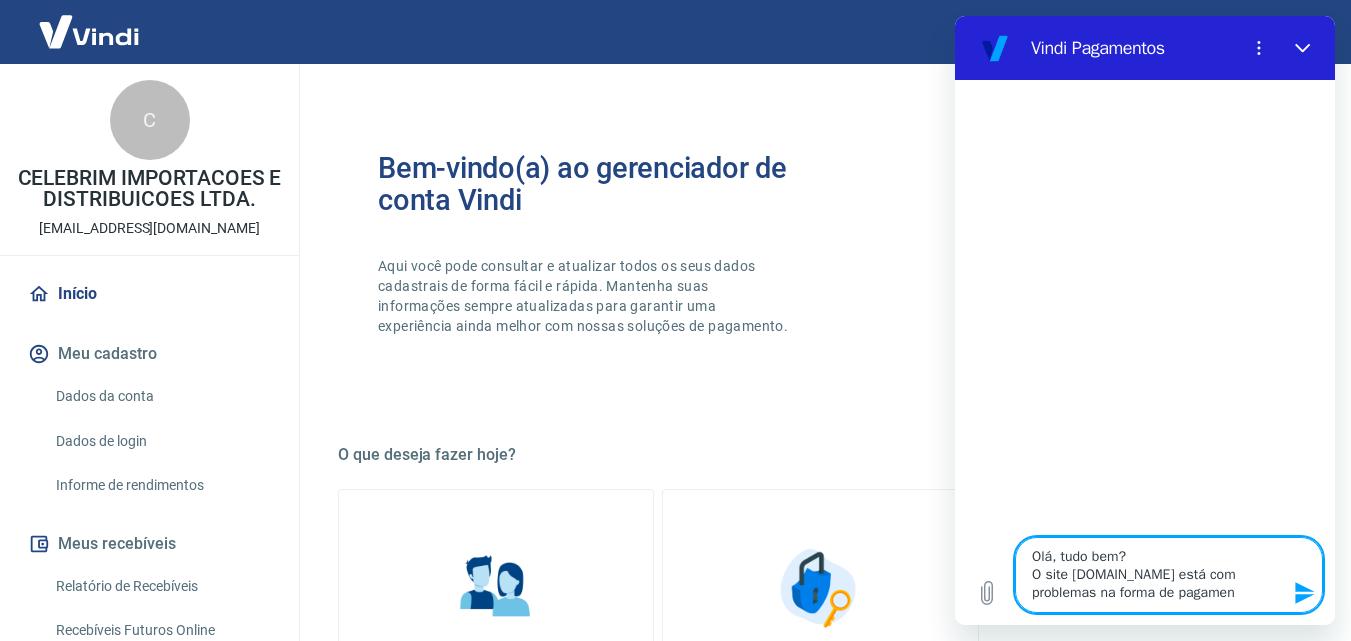 type 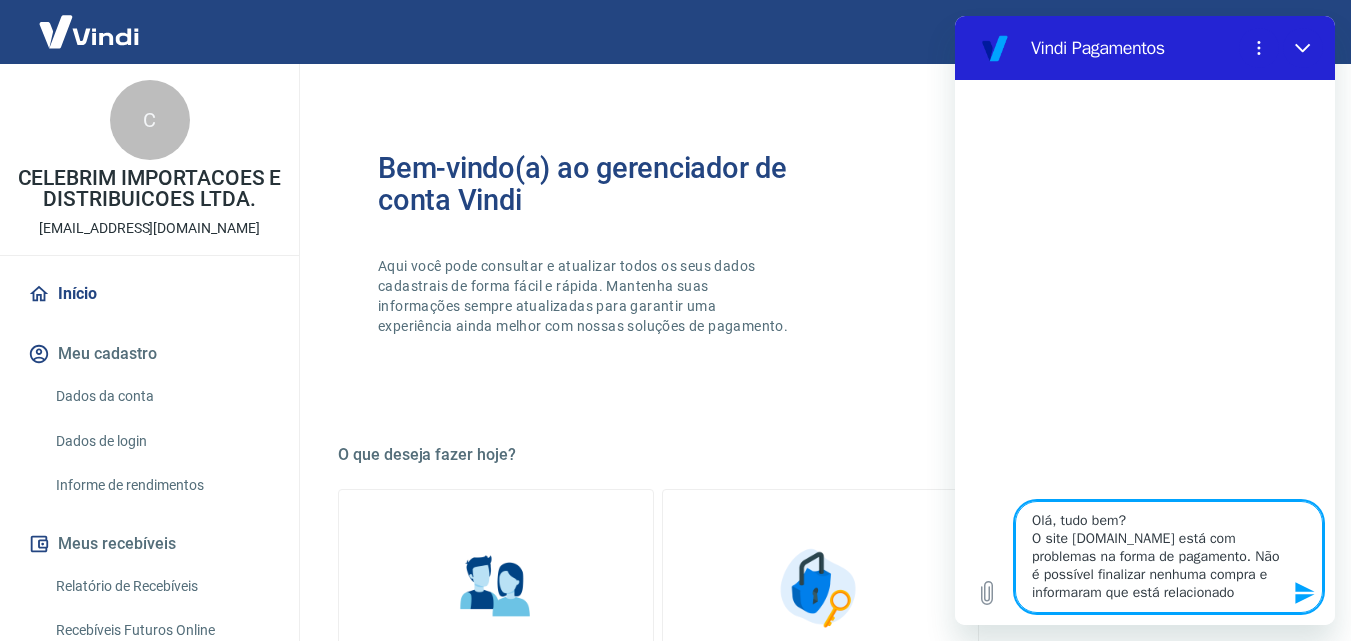 scroll, scrollTop: 8, scrollLeft: 0, axis: vertical 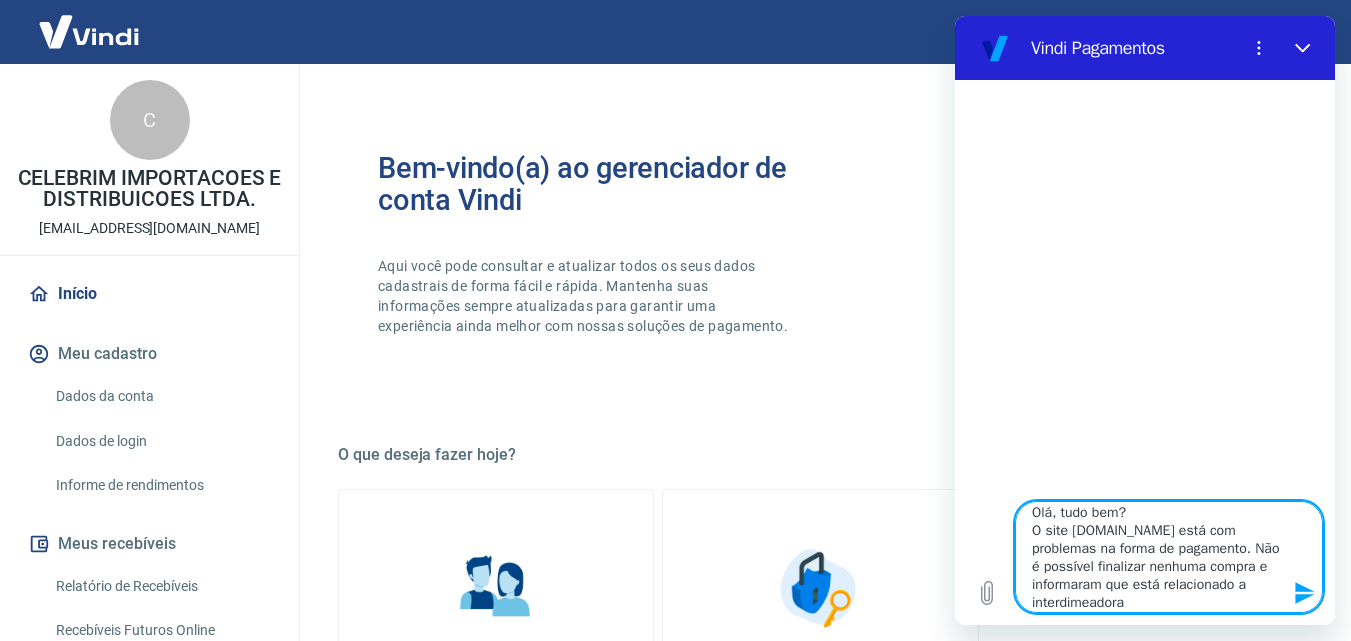 click on "Olá, tudo bem?
O site [DOMAIN_NAME] está com problemas na forma de pagamento. Não é possível finalizar nenhuma compra e informaram que está relacionado a interdimeadora" at bounding box center [1169, 557] 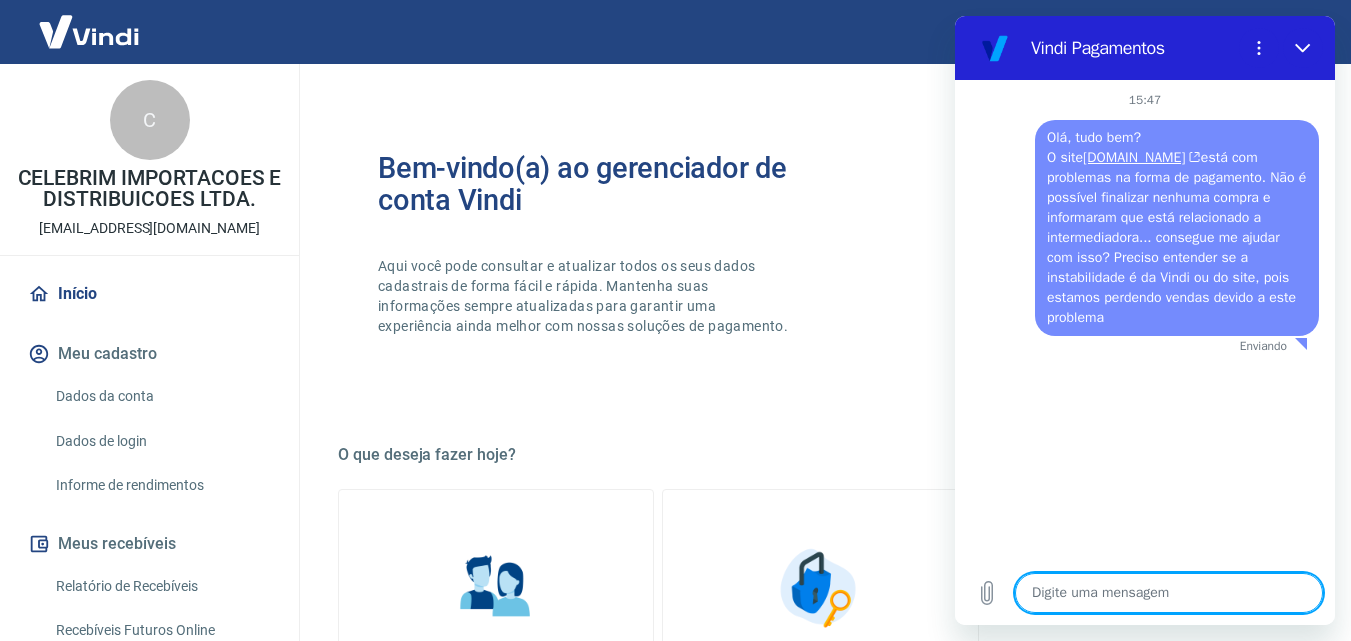 scroll, scrollTop: 0, scrollLeft: 0, axis: both 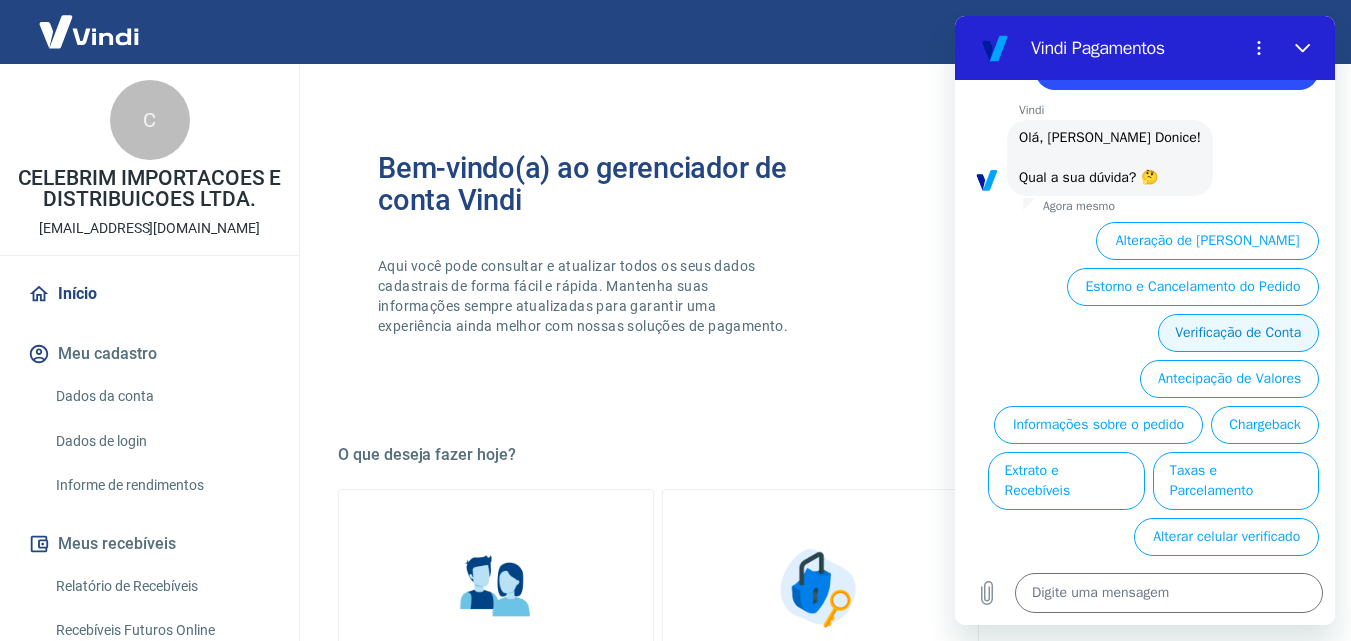 click on "Verificação de Conta" at bounding box center (1238, 333) 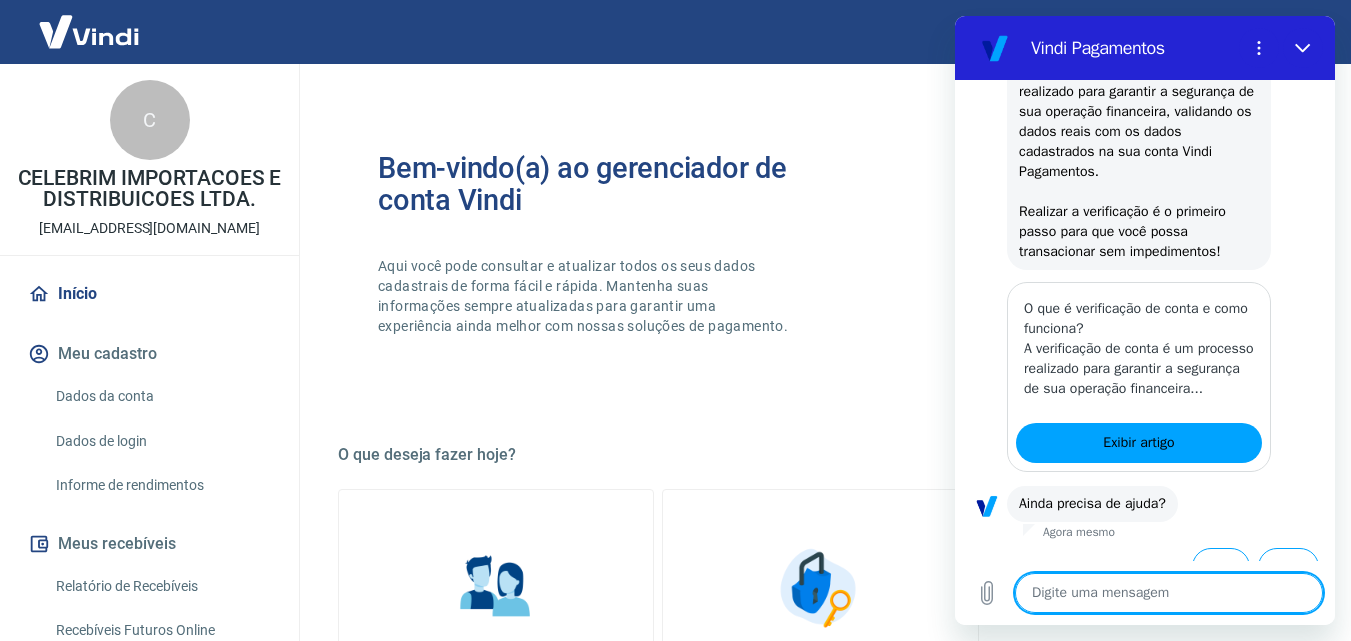 scroll, scrollTop: 516, scrollLeft: 0, axis: vertical 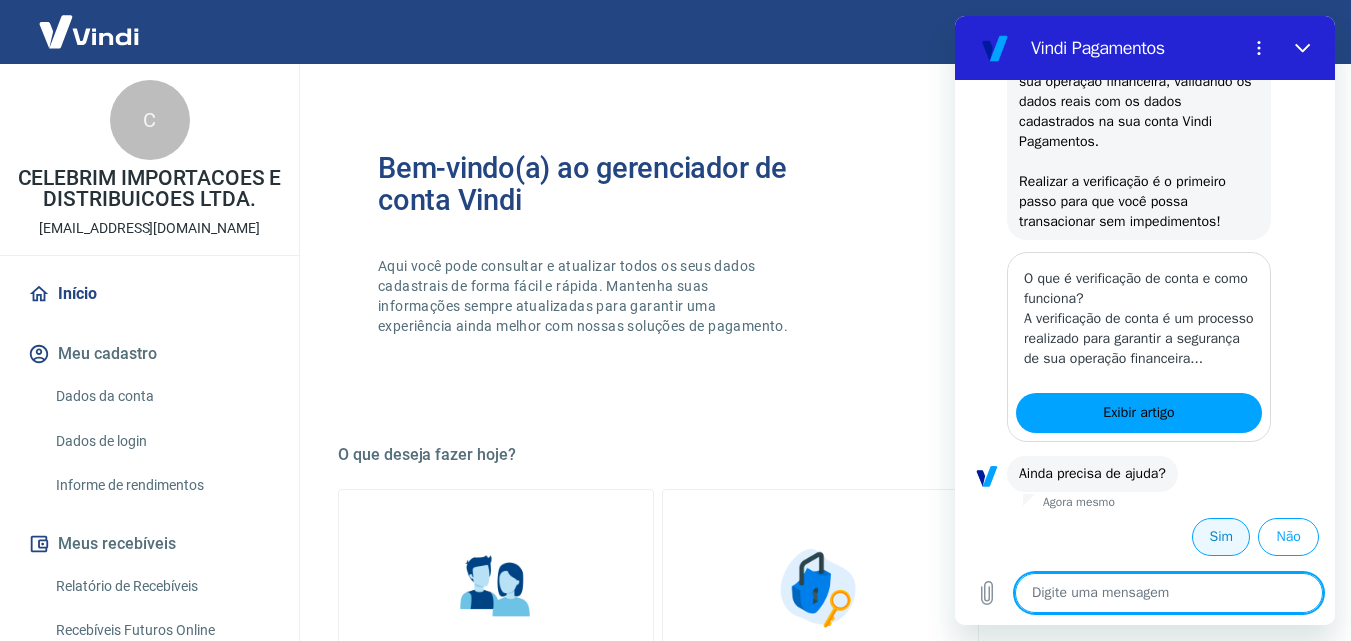 click on "Sim" at bounding box center (1221, 537) 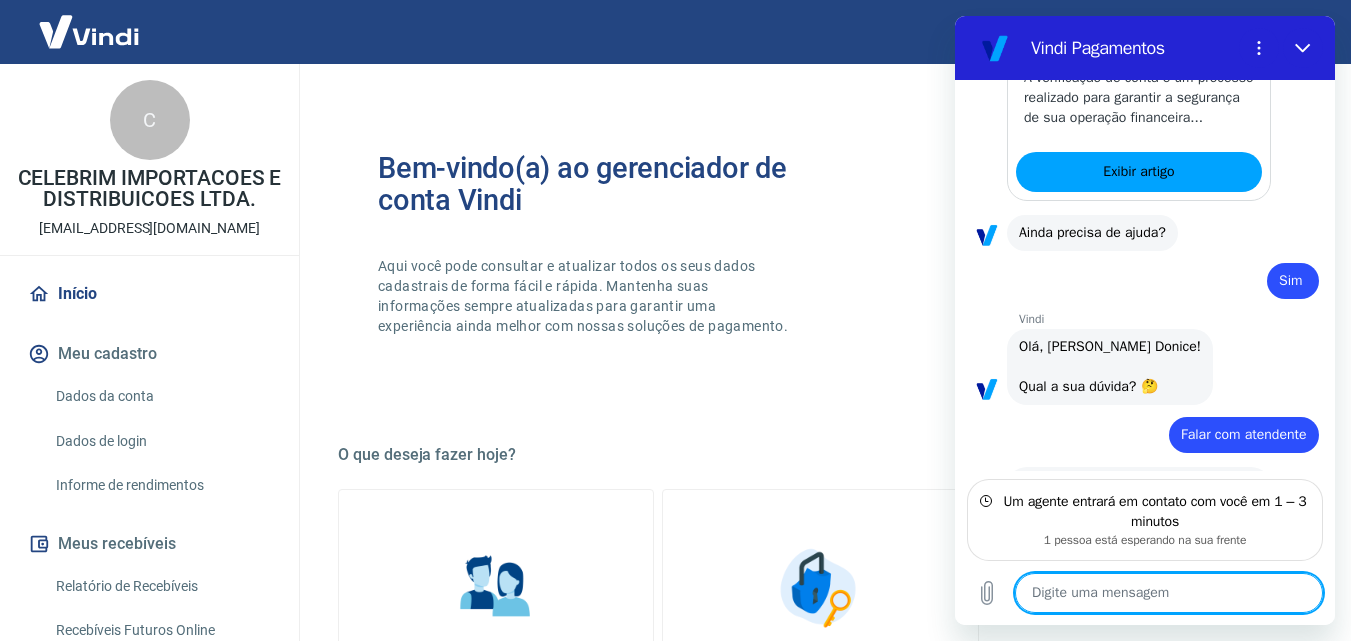 scroll, scrollTop: 832, scrollLeft: 0, axis: vertical 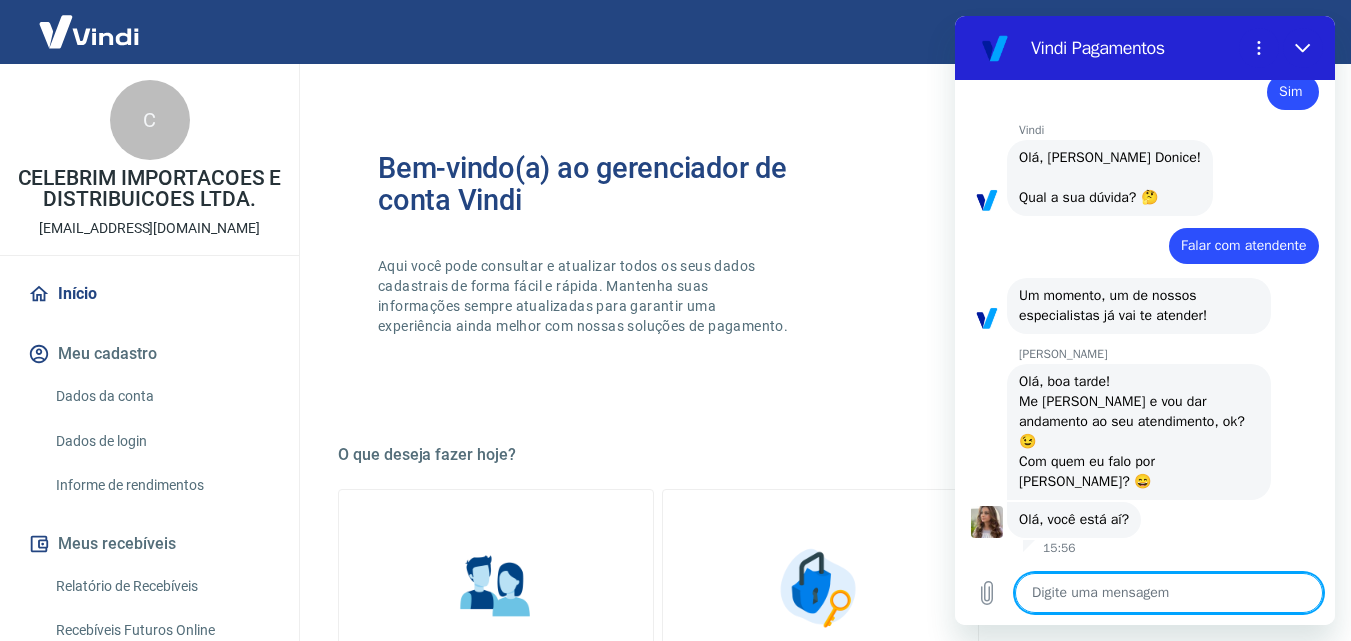 click at bounding box center [1169, 593] 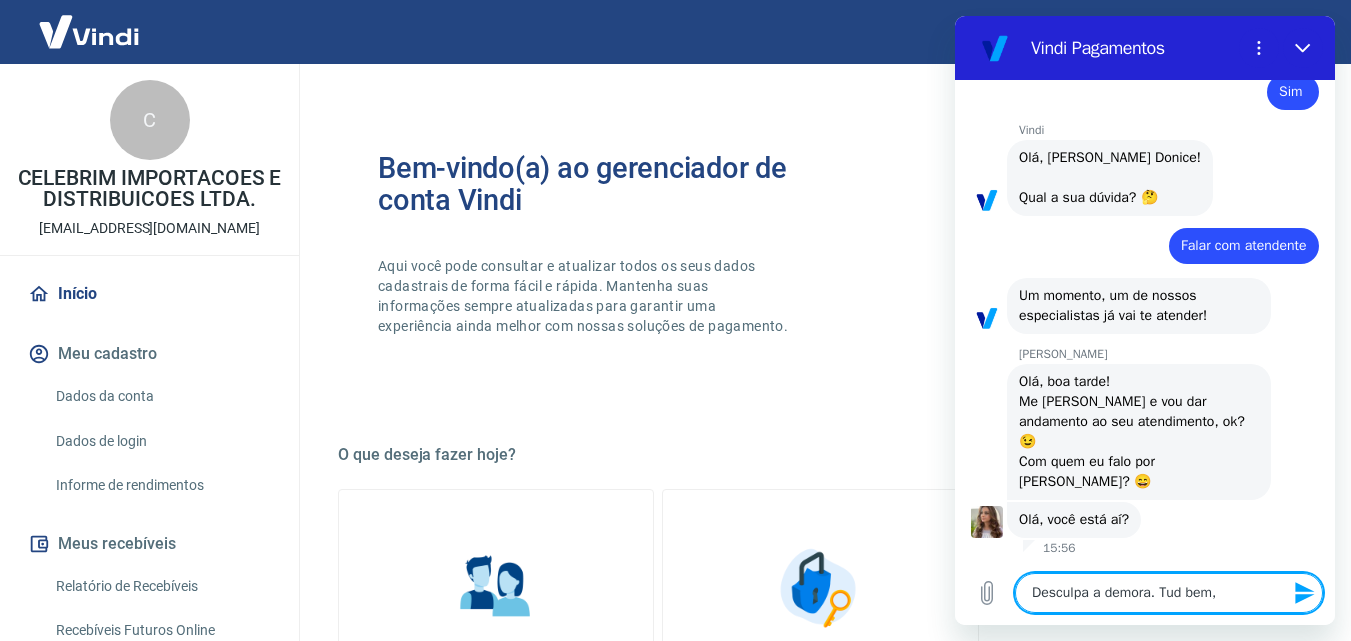 click on "[PERSON_NAME]" at bounding box center [1177, 354] 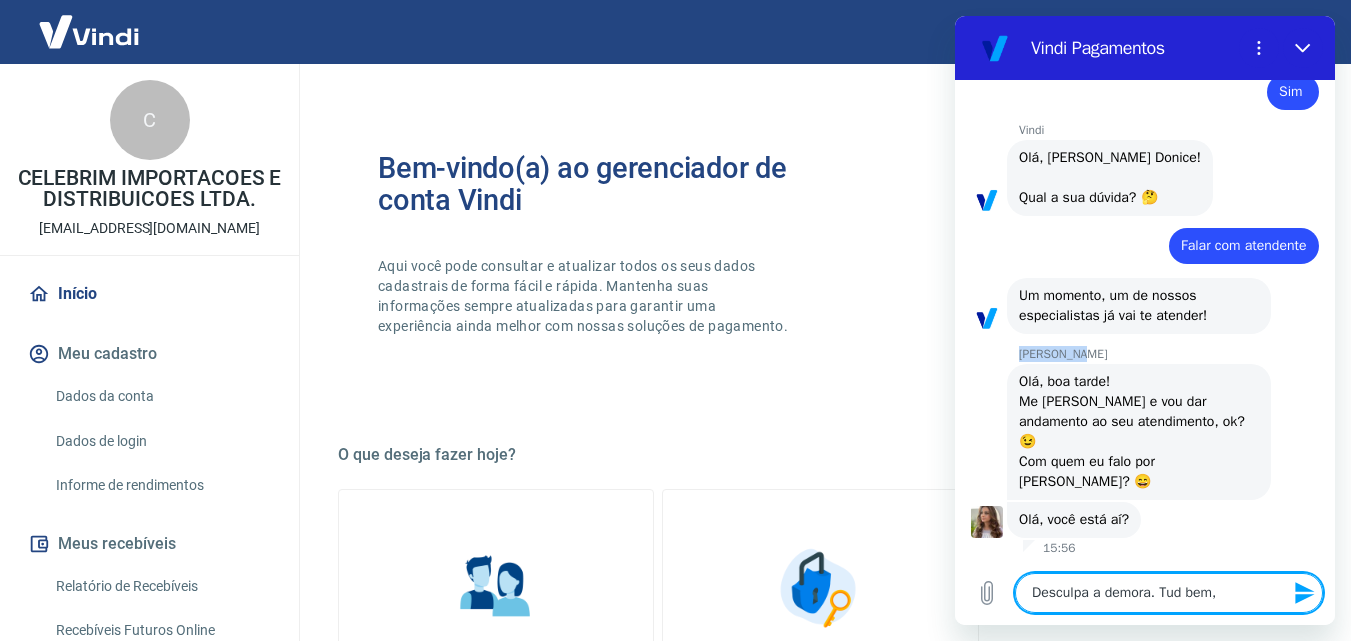 click on "[PERSON_NAME]" at bounding box center (1177, 354) 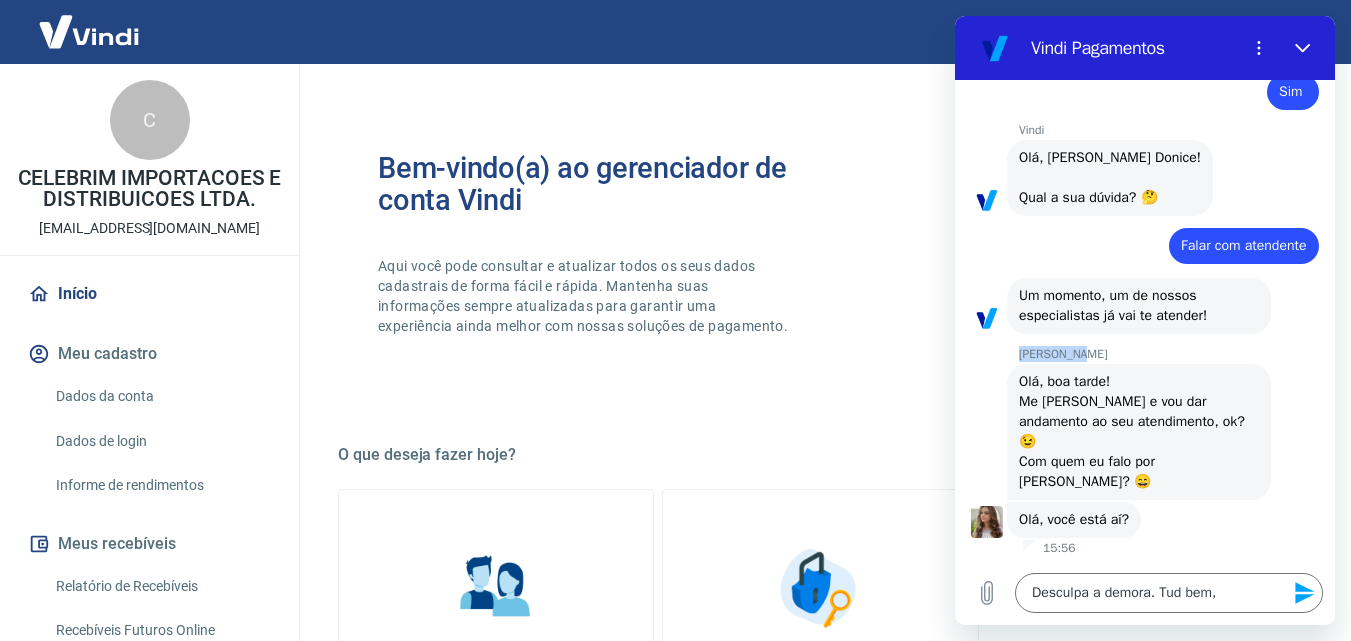 copy on "Steffanie" 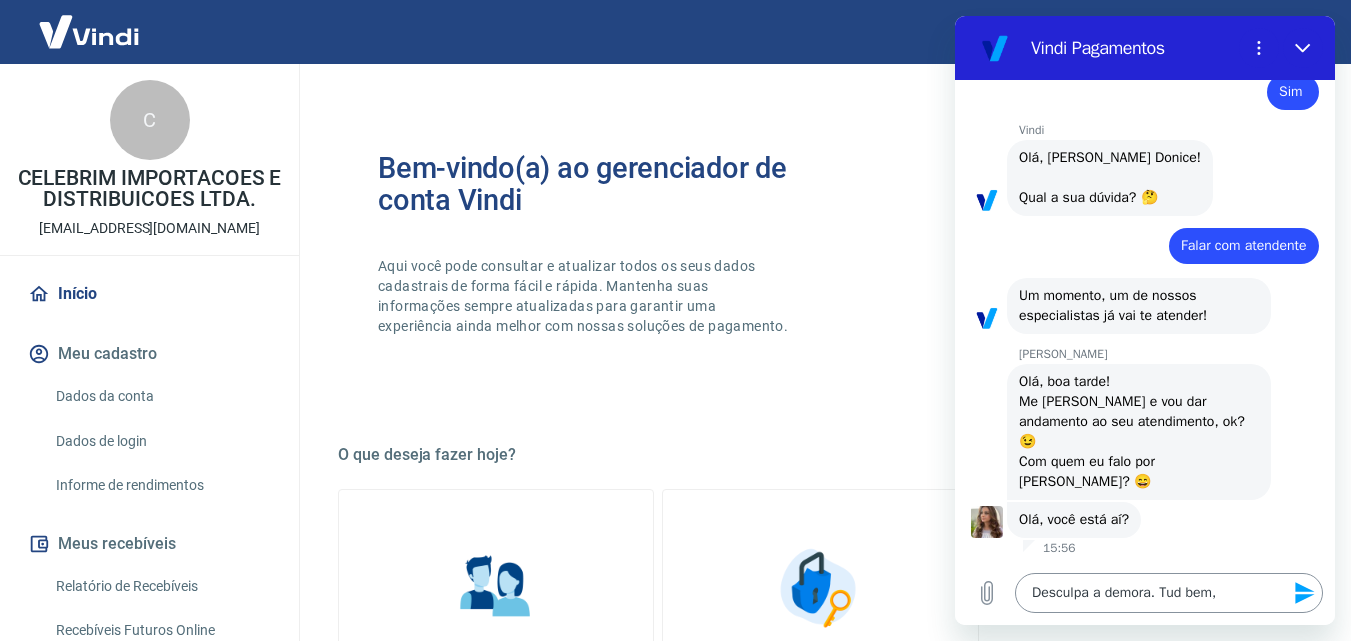 click on "Desculpa a demora. Tud bem," at bounding box center (1169, 593) 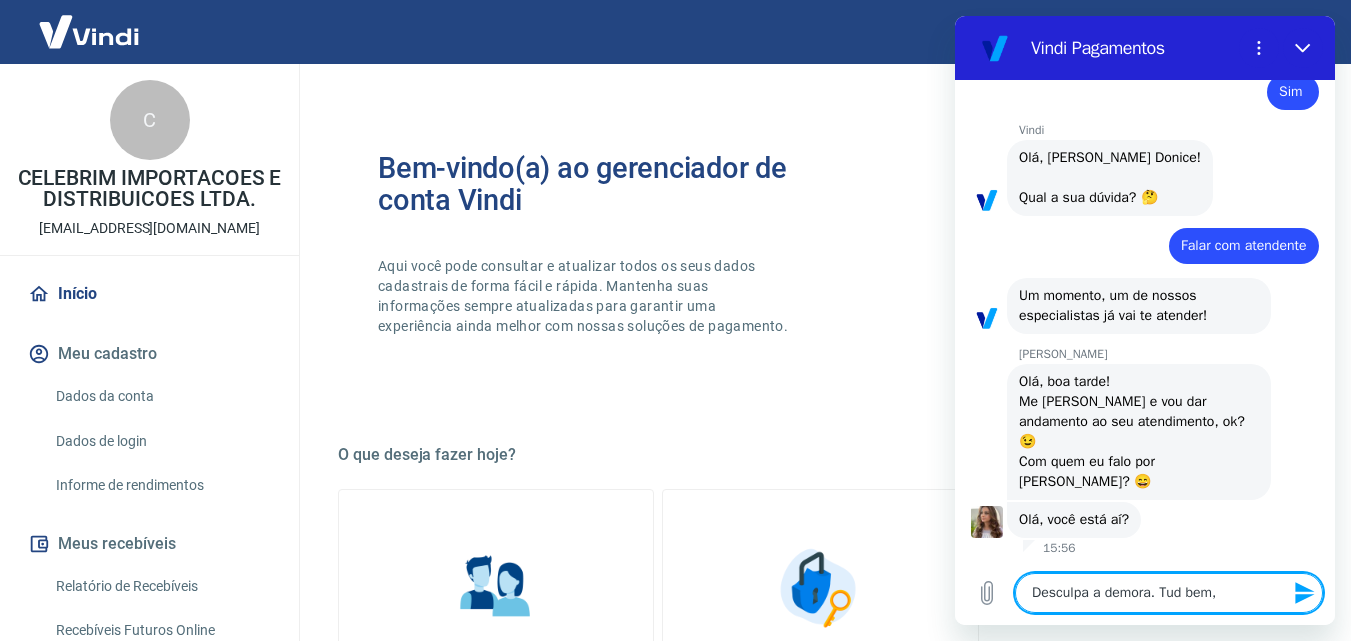 paste on "Steffanie" 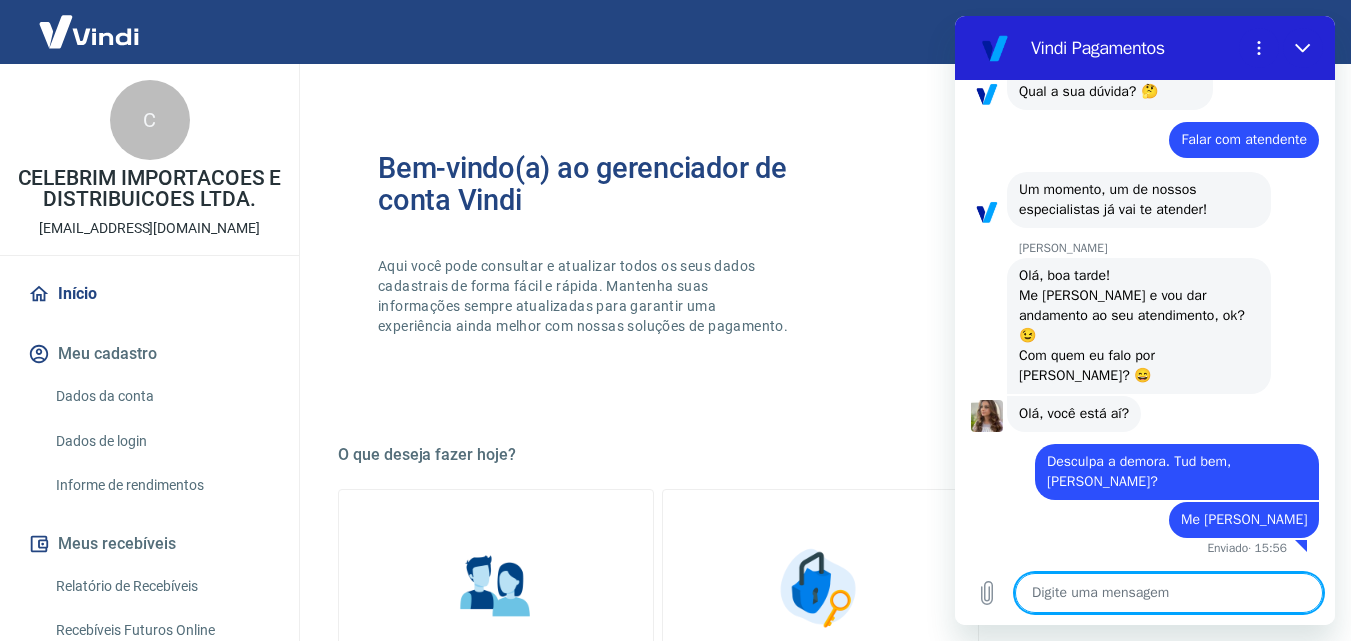 scroll, scrollTop: 1052, scrollLeft: 0, axis: vertical 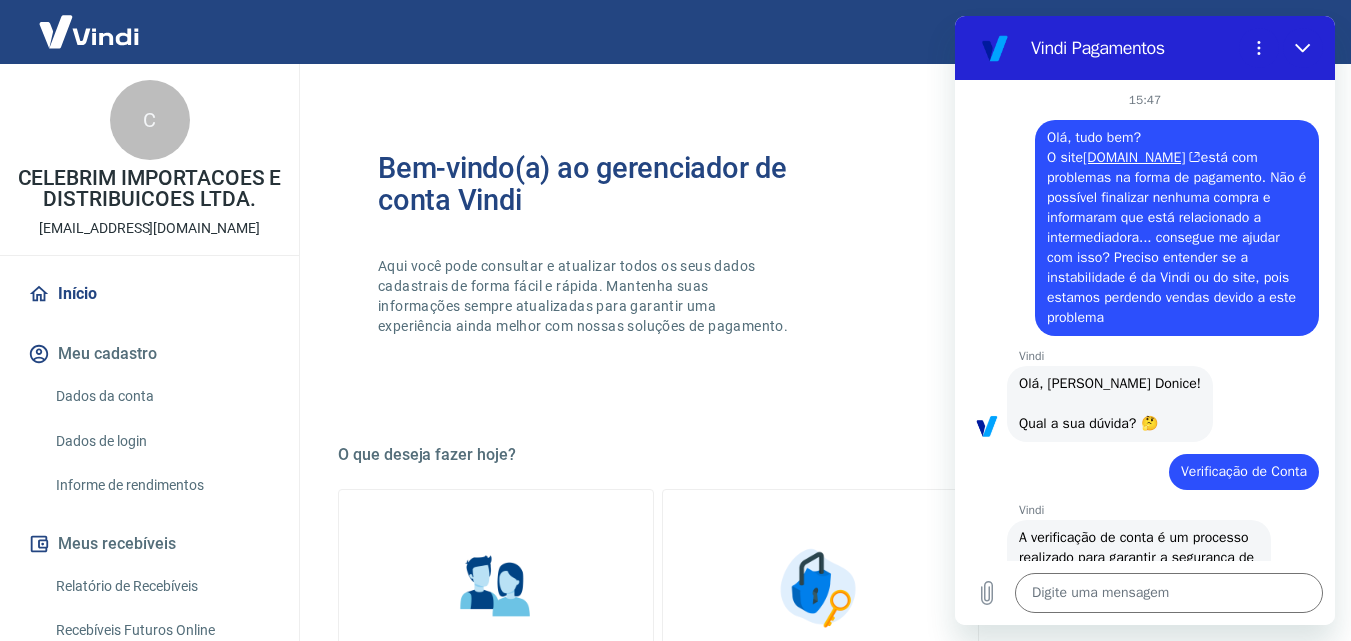 drag, startPoint x: 1243, startPoint y: 316, endPoint x: 1046, endPoint y: 158, distance: 252.53317 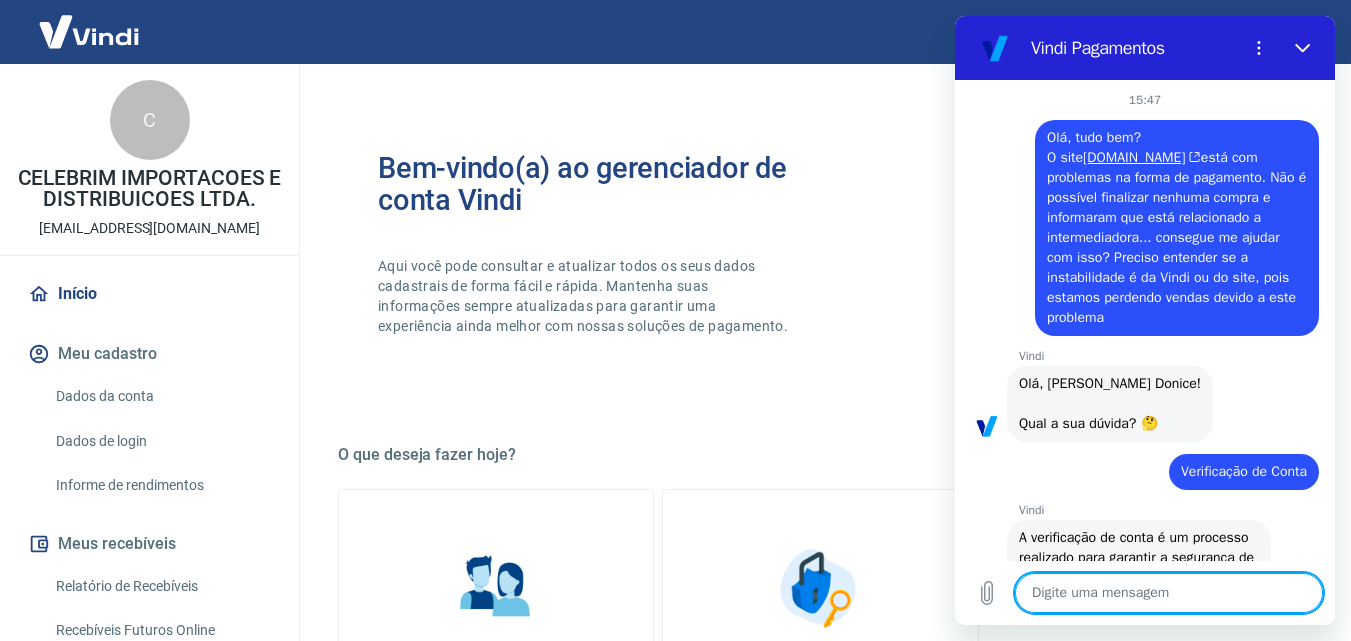 click at bounding box center (1169, 593) 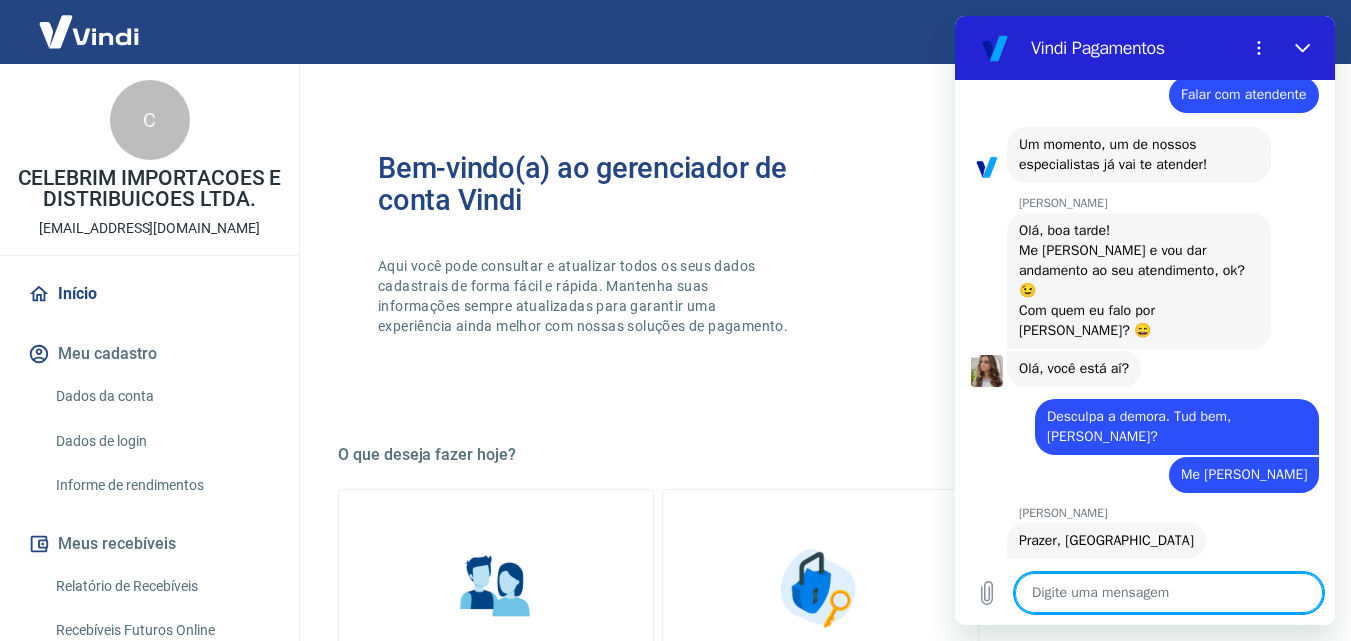 scroll, scrollTop: 1364, scrollLeft: 0, axis: vertical 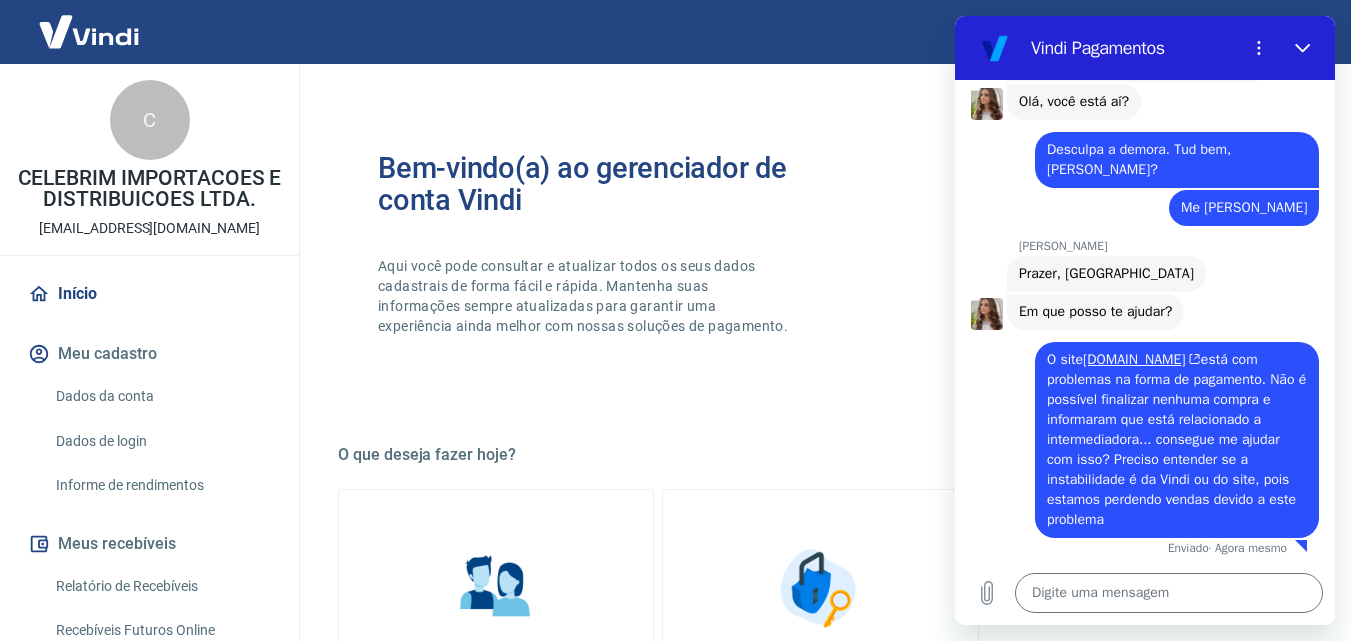 click on "O site  [DOMAIN_NAME]  está com problemas na forma de pagamento. Não é possível finalizar nenhuma compra e informaram que está relacionado a intermediadora... consegue me ajudar com isso? Preciso entender se a instabilidade é da Vindi ou do site, pois estamos perdendo vendas devido a este problema" at bounding box center (1178, 439) 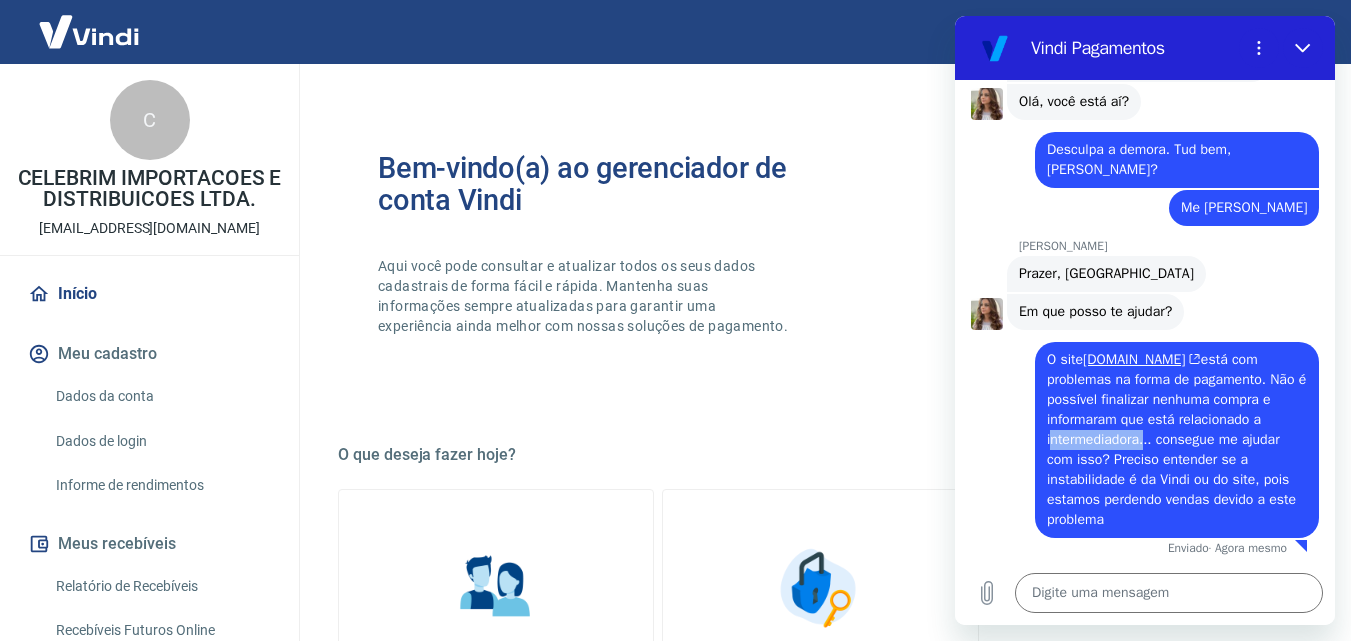 click on "O site  [DOMAIN_NAME]  está com problemas na forma de pagamento. Não é possível finalizar nenhuma compra e informaram que está relacionado a intermediadora... consegue me ajudar com isso? Preciso entender se a instabilidade é da Vindi ou do site, pois estamos perdendo vendas devido a este problema" at bounding box center [1178, 439] 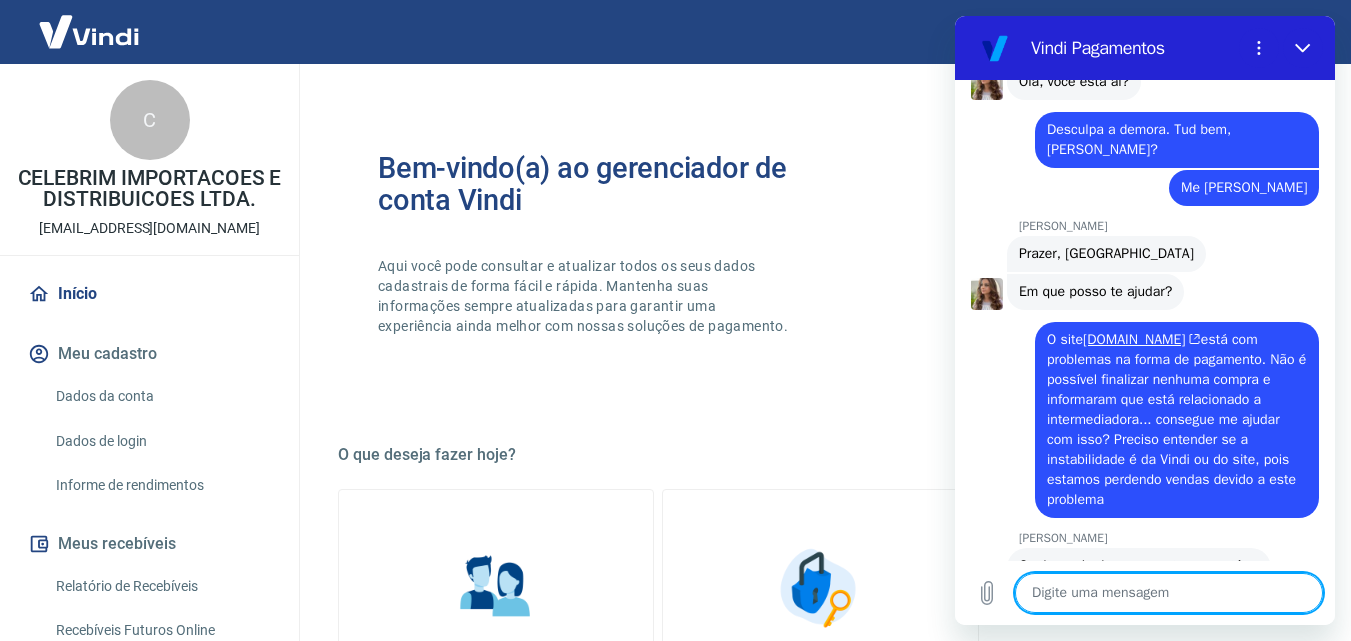 scroll, scrollTop: 1450, scrollLeft: 0, axis: vertical 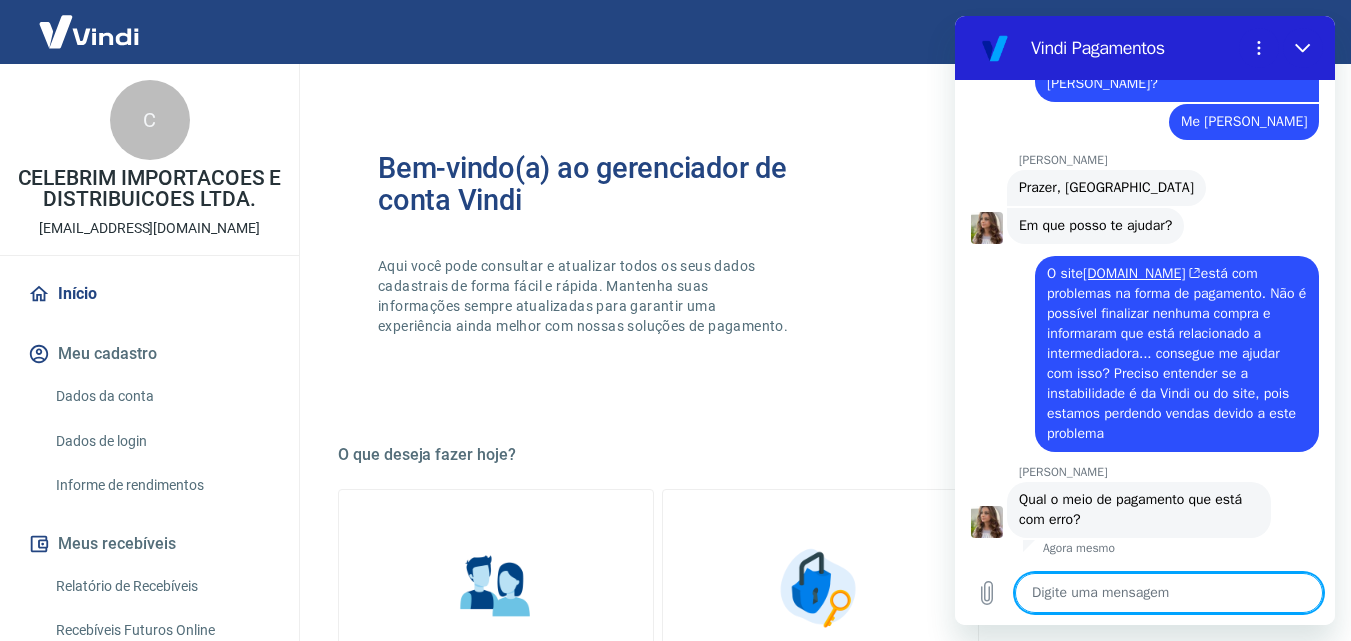 click at bounding box center (1169, 593) 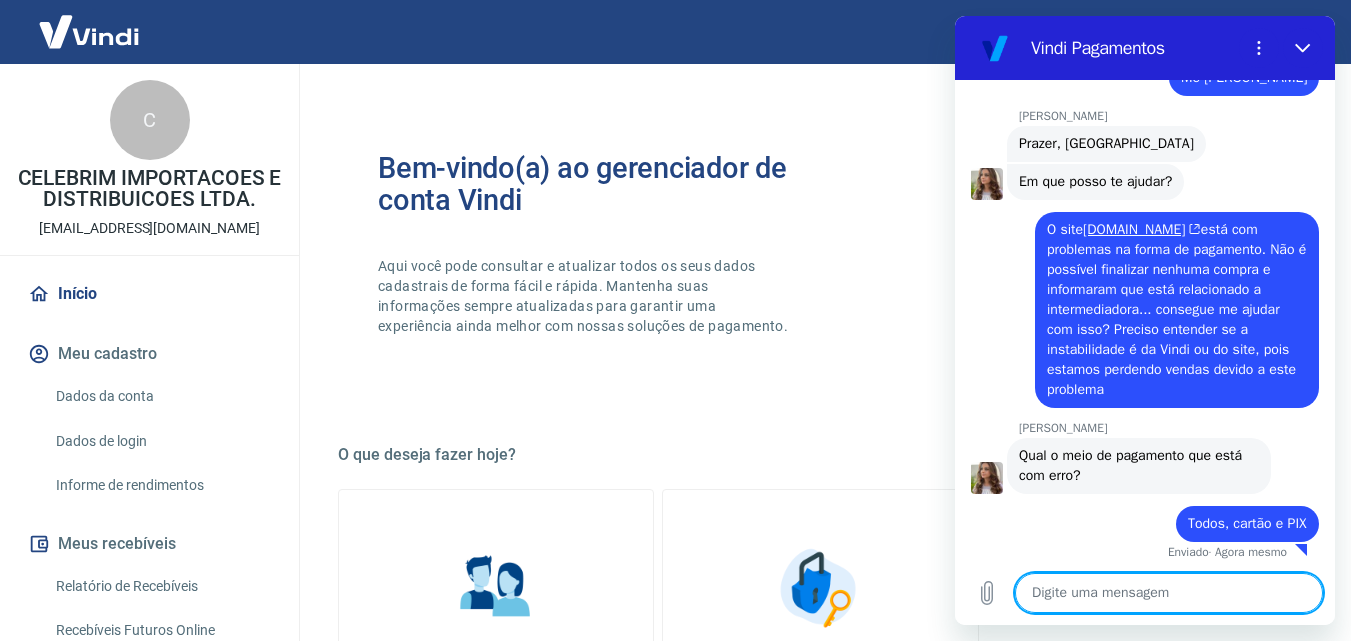 scroll, scrollTop: 1498, scrollLeft: 0, axis: vertical 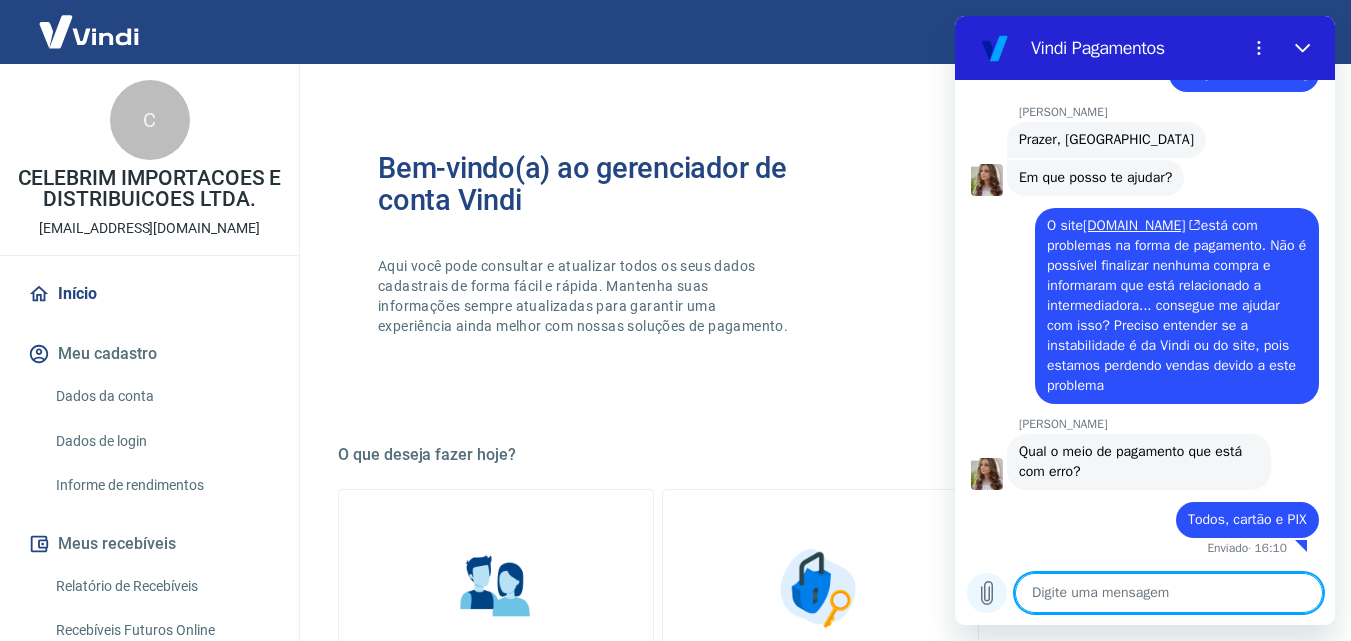click 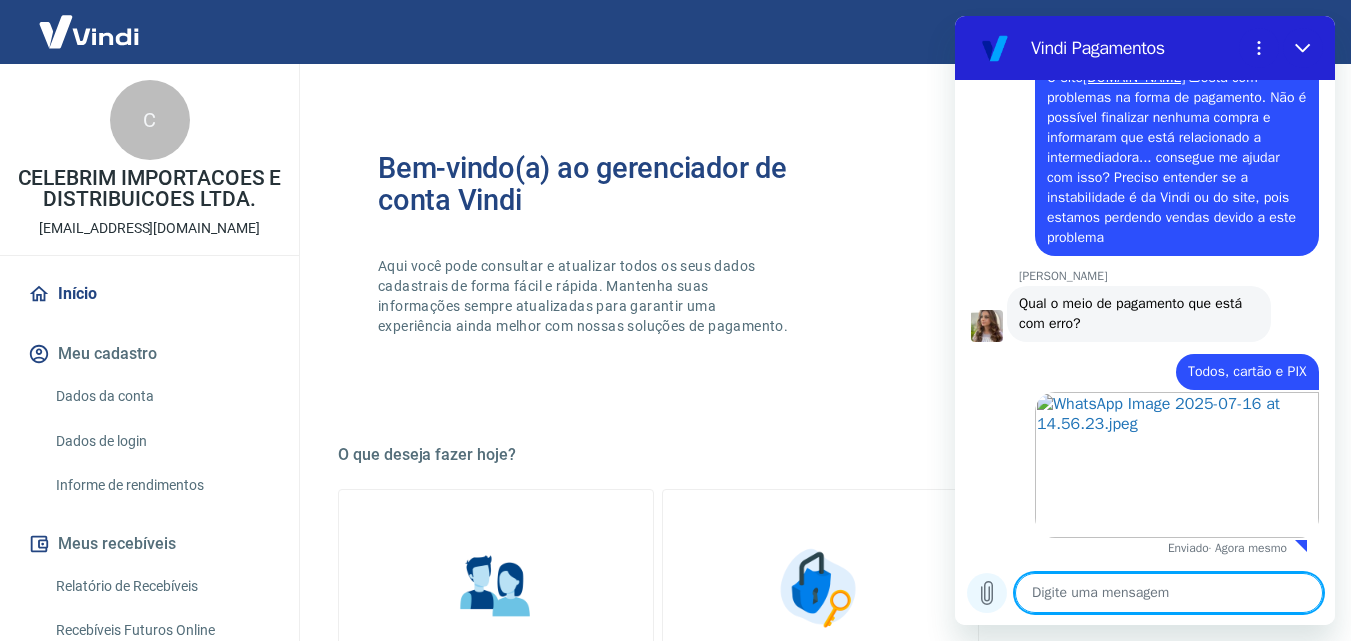 scroll, scrollTop: 1646, scrollLeft: 0, axis: vertical 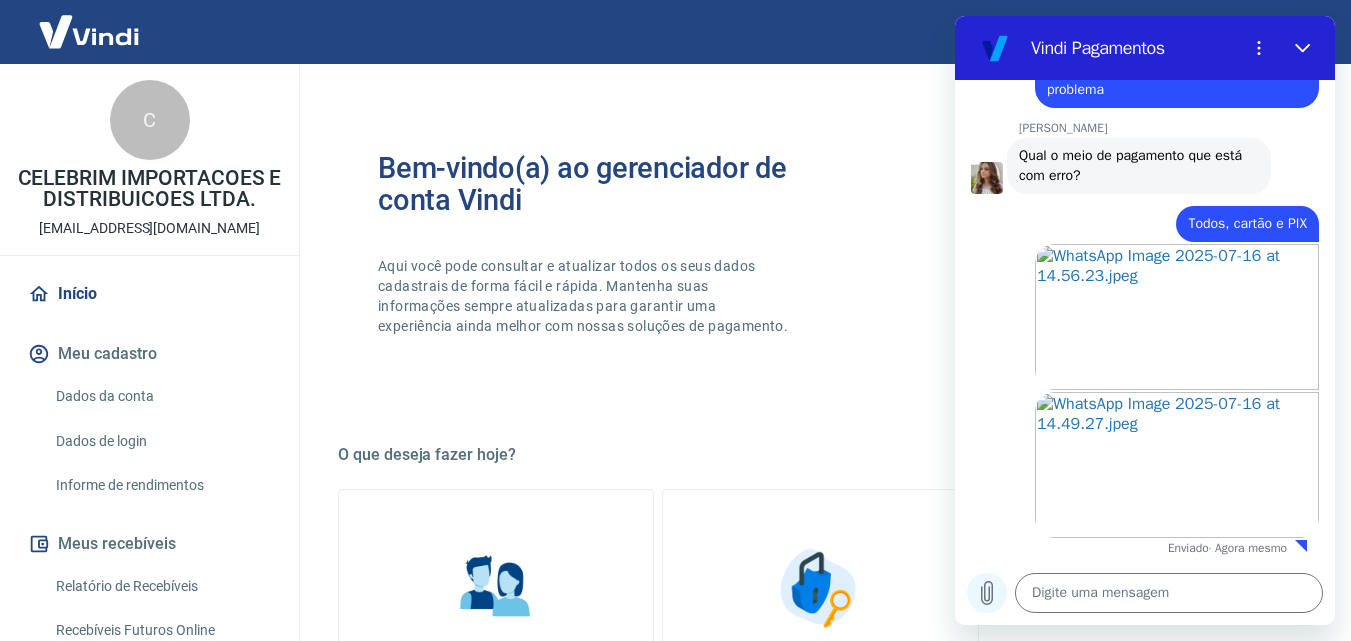 click 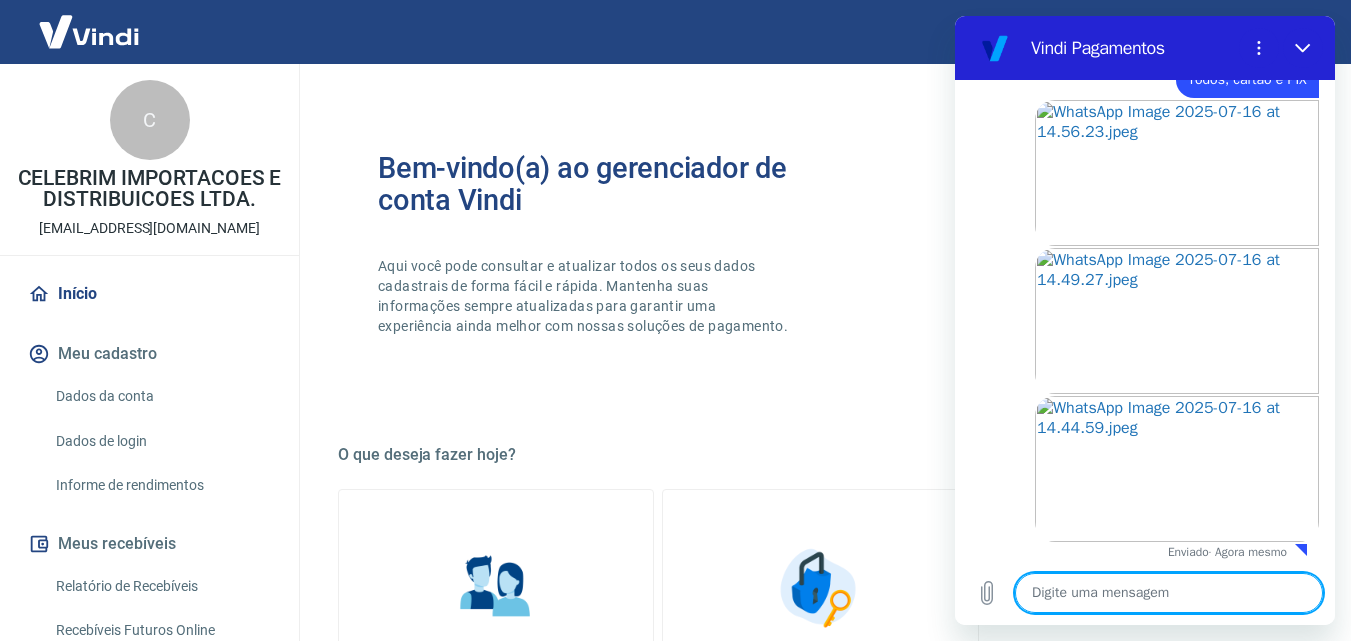 scroll, scrollTop: 1942, scrollLeft: 0, axis: vertical 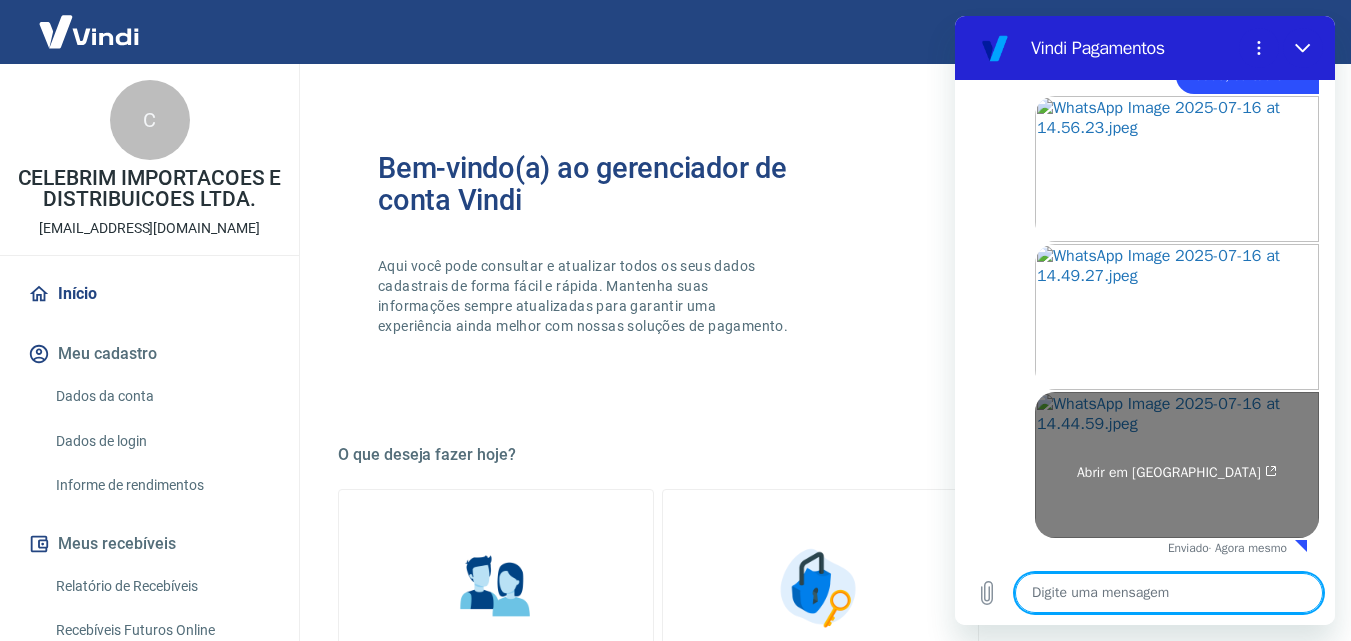click on "Abrir em [GEOGRAPHIC_DATA]" at bounding box center [1177, 465] 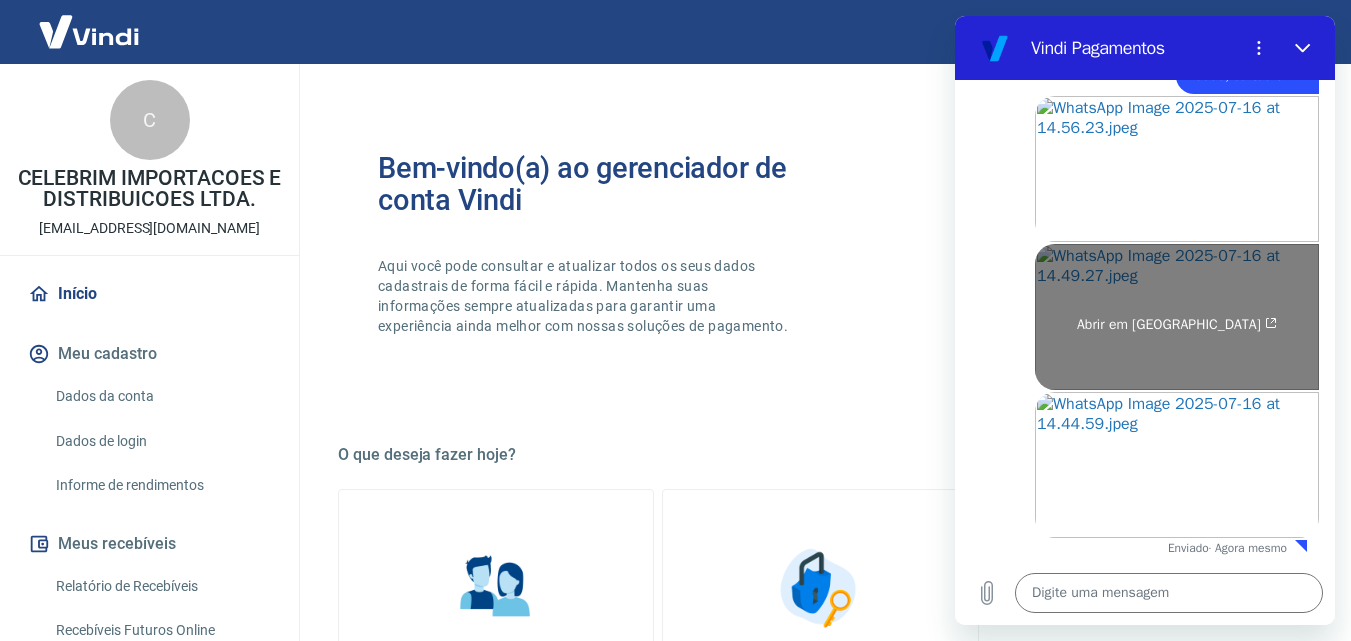 click on "Abrir em [GEOGRAPHIC_DATA]" at bounding box center (1177, 317) 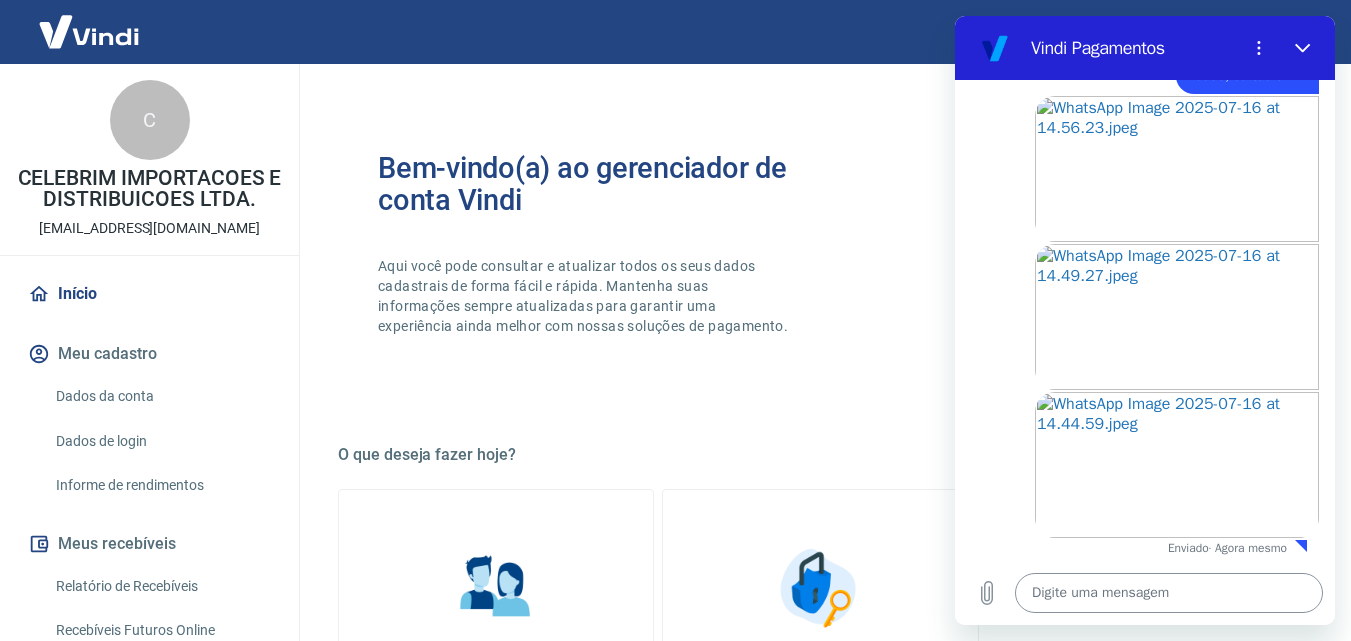 click at bounding box center (1169, 593) 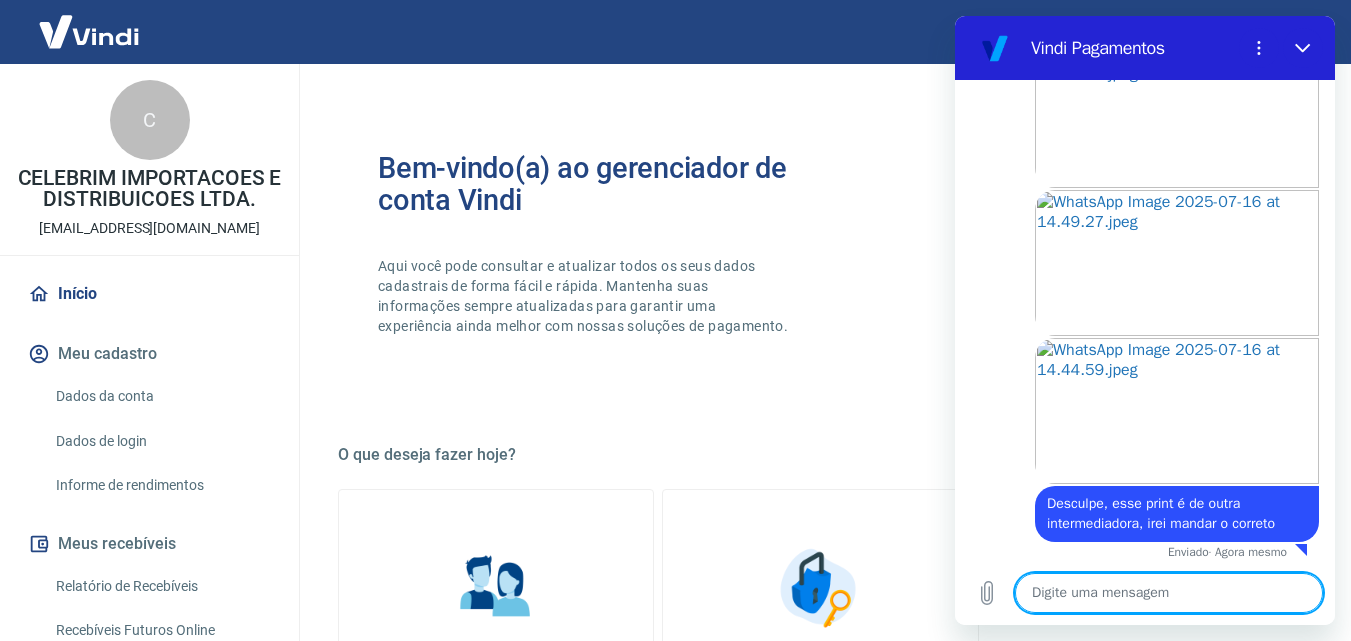 scroll, scrollTop: 2000, scrollLeft: 0, axis: vertical 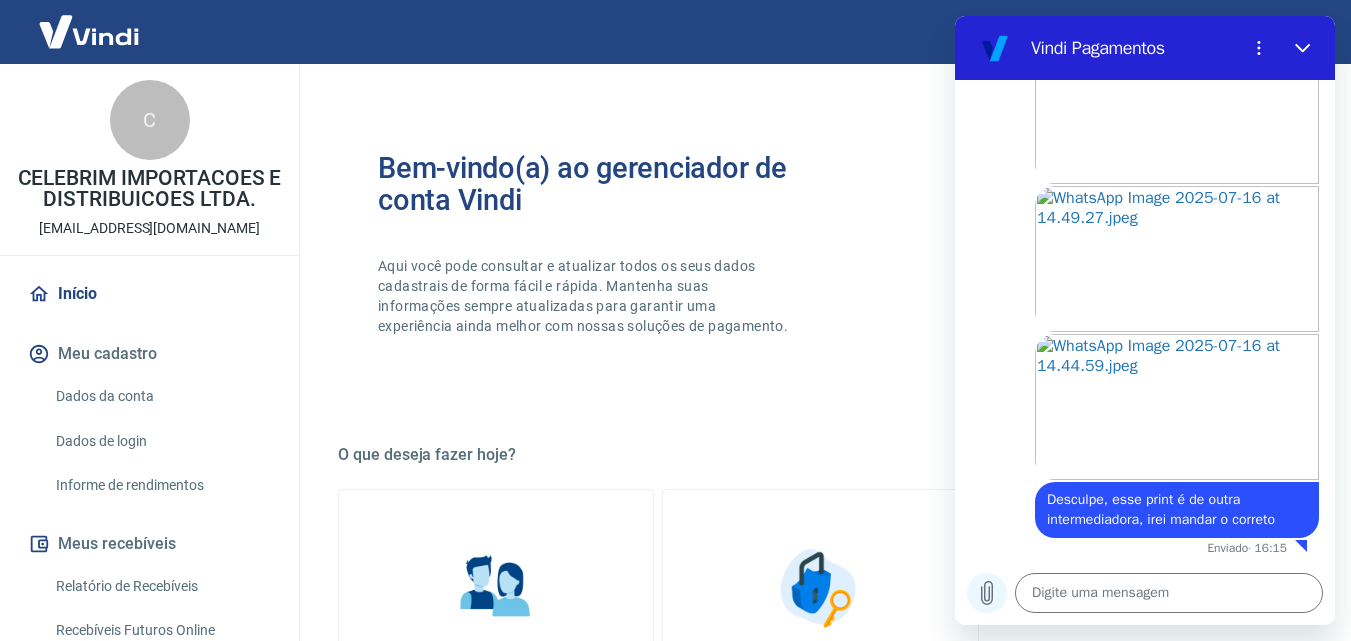 click 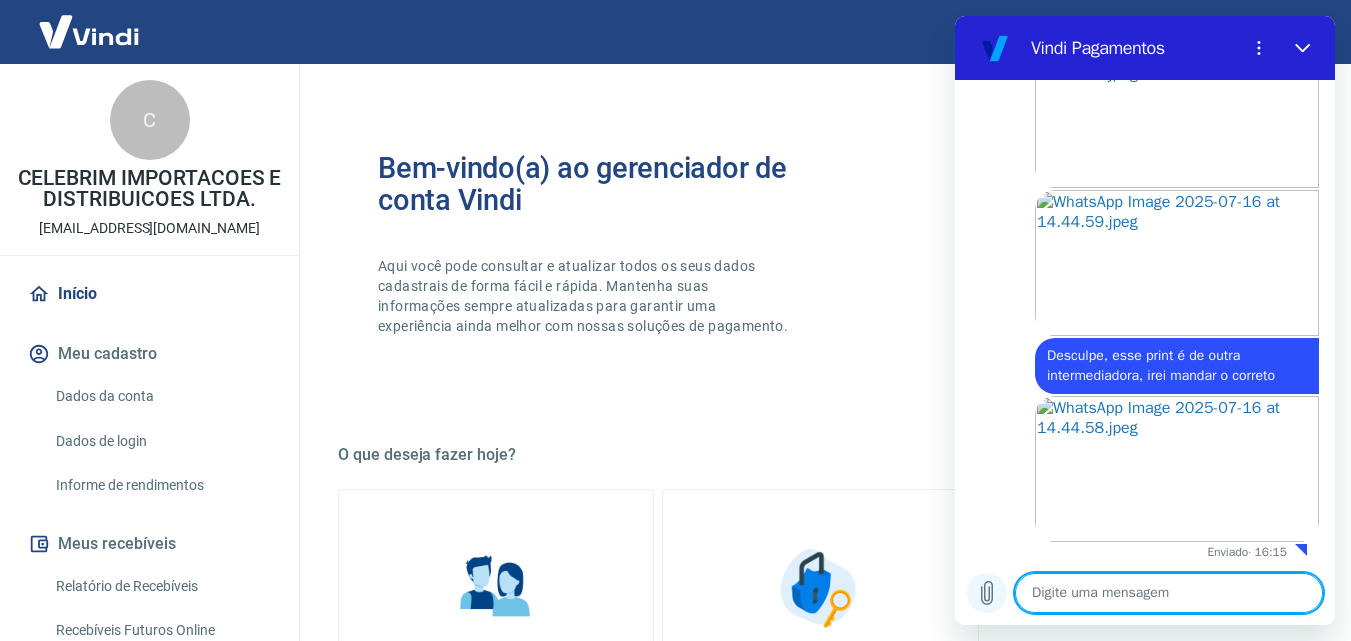 scroll, scrollTop: 2148, scrollLeft: 0, axis: vertical 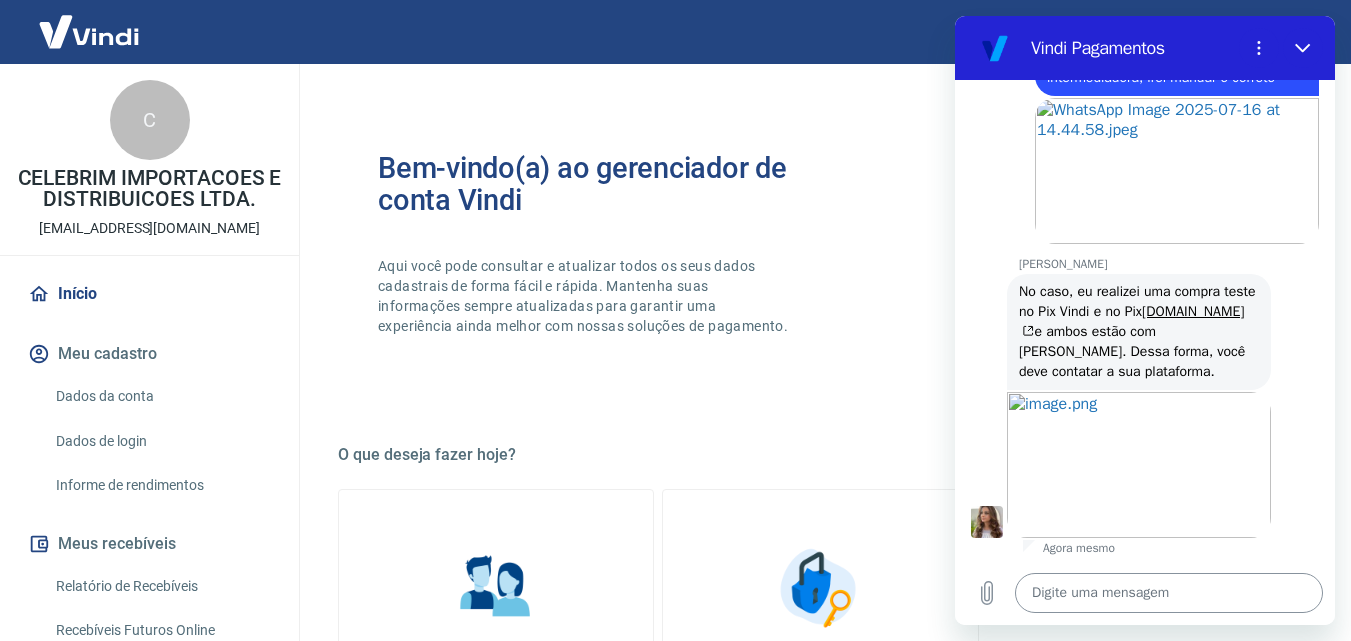 click at bounding box center (1169, 593) 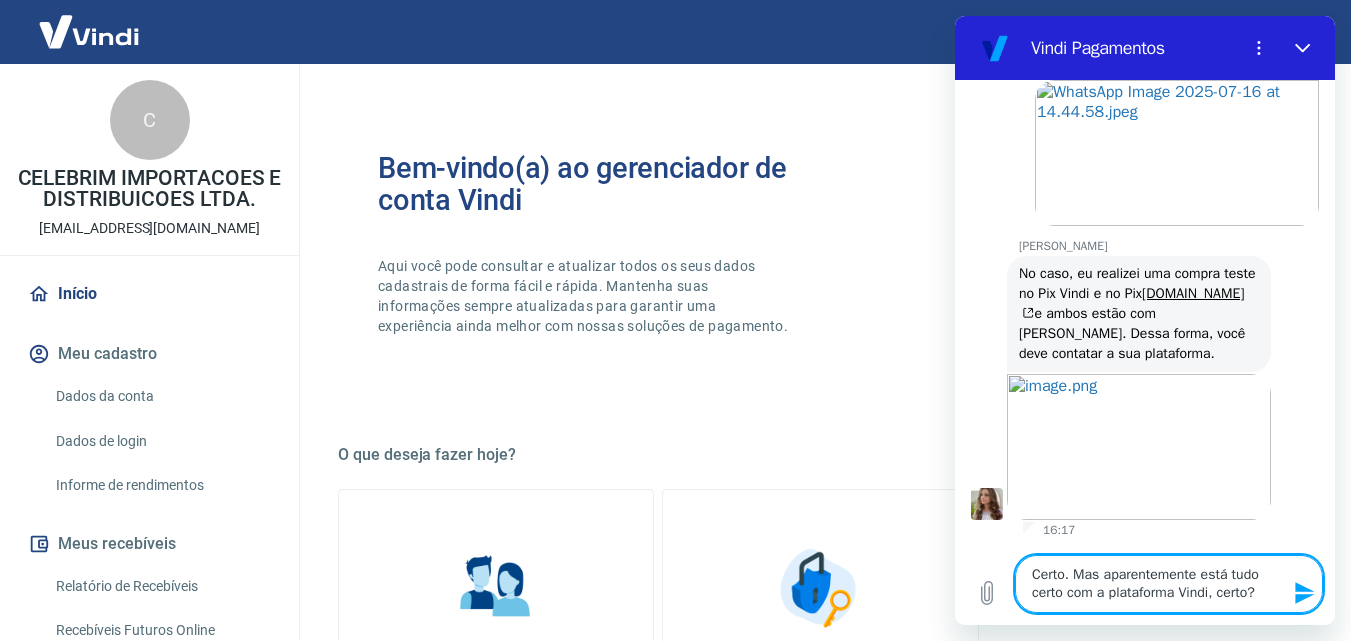 click on "Certo. Mas aparentemente está tudo certo com a plataforma Vindi, certo?" at bounding box center (1169, 584) 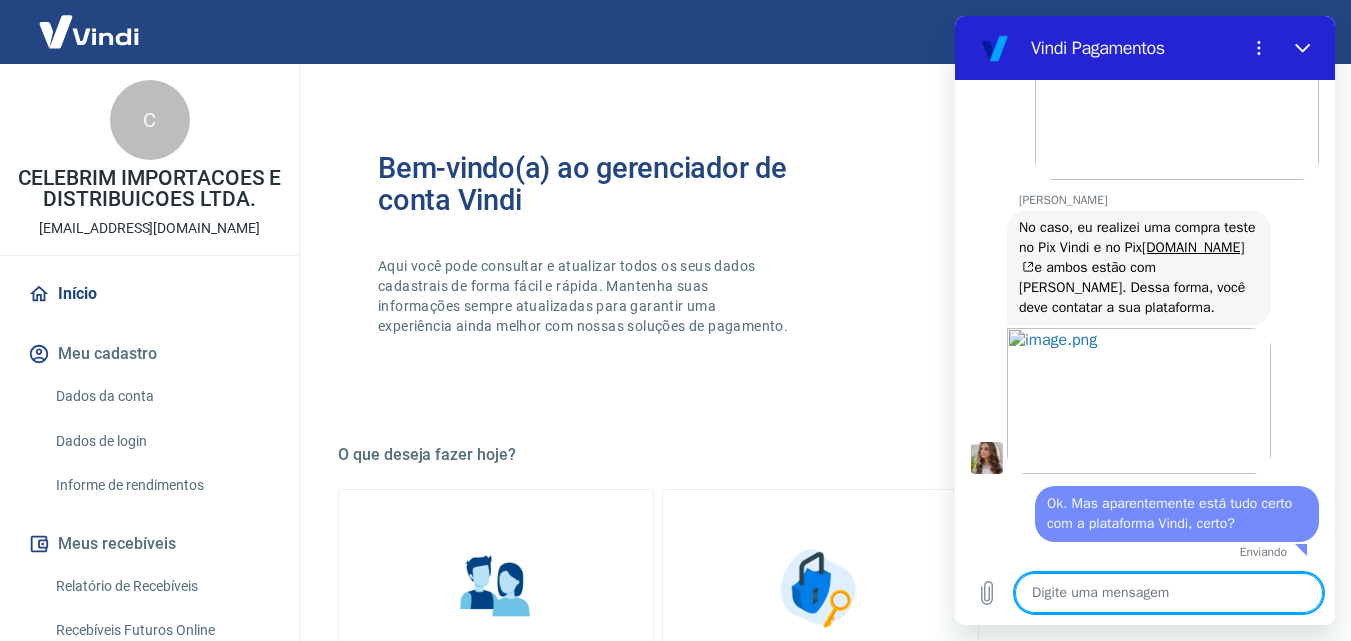 scroll, scrollTop: 2510, scrollLeft: 0, axis: vertical 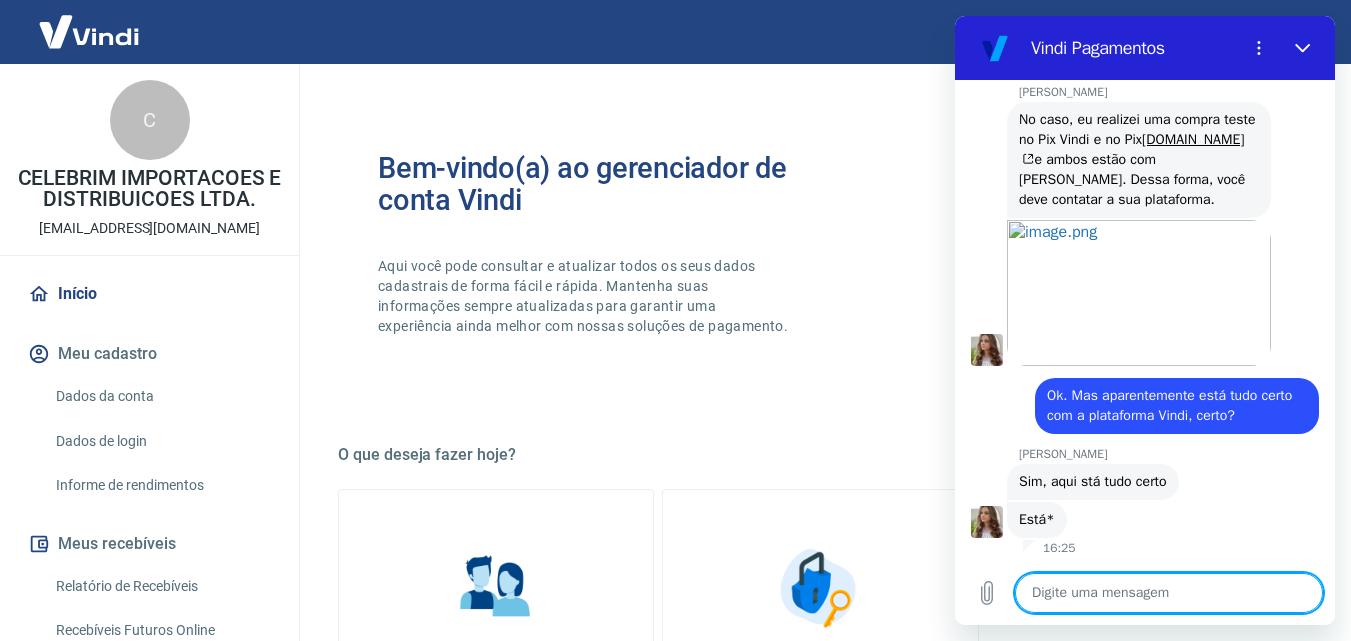 click at bounding box center (1169, 593) 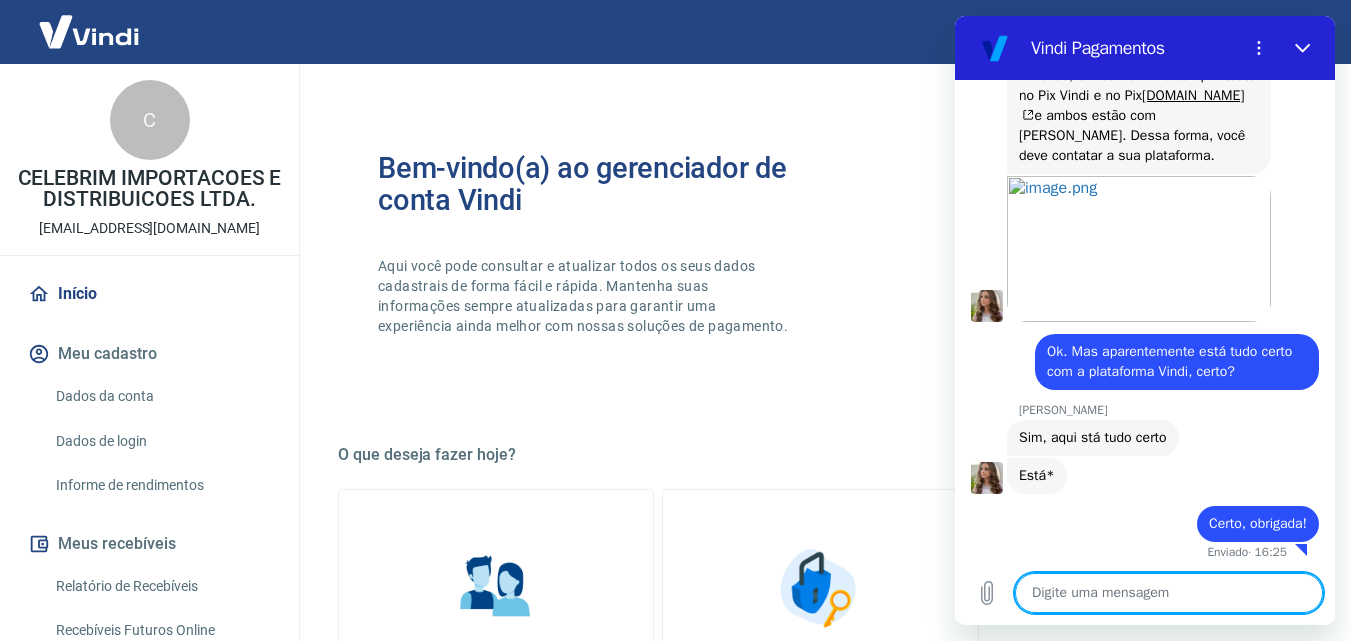 scroll, scrollTop: 2662, scrollLeft: 0, axis: vertical 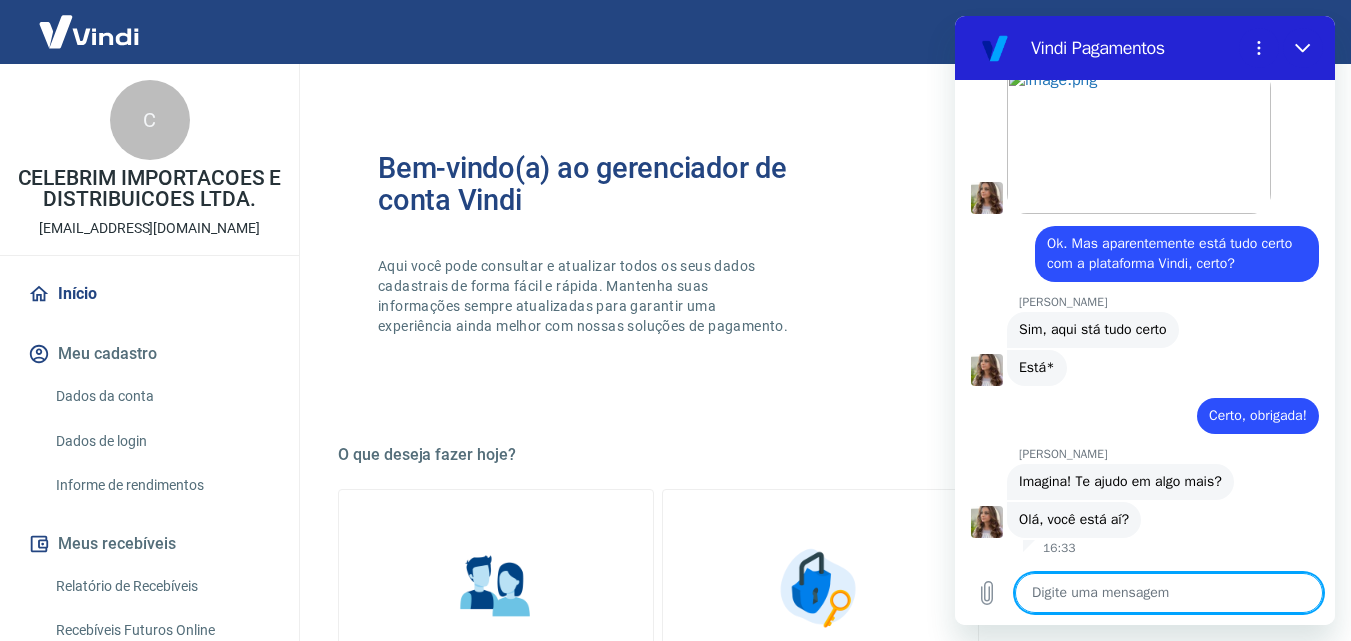 click at bounding box center [1169, 593] 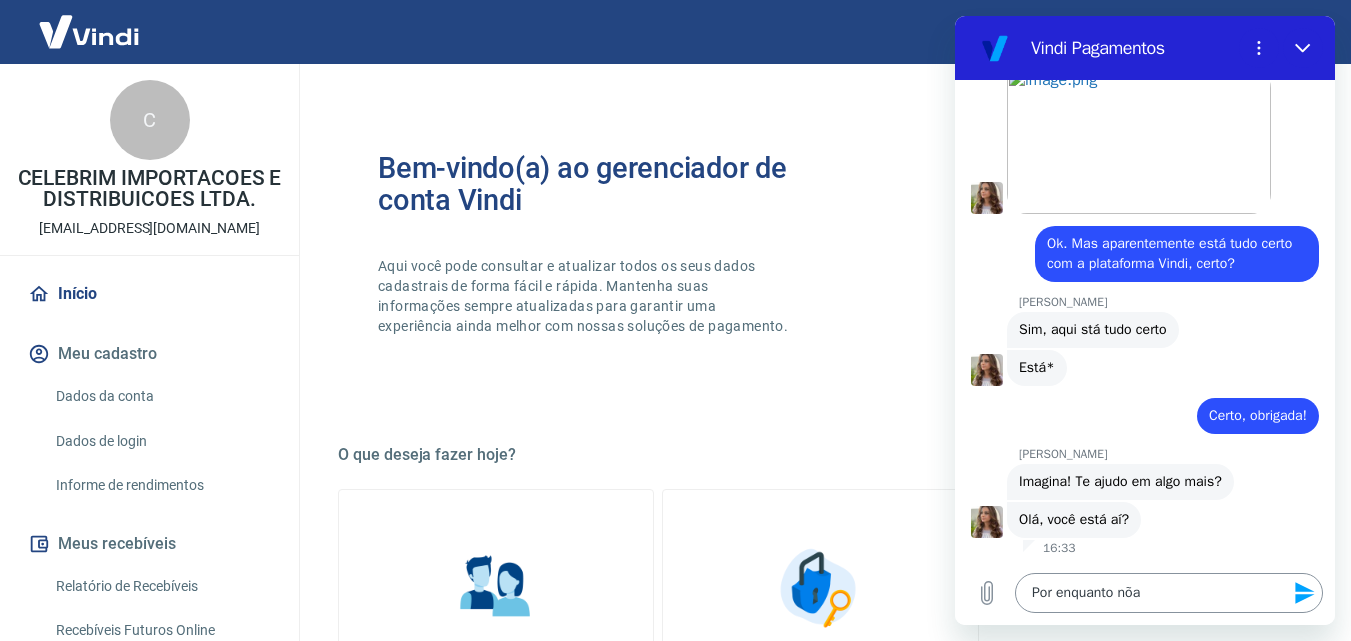 click on "Por enquanto nõa" at bounding box center [1169, 593] 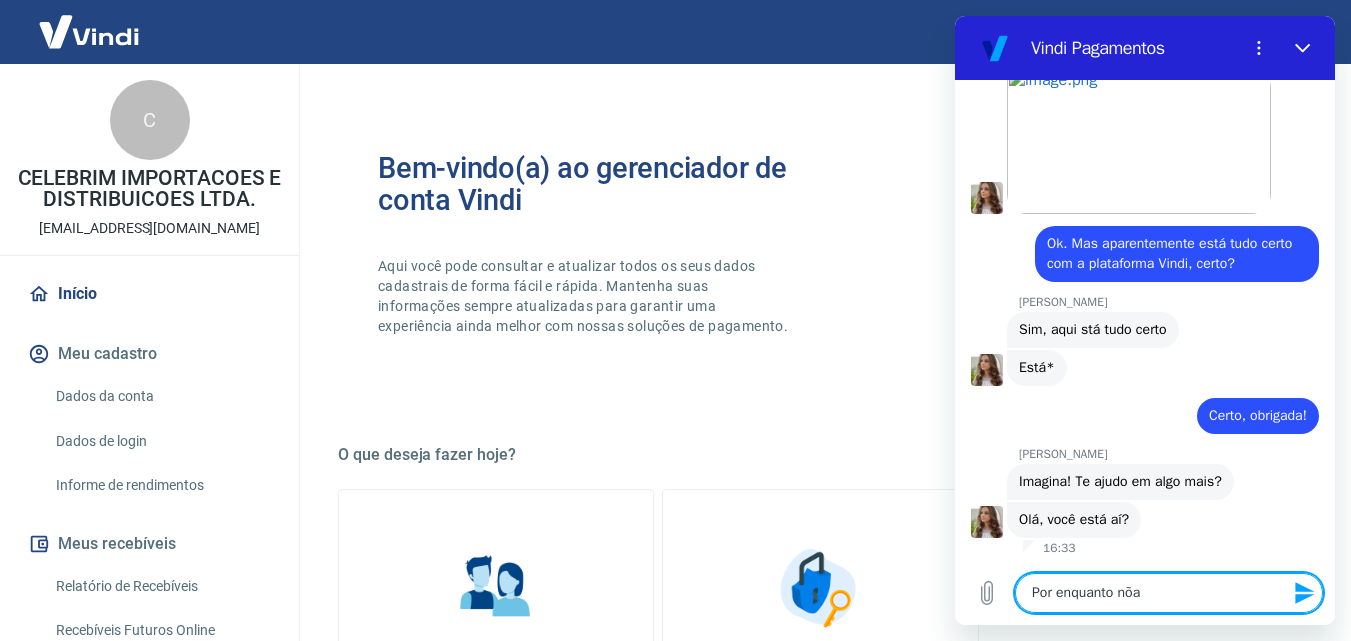 click on "Por enquanto nõa" at bounding box center (1169, 593) 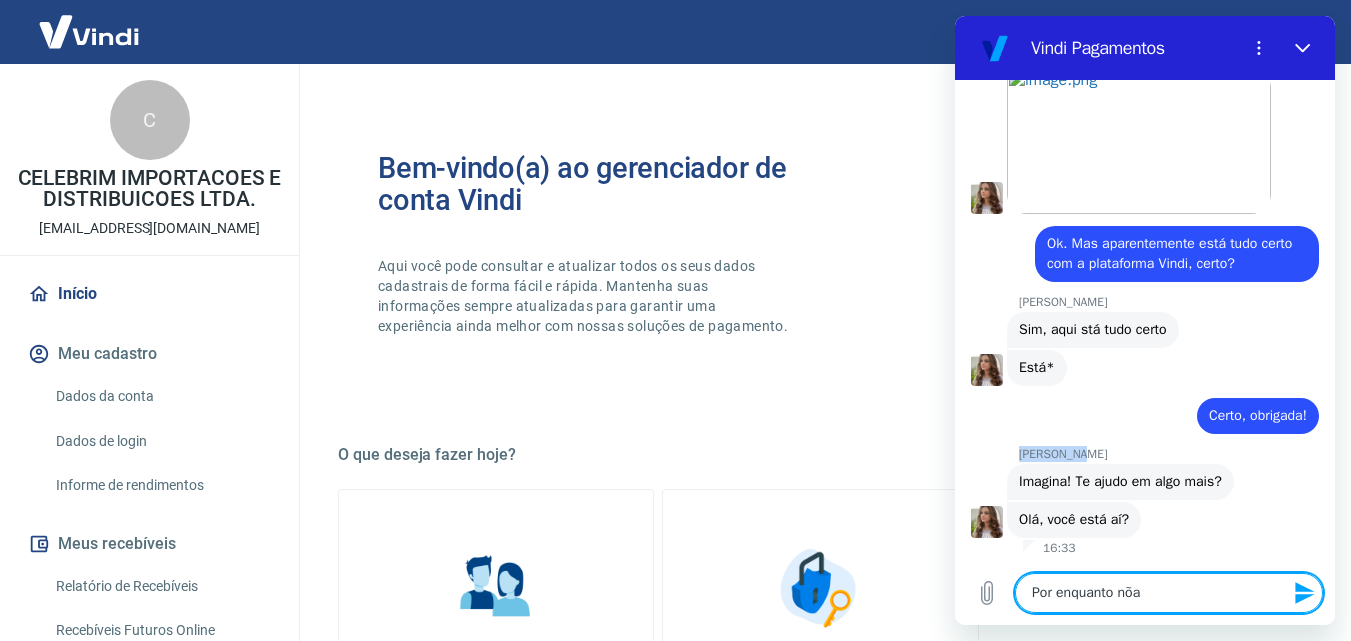 click on "[PERSON_NAME]" at bounding box center [1177, 454] 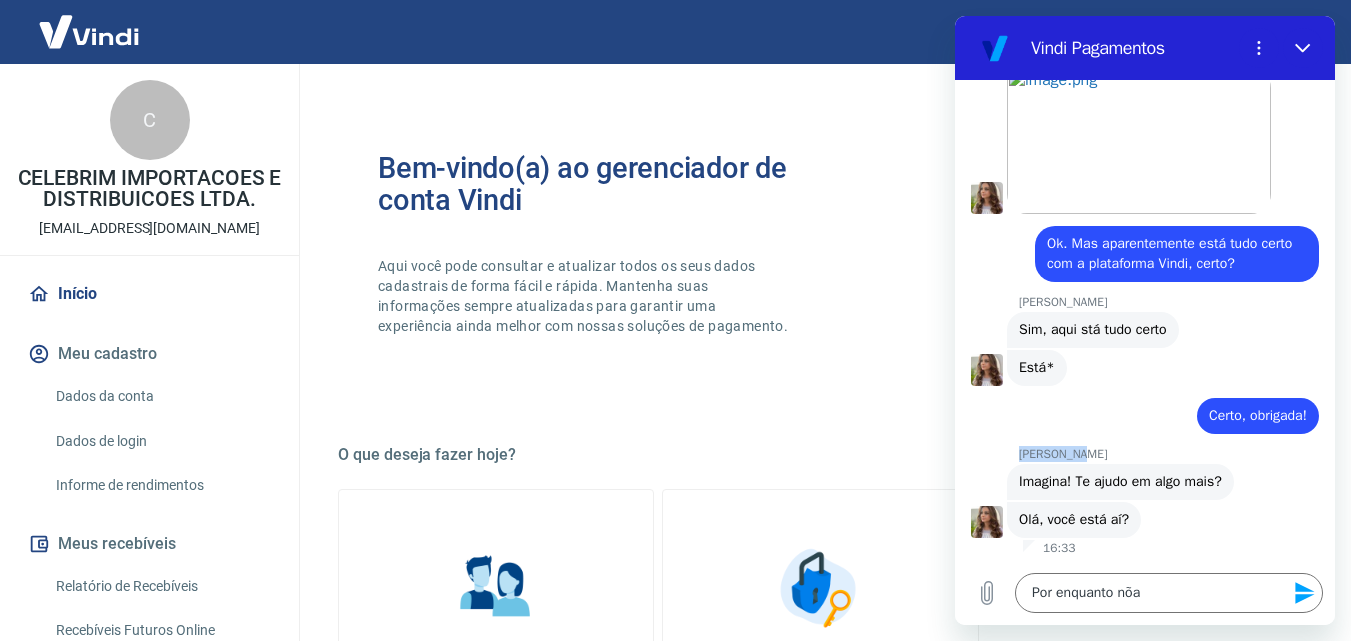 copy on "Steffanie" 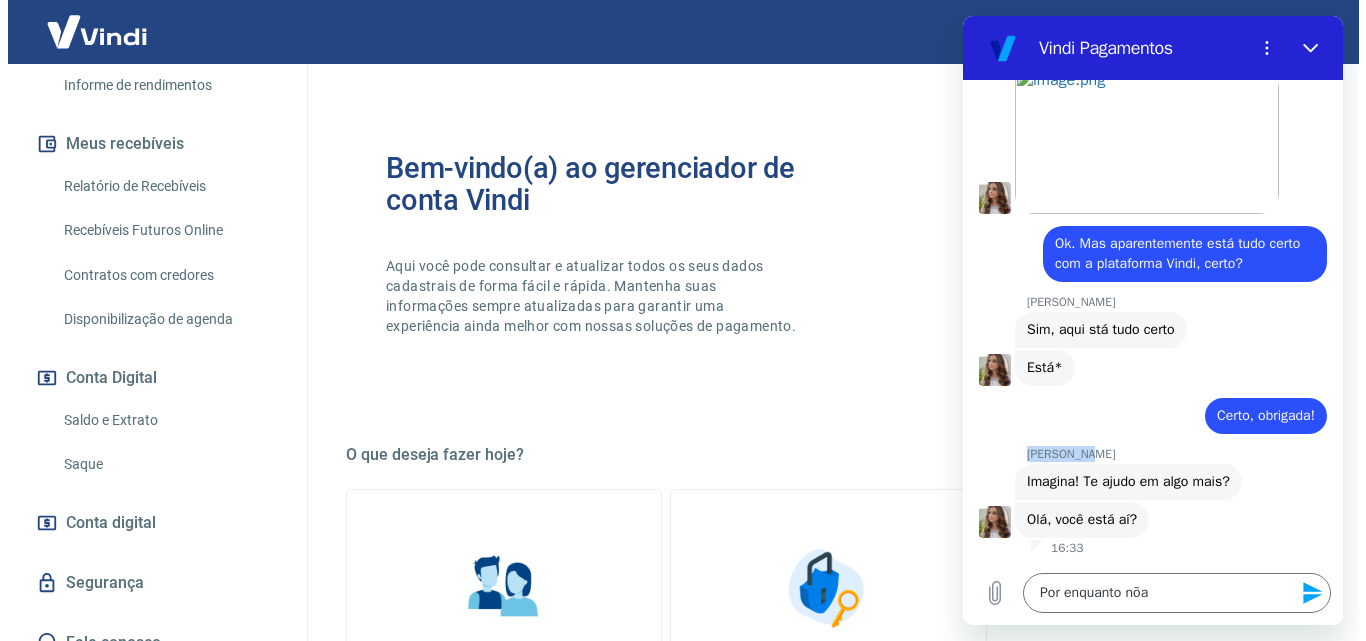 scroll, scrollTop: 424, scrollLeft: 0, axis: vertical 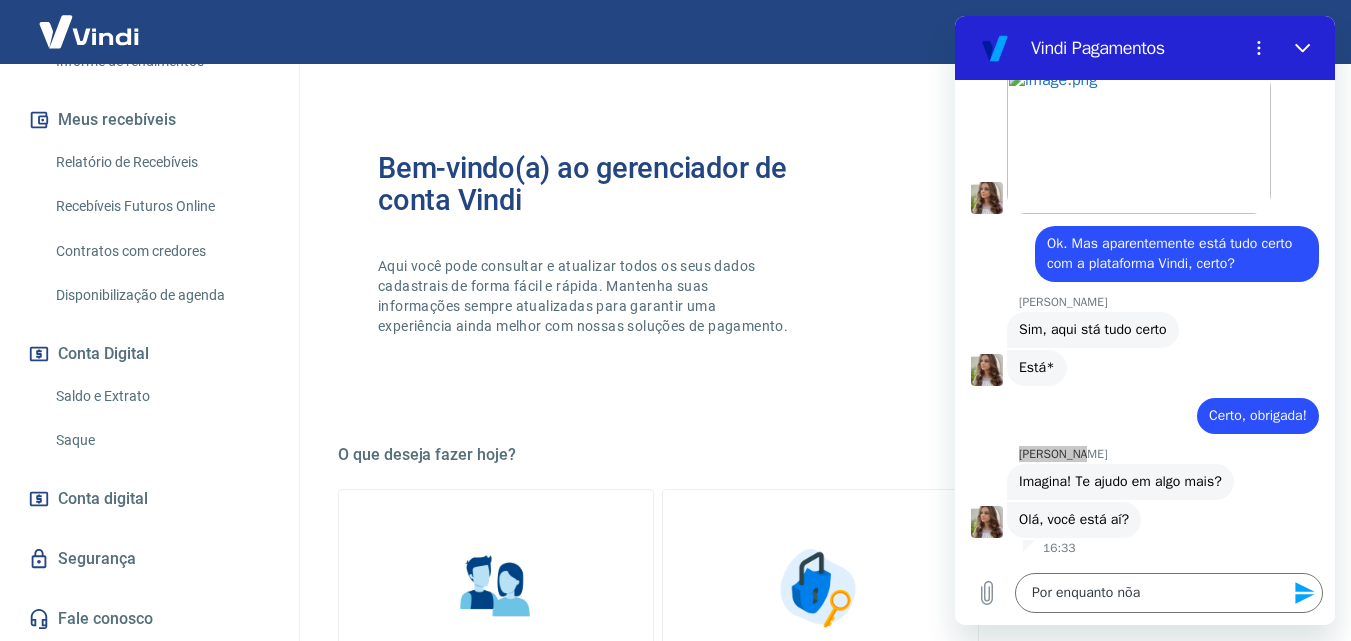 click on "Segurança" at bounding box center [149, 559] 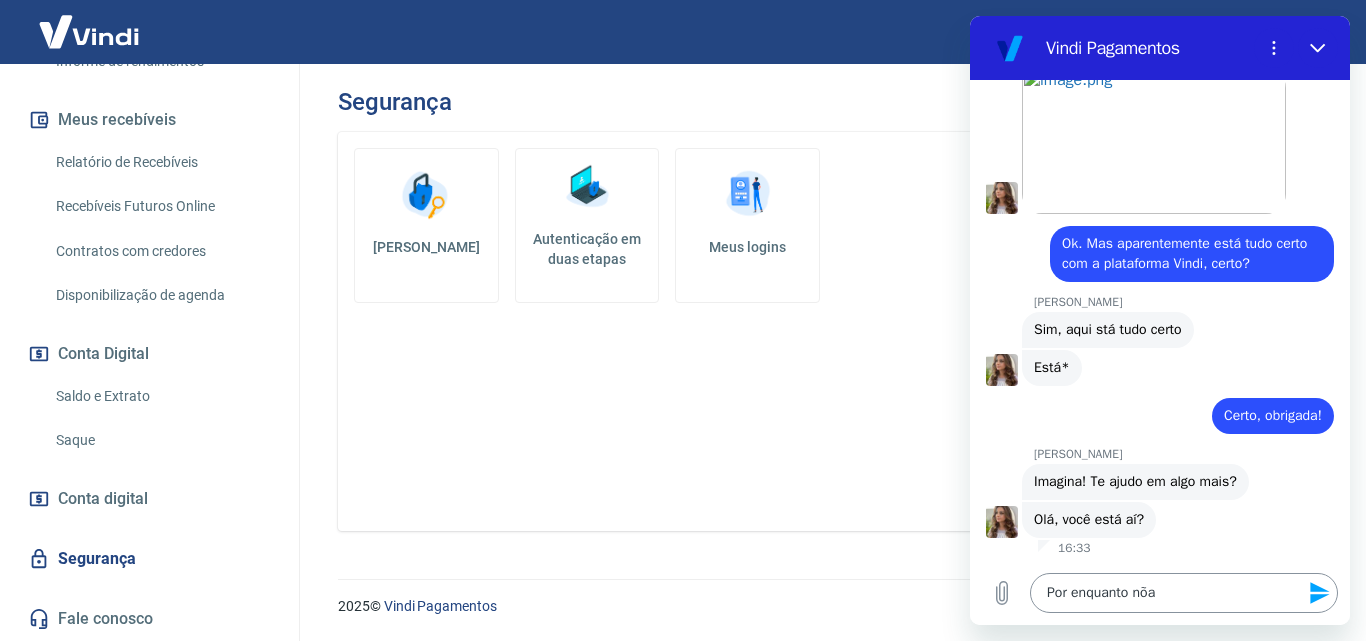 click on "Por enquanto nõa" at bounding box center [1184, 593] 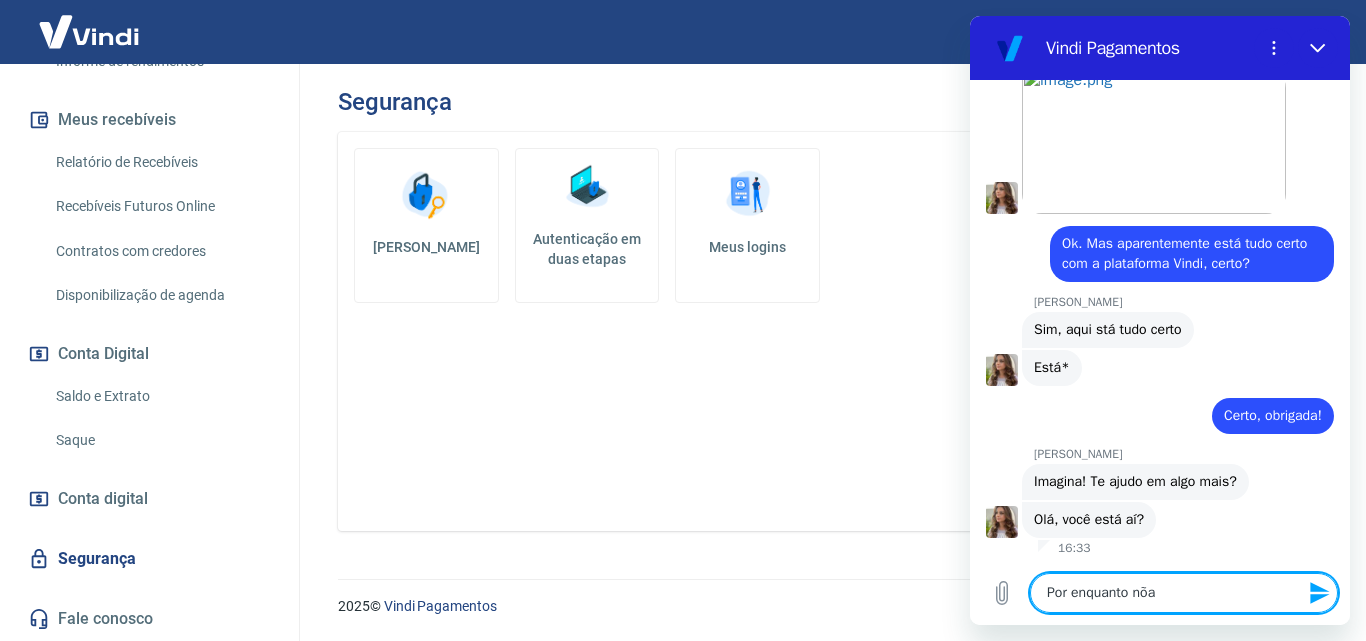 click on "Por enquanto nõa" at bounding box center (1184, 593) 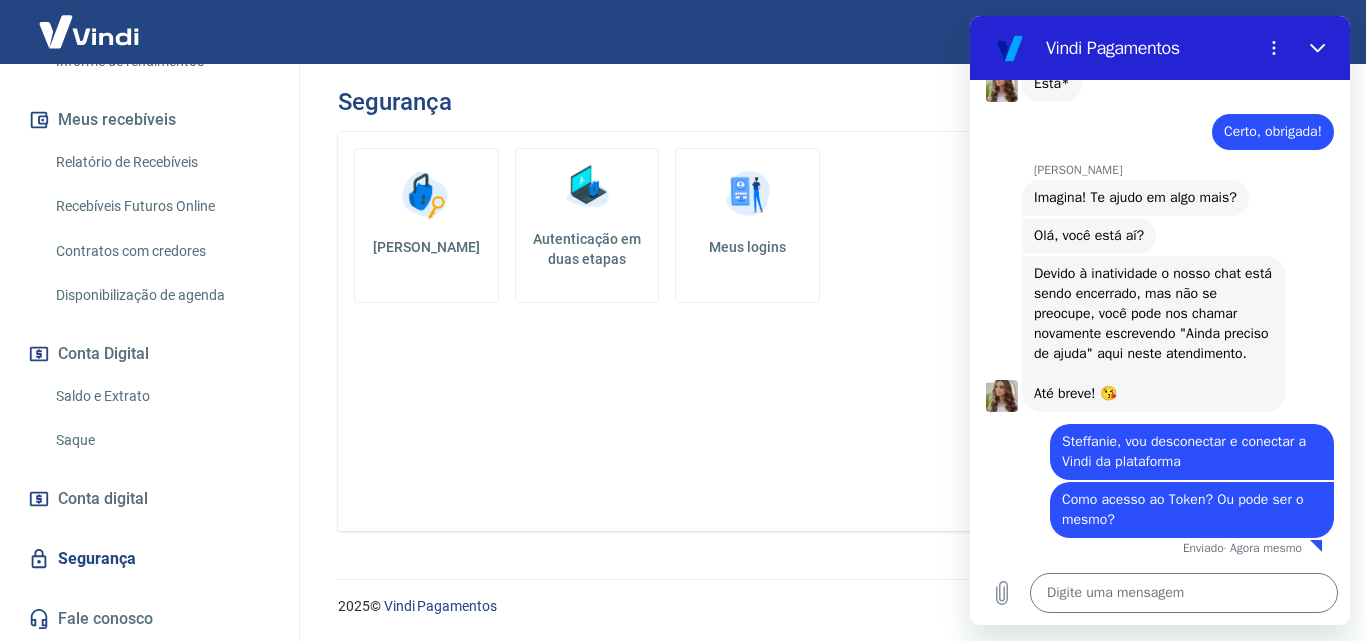 scroll, scrollTop: 3070, scrollLeft: 0, axis: vertical 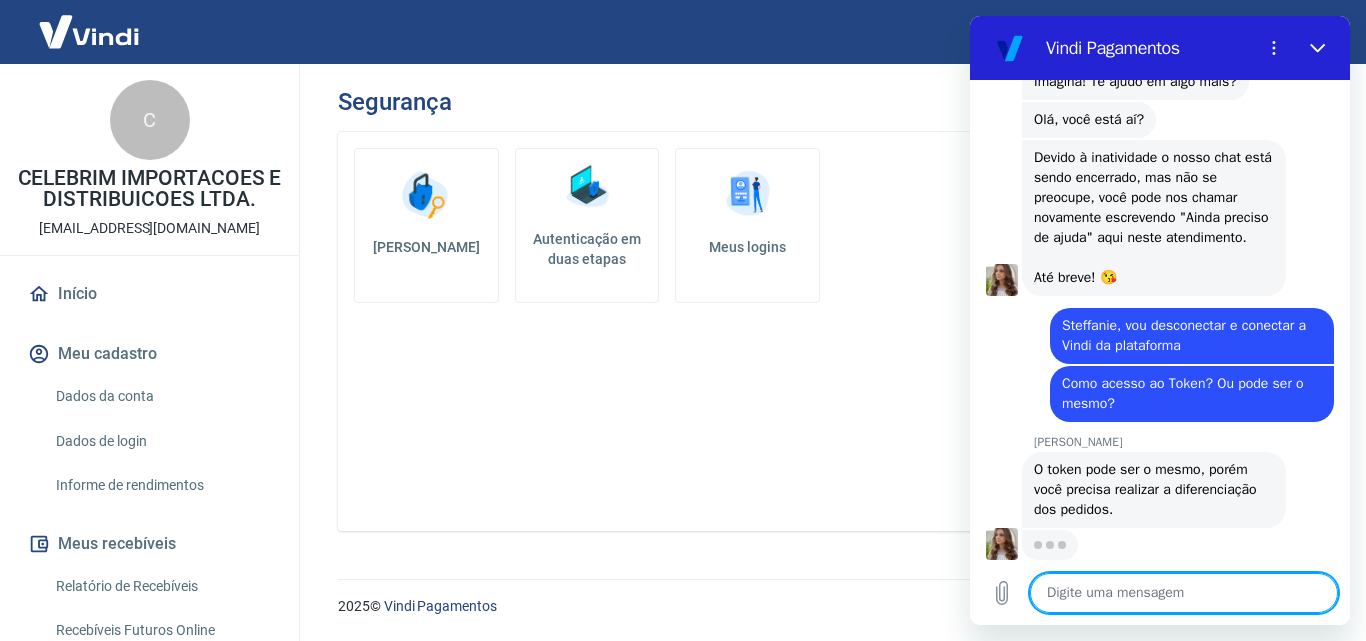 click on "Dados da conta" at bounding box center (161, 396) 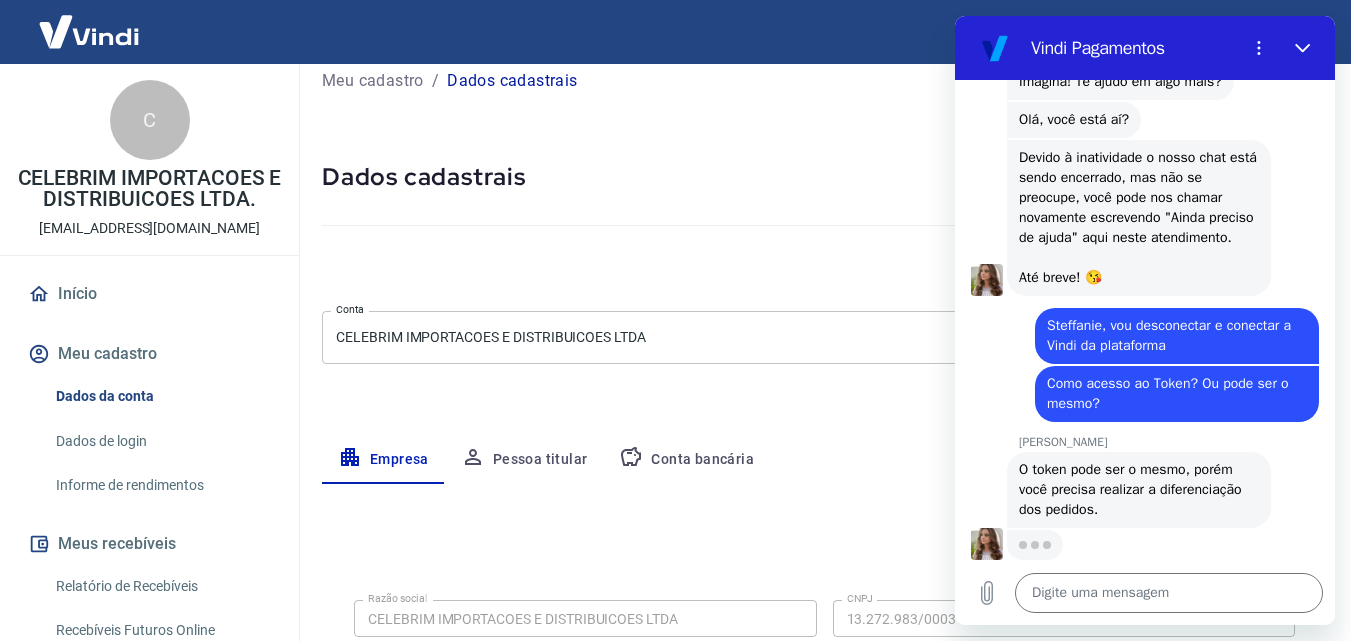 scroll, scrollTop: 200, scrollLeft: 0, axis: vertical 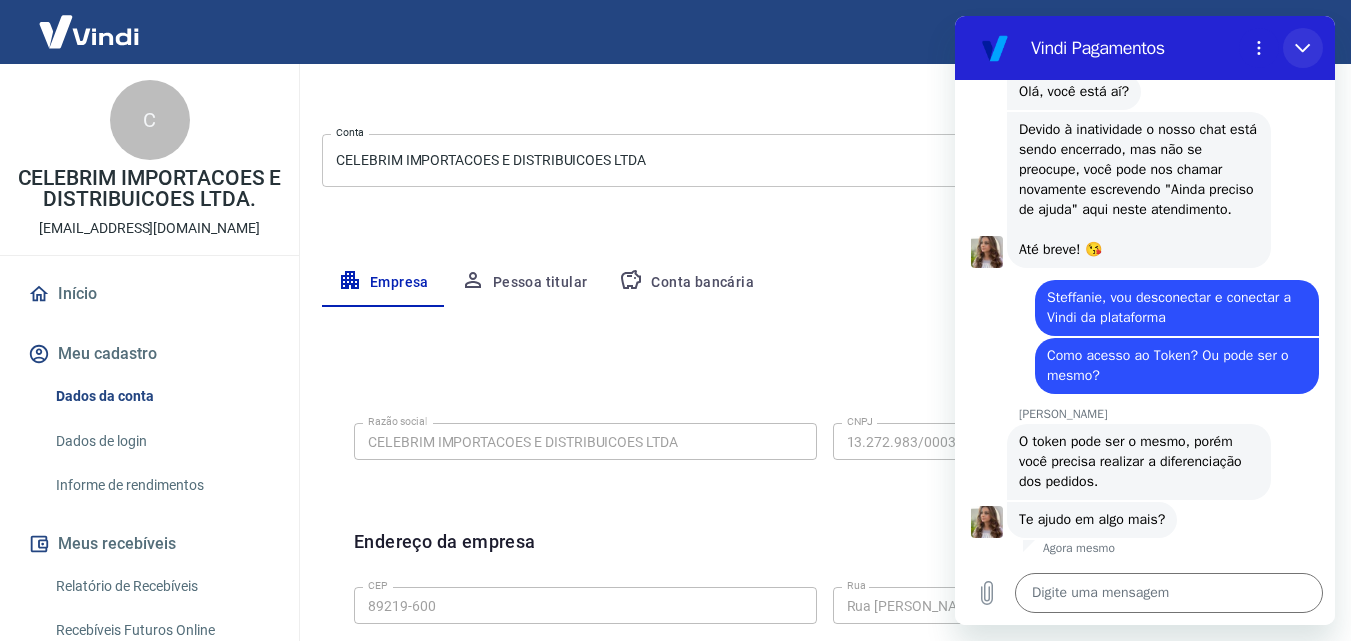 click at bounding box center [1303, 48] 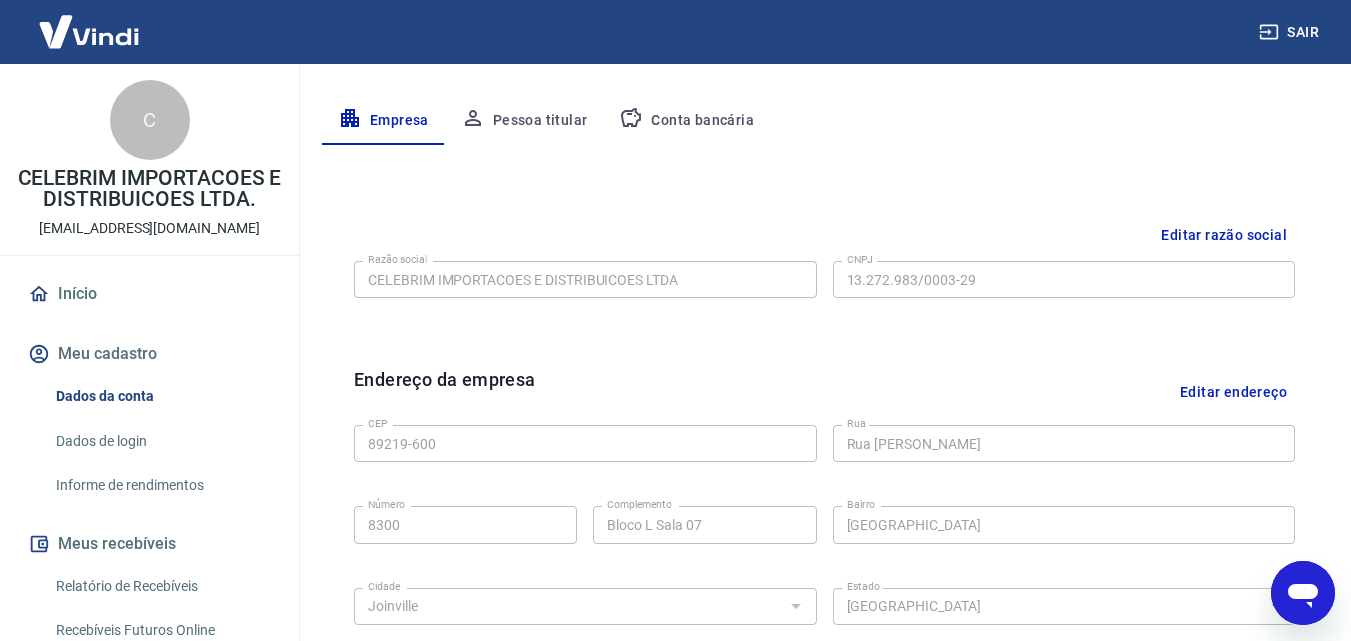 scroll, scrollTop: 101, scrollLeft: 0, axis: vertical 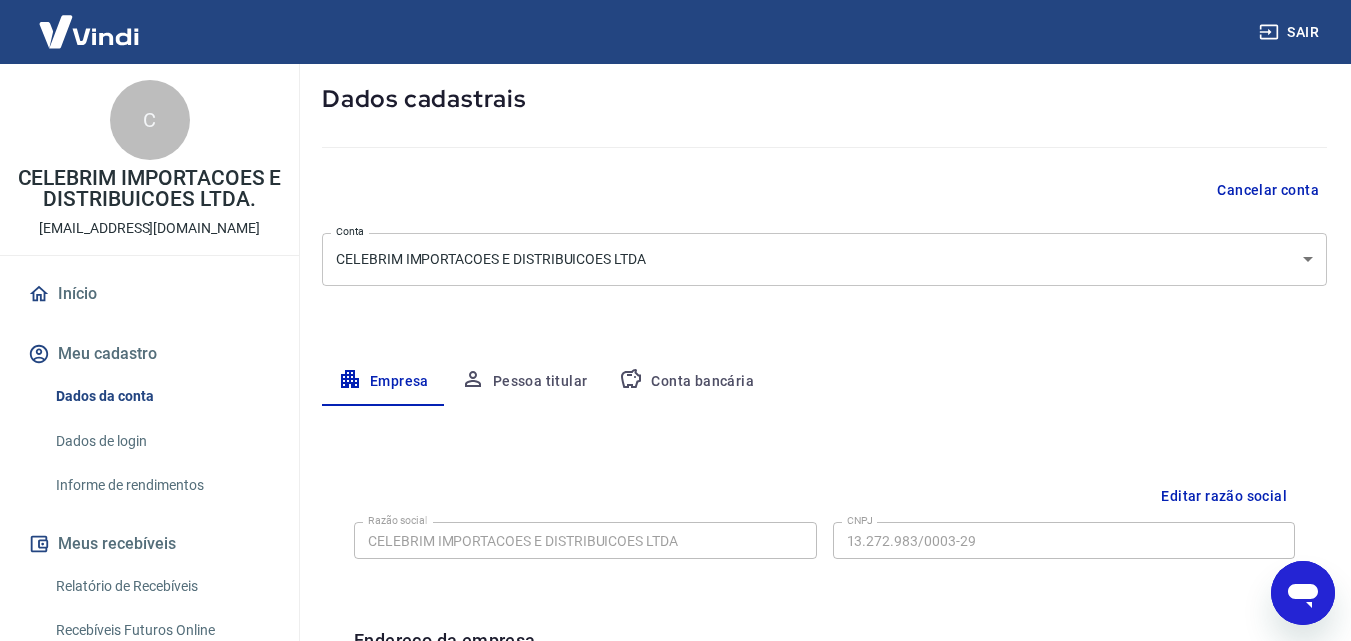 click on "Pessoa titular" at bounding box center [524, 382] 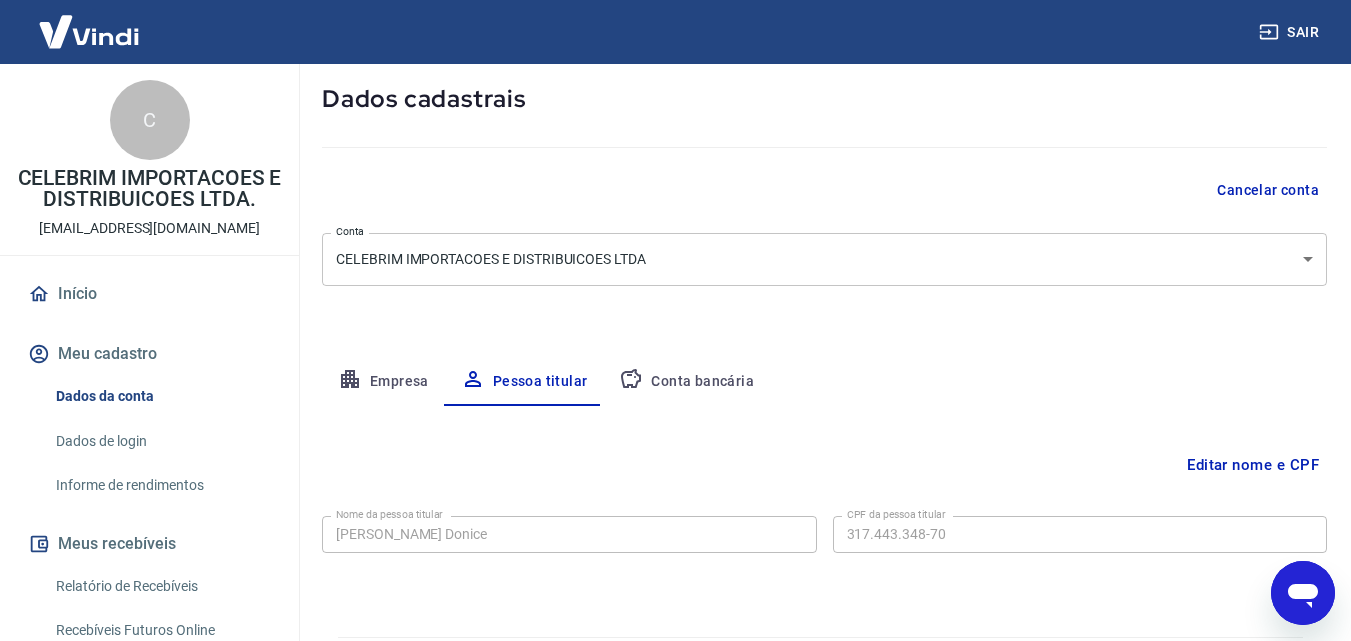 scroll, scrollTop: 159, scrollLeft: 0, axis: vertical 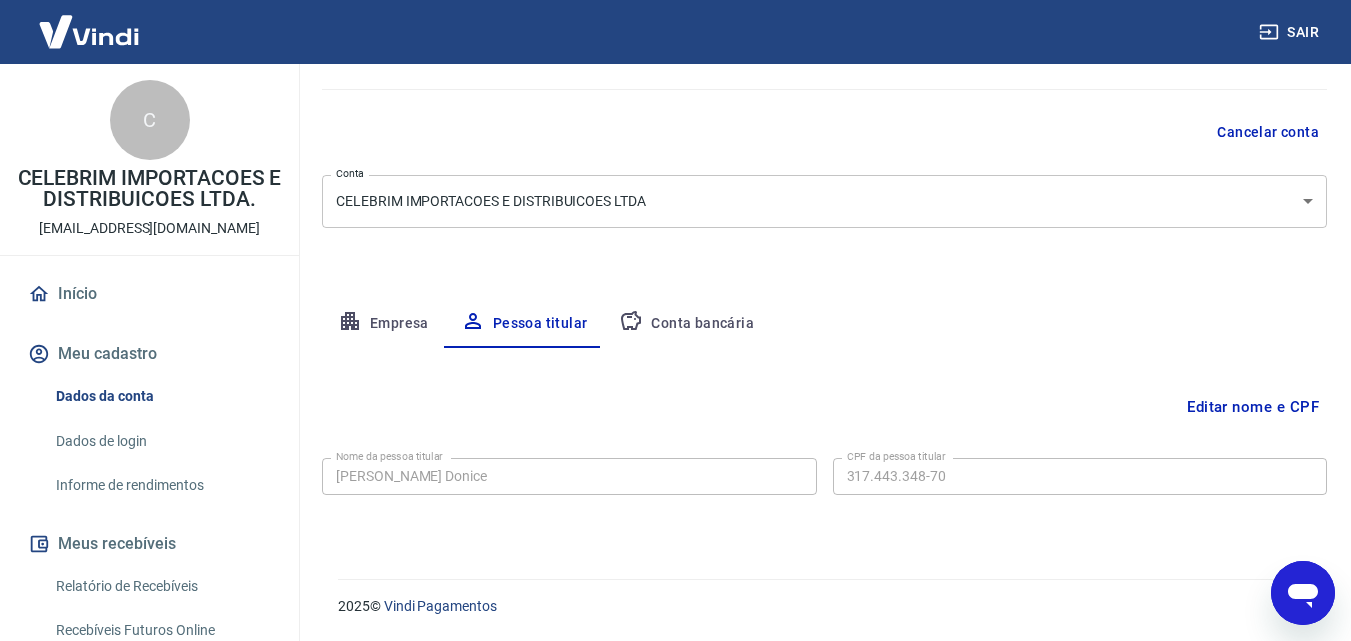 click on "Empresa" at bounding box center [383, 324] 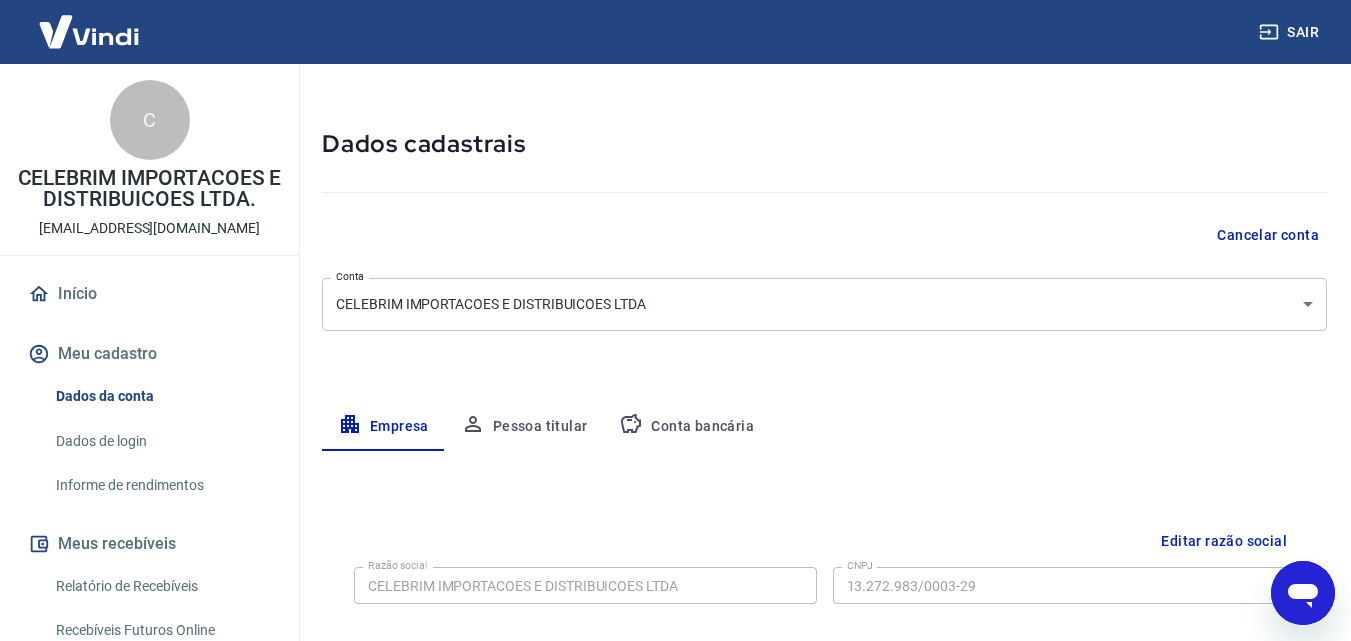 scroll, scrollTop: 159, scrollLeft: 0, axis: vertical 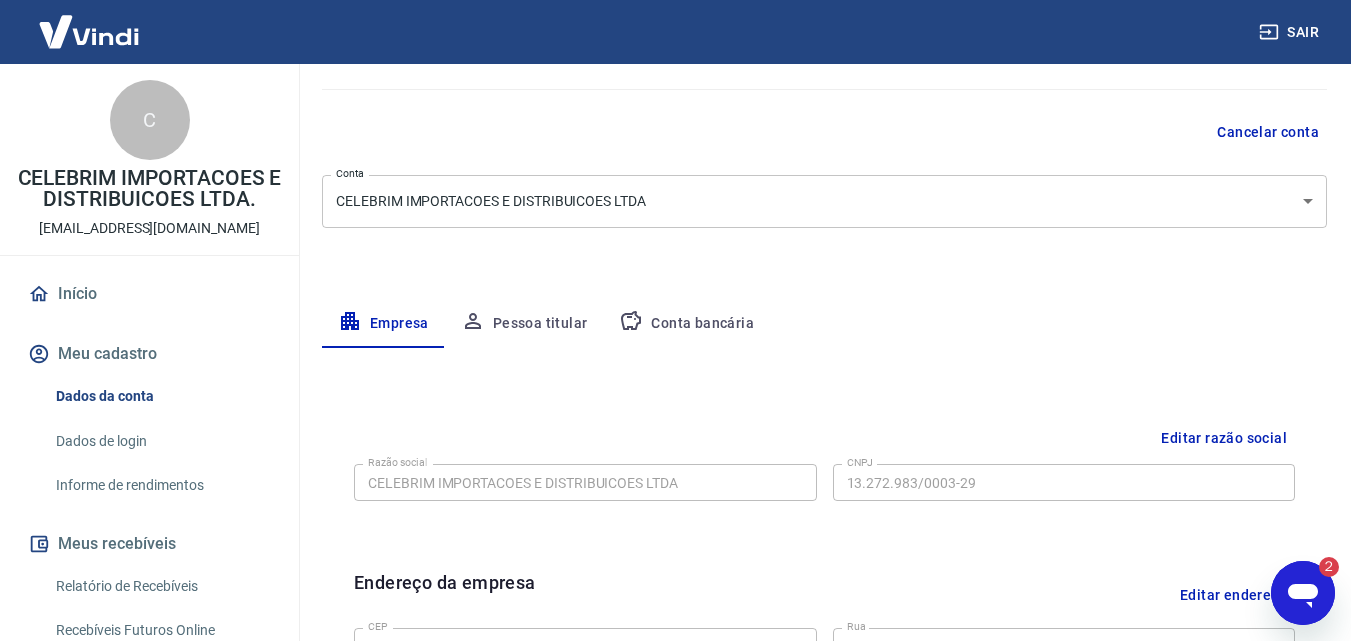 click 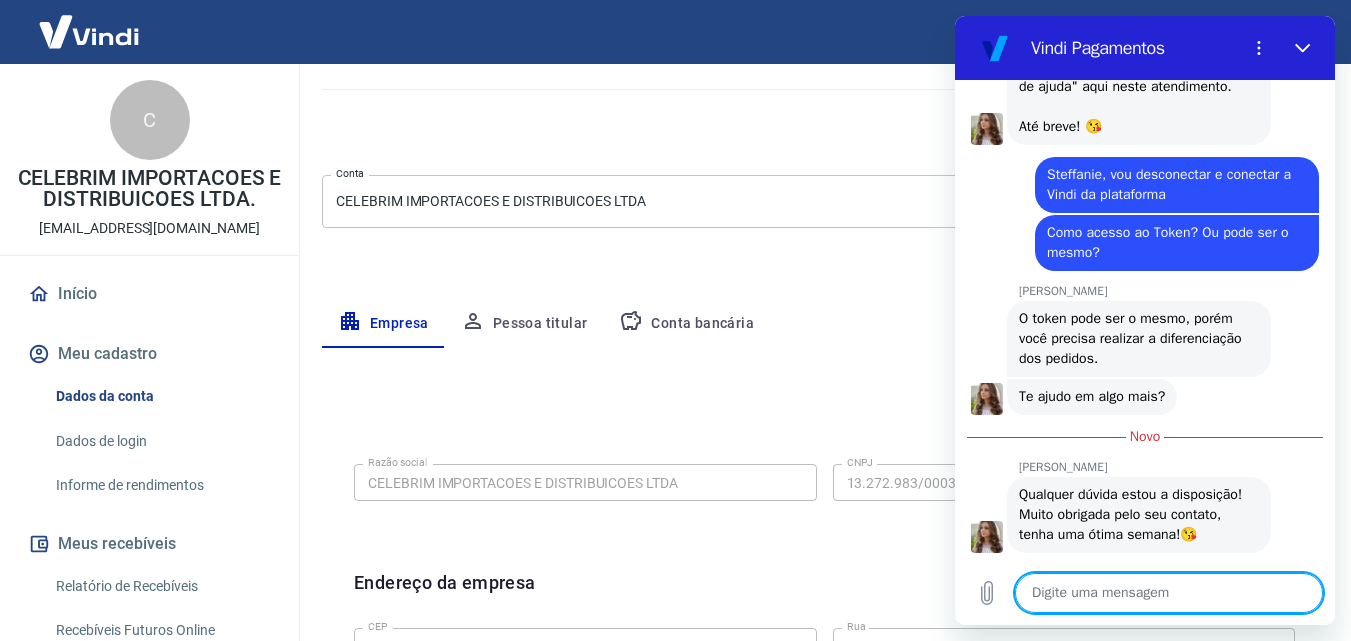 scroll, scrollTop: 3464, scrollLeft: 0, axis: vertical 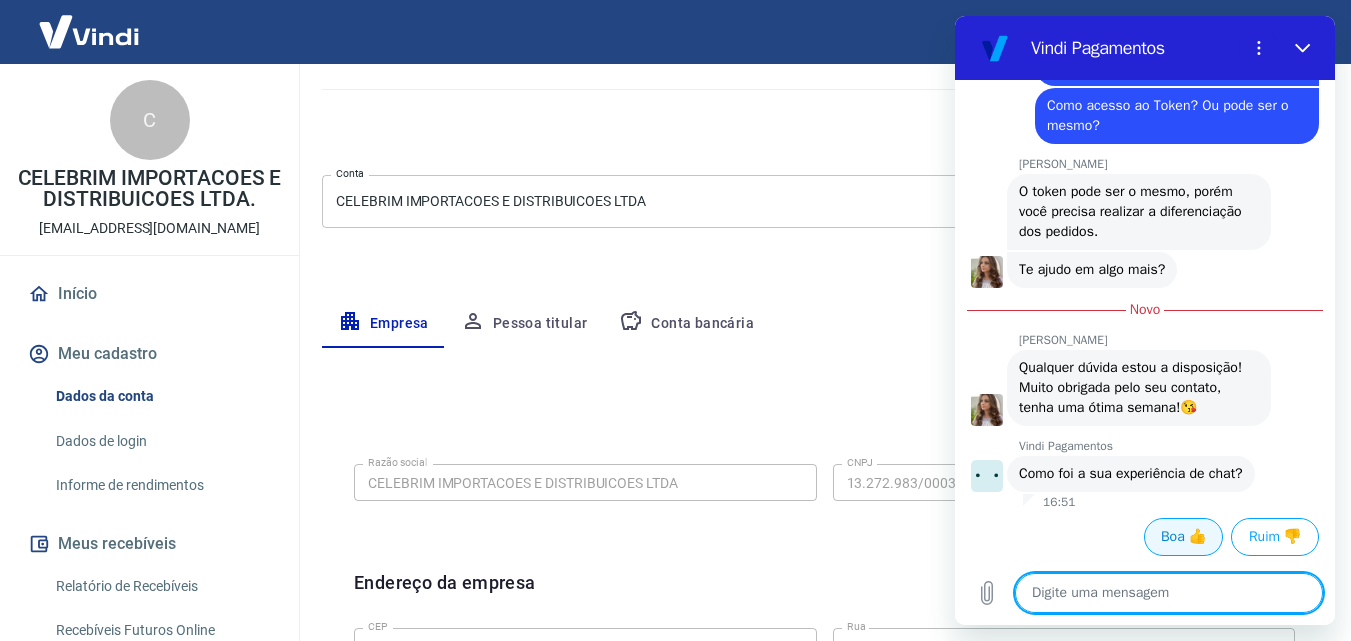 click on "Boa 👍" at bounding box center (1183, 537) 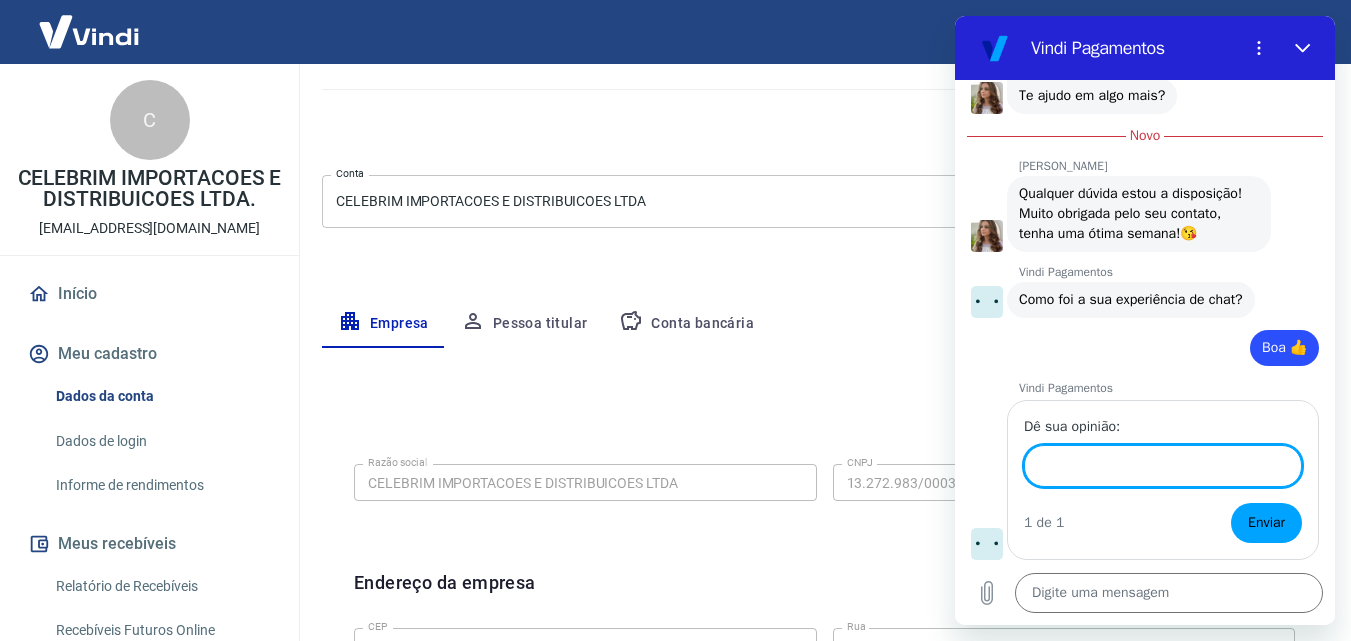scroll, scrollTop: 3636, scrollLeft: 0, axis: vertical 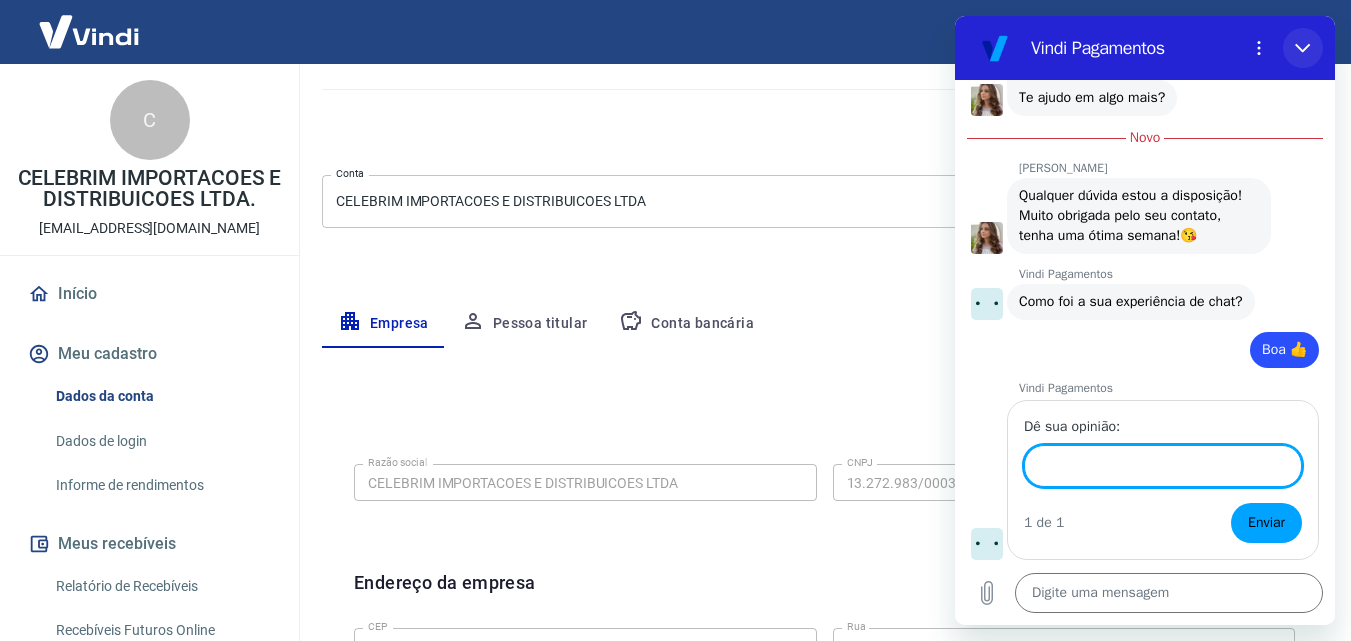 click 